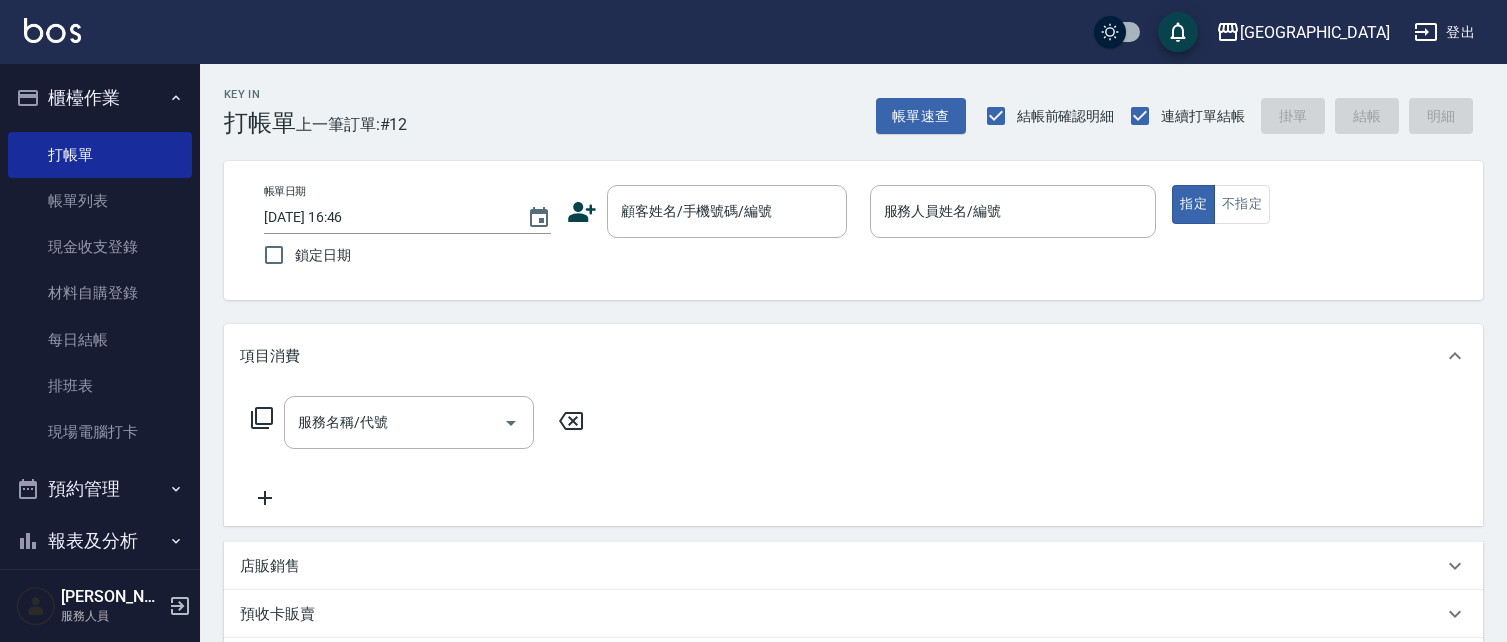 scroll, scrollTop: 0, scrollLeft: 0, axis: both 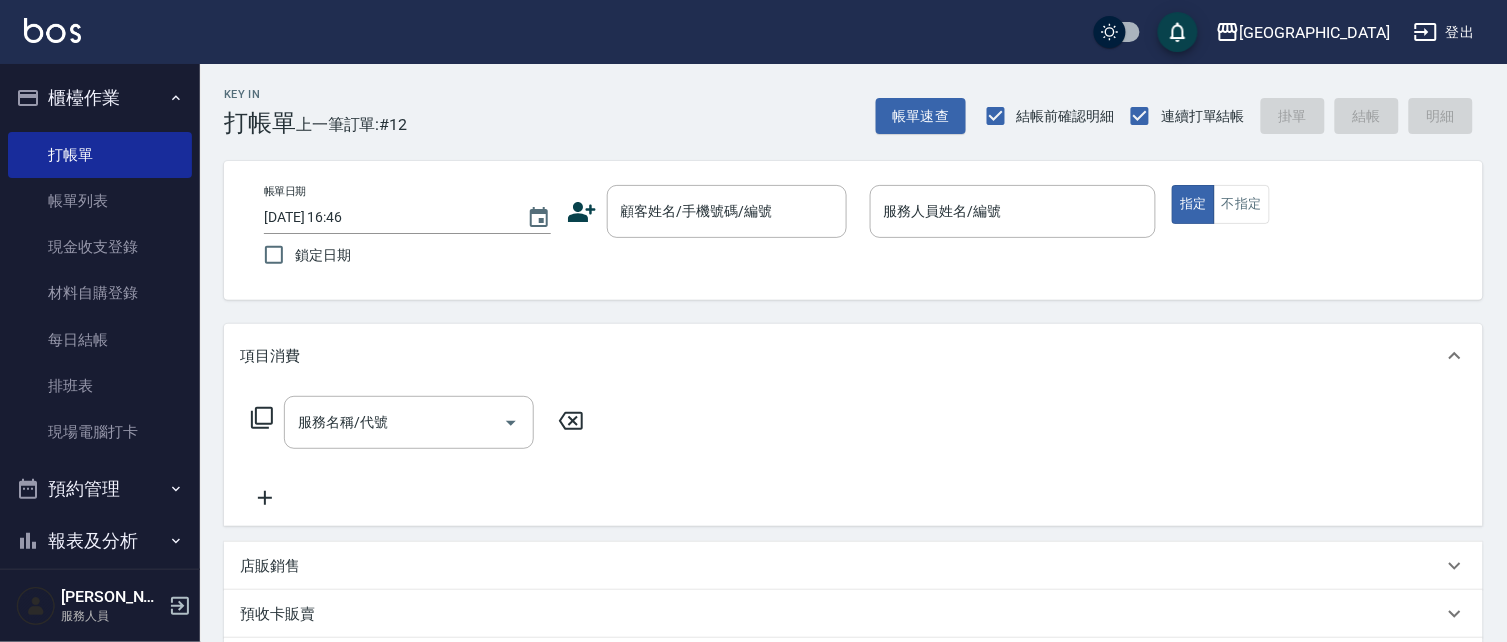 click on "預收卡販賣" at bounding box center [853, 614] 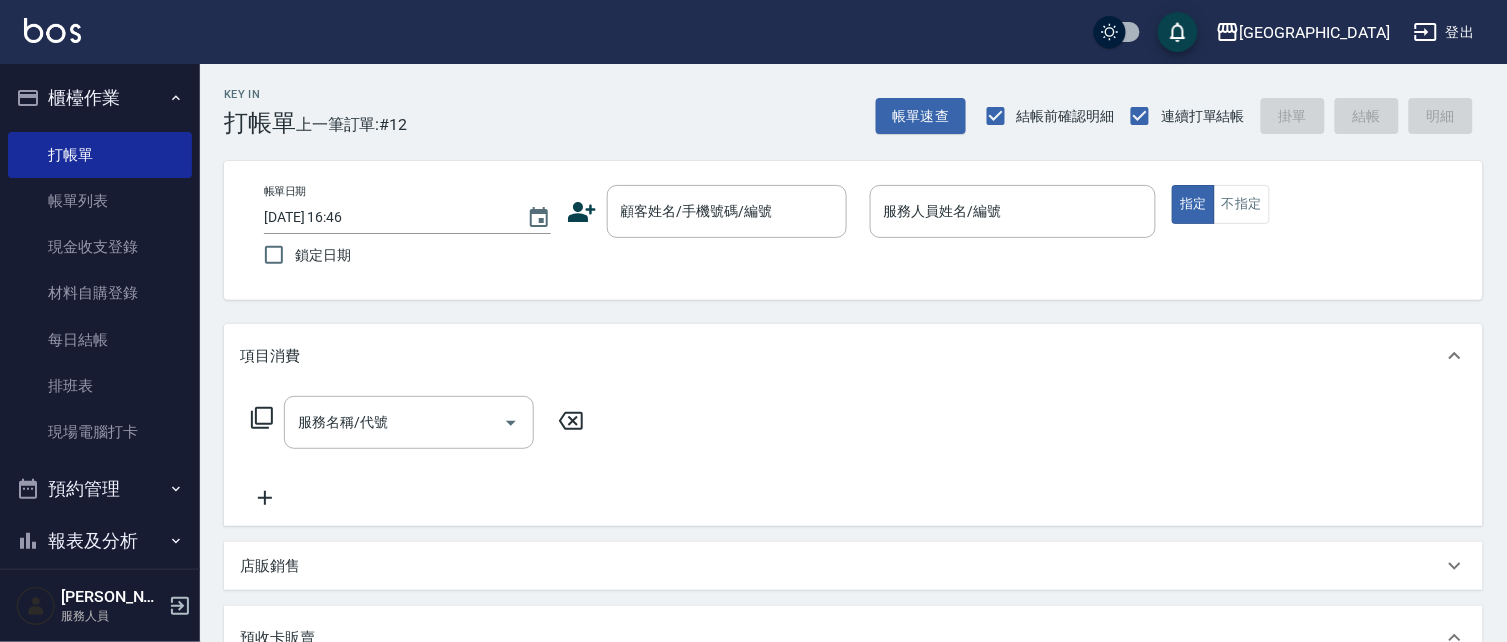 scroll, scrollTop: 0, scrollLeft: 0, axis: both 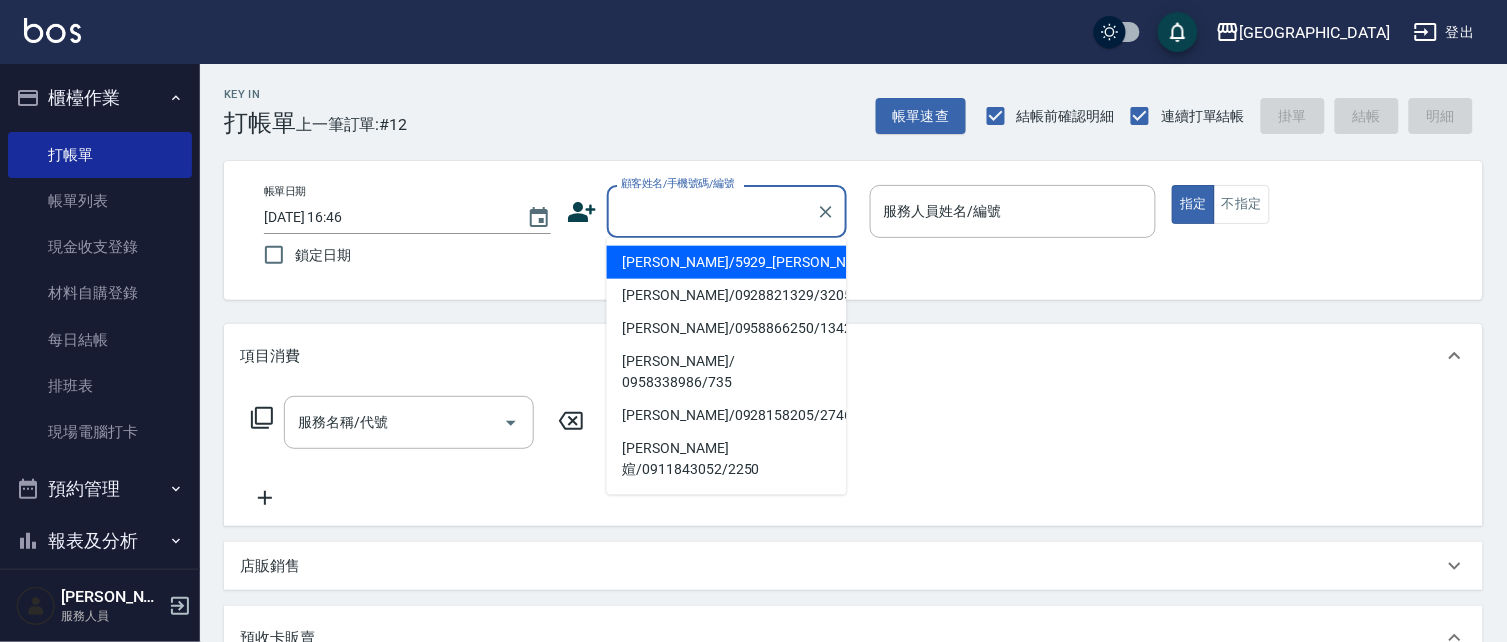 click on "顧客姓名/手機號碼/編號" at bounding box center [712, 211] 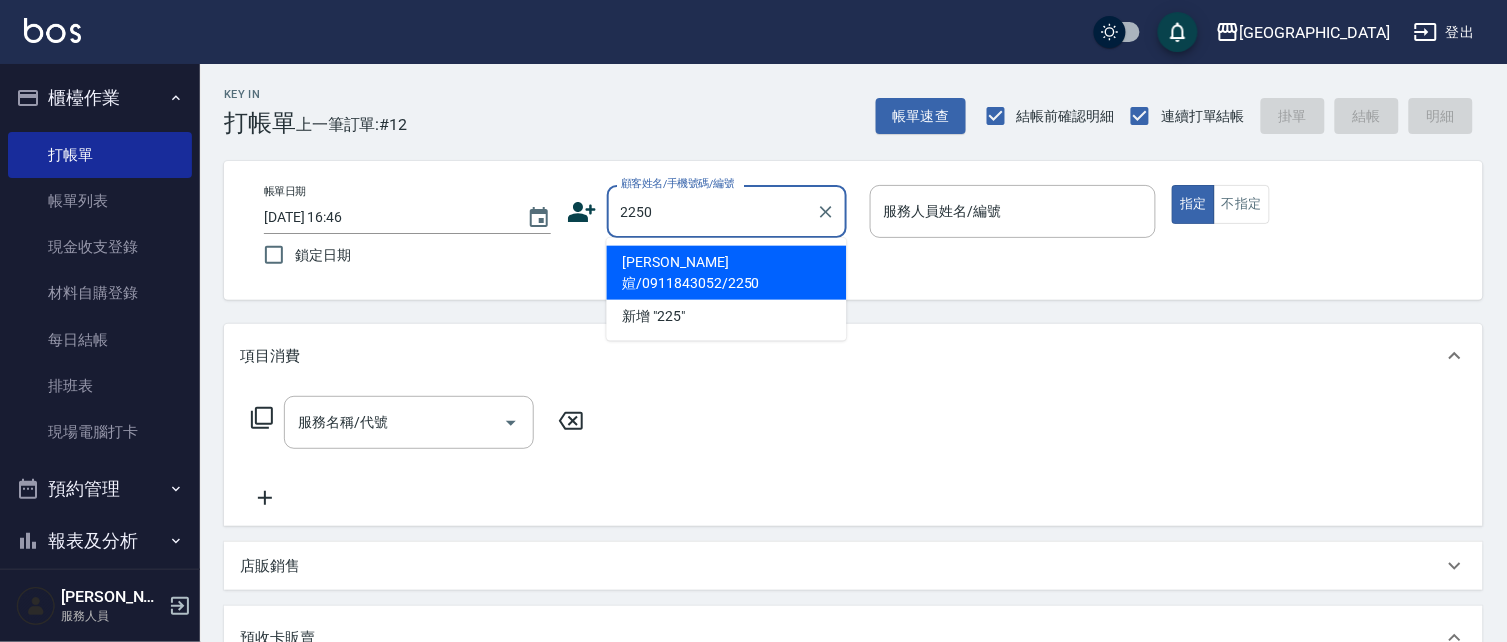 type on "2250" 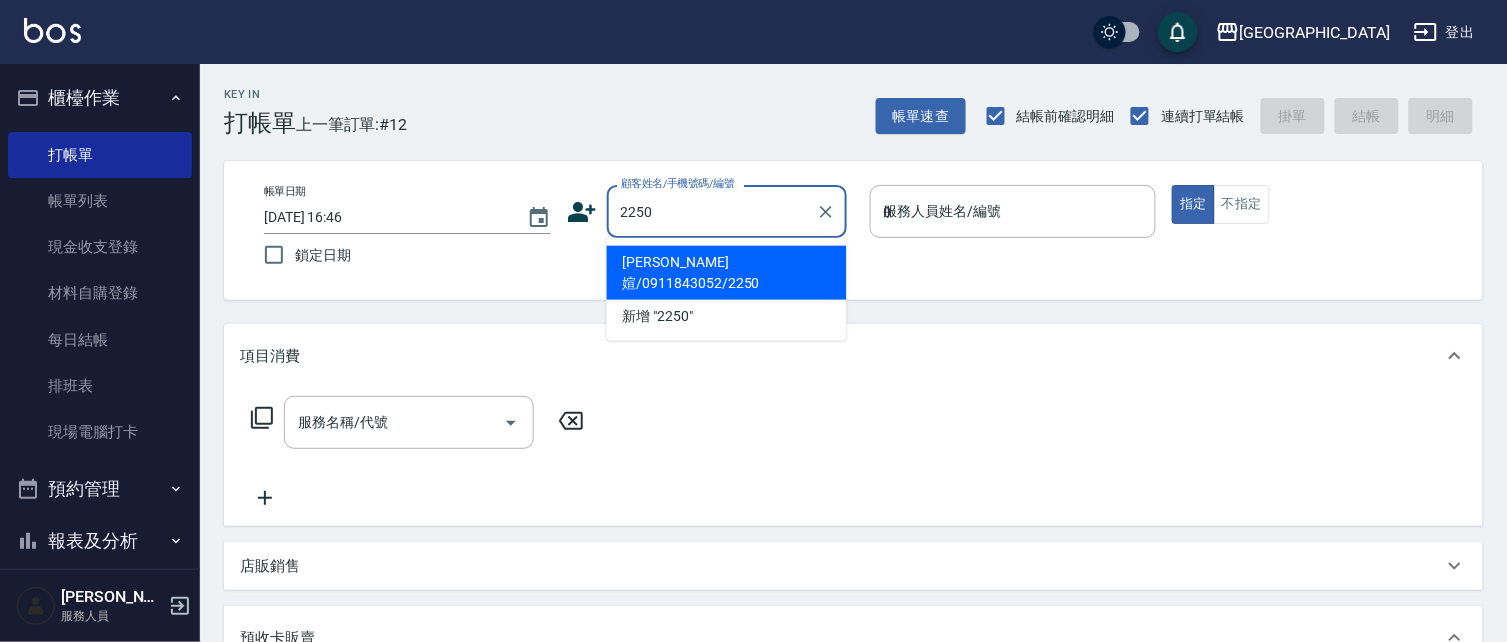type on "03" 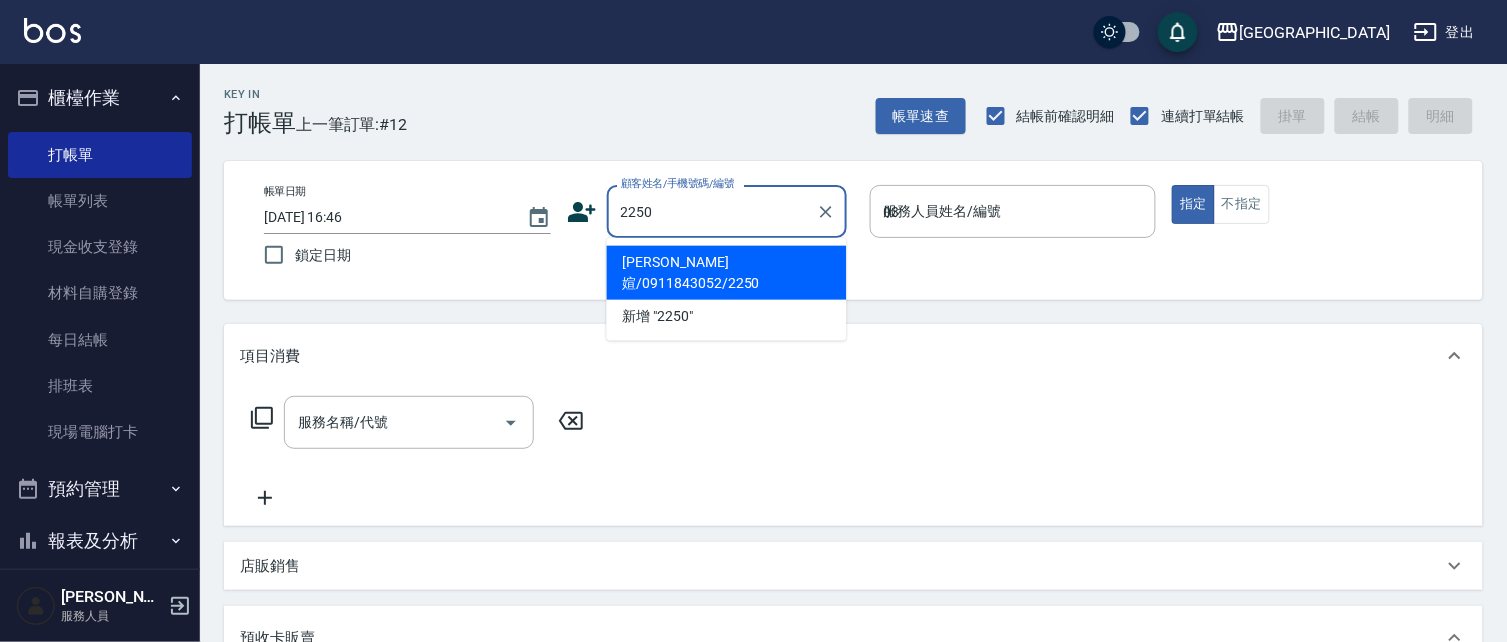 type on "[PERSON_NAME]媗/0911843052/2250" 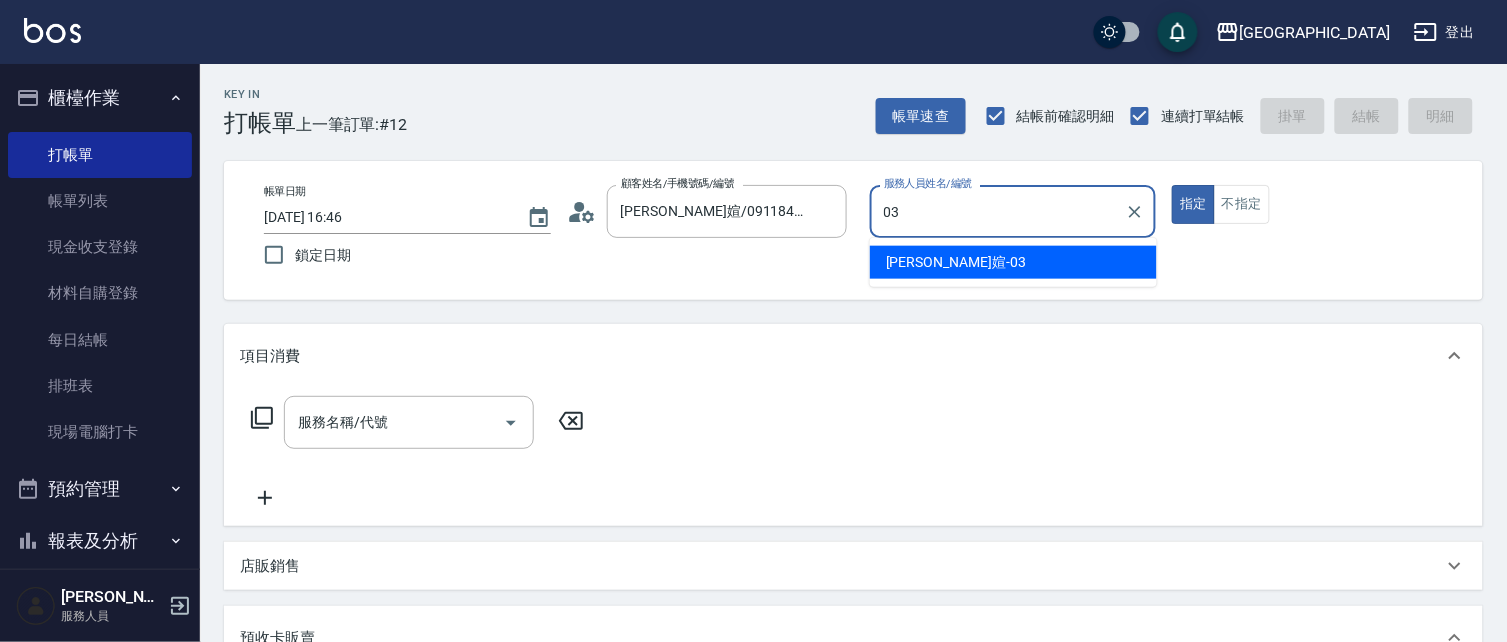 type on "03" 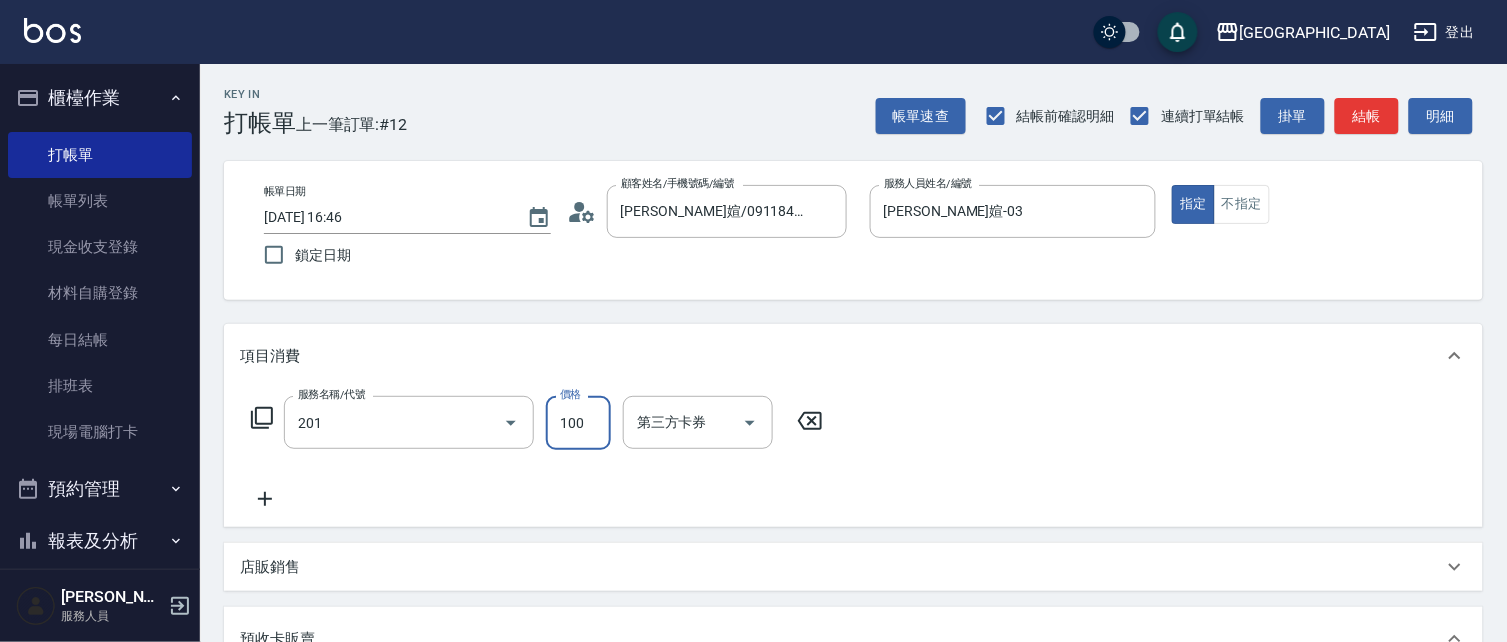 type on "洗髮[100](201)" 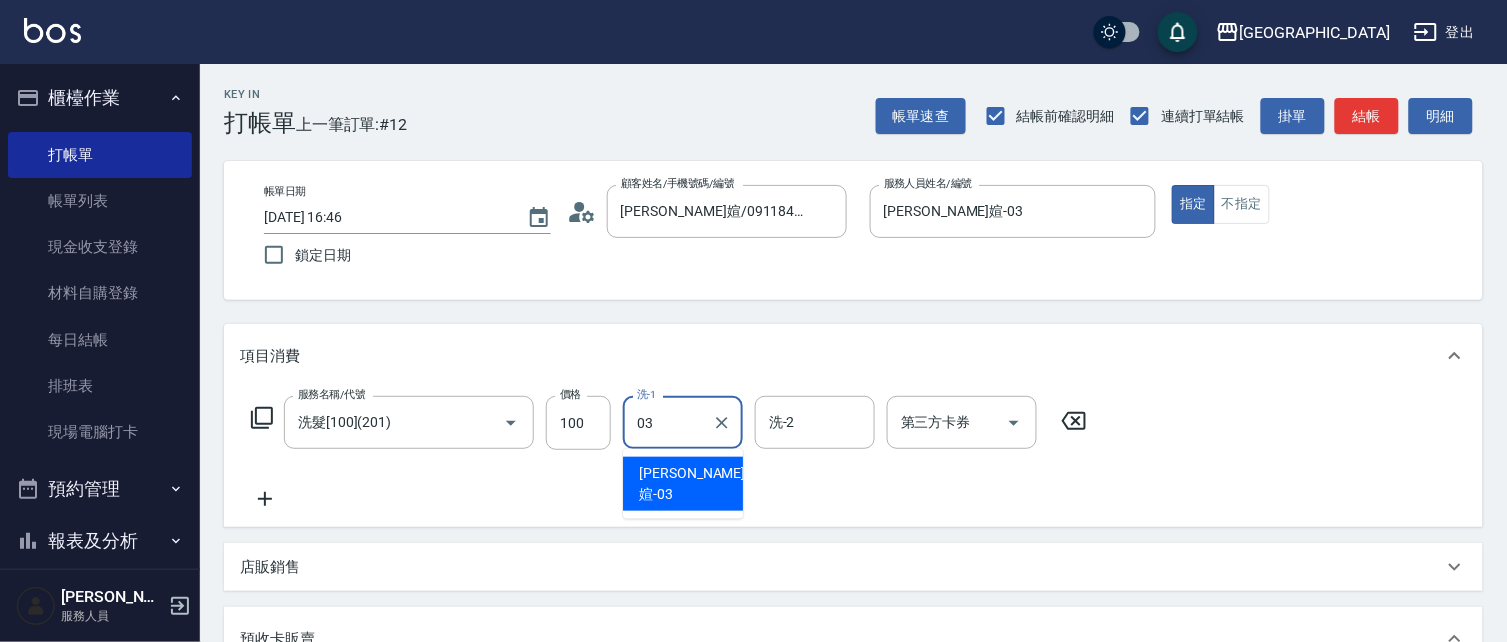 type on "[PERSON_NAME]媗-03" 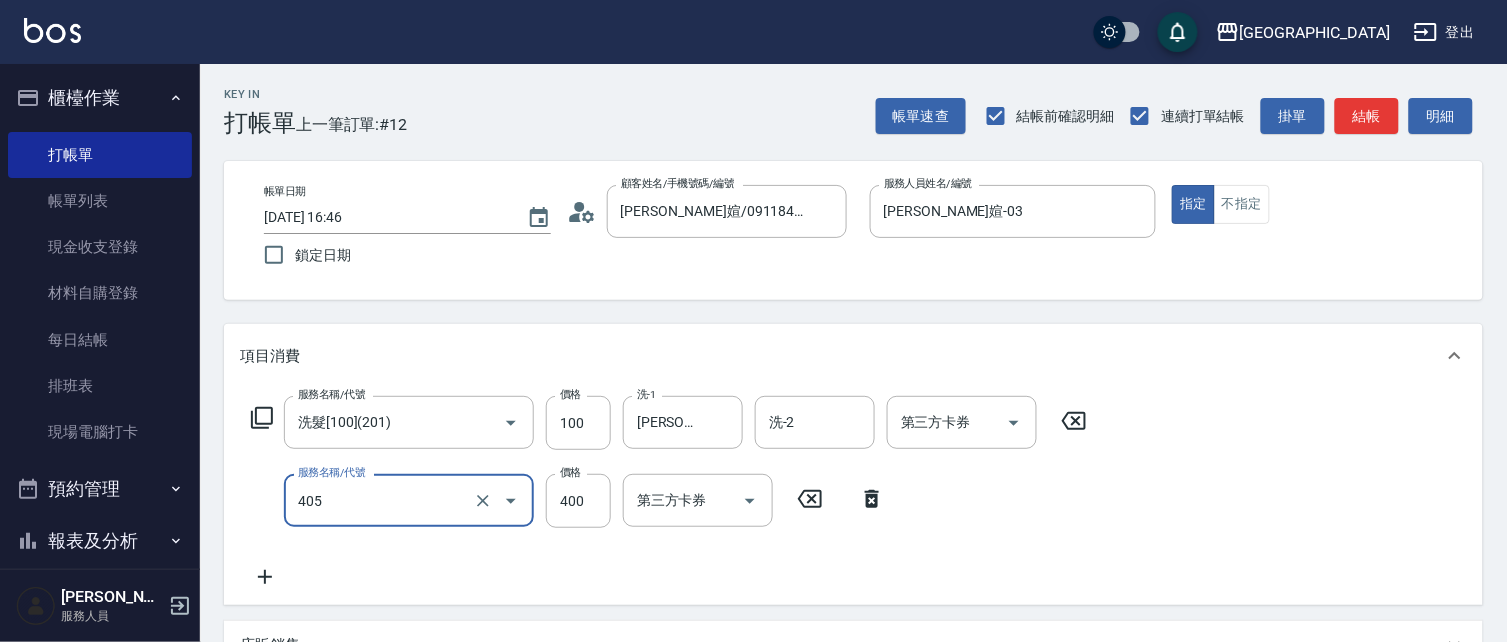 type on "剪髮(400)(405)" 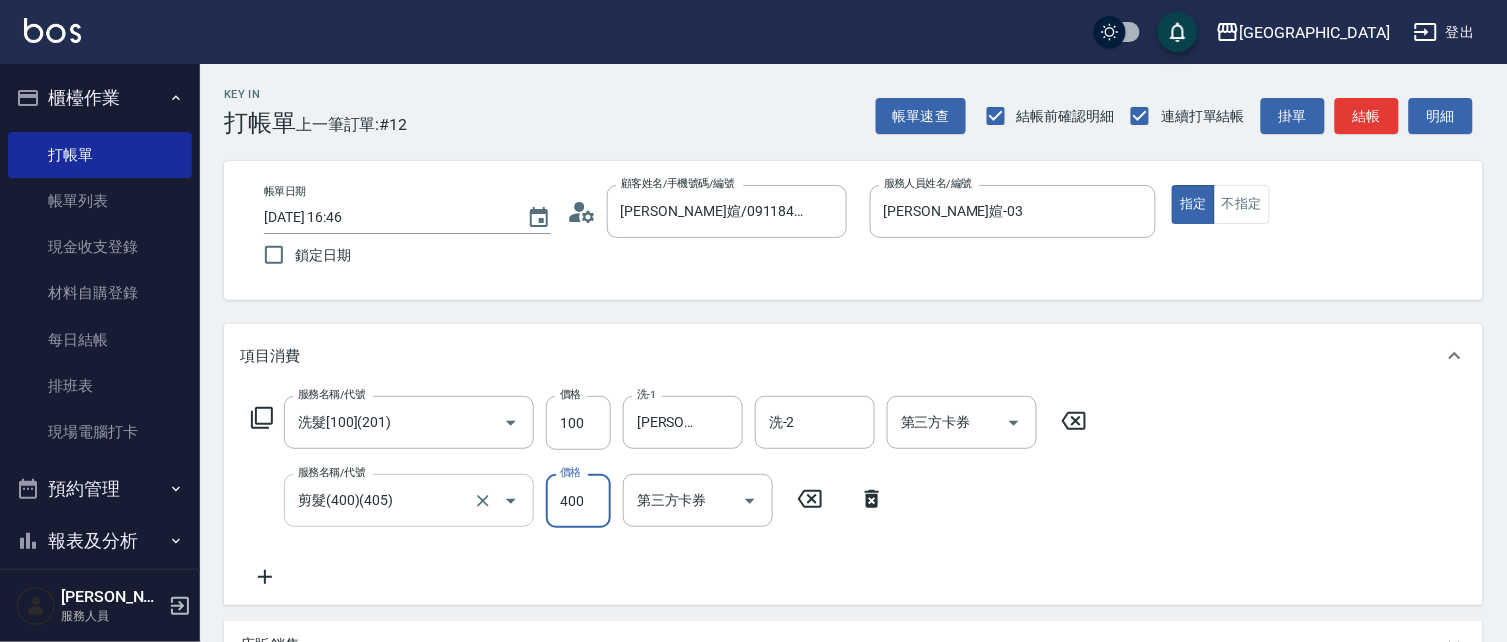 click on "剪髮(400)(405)" at bounding box center (381, 500) 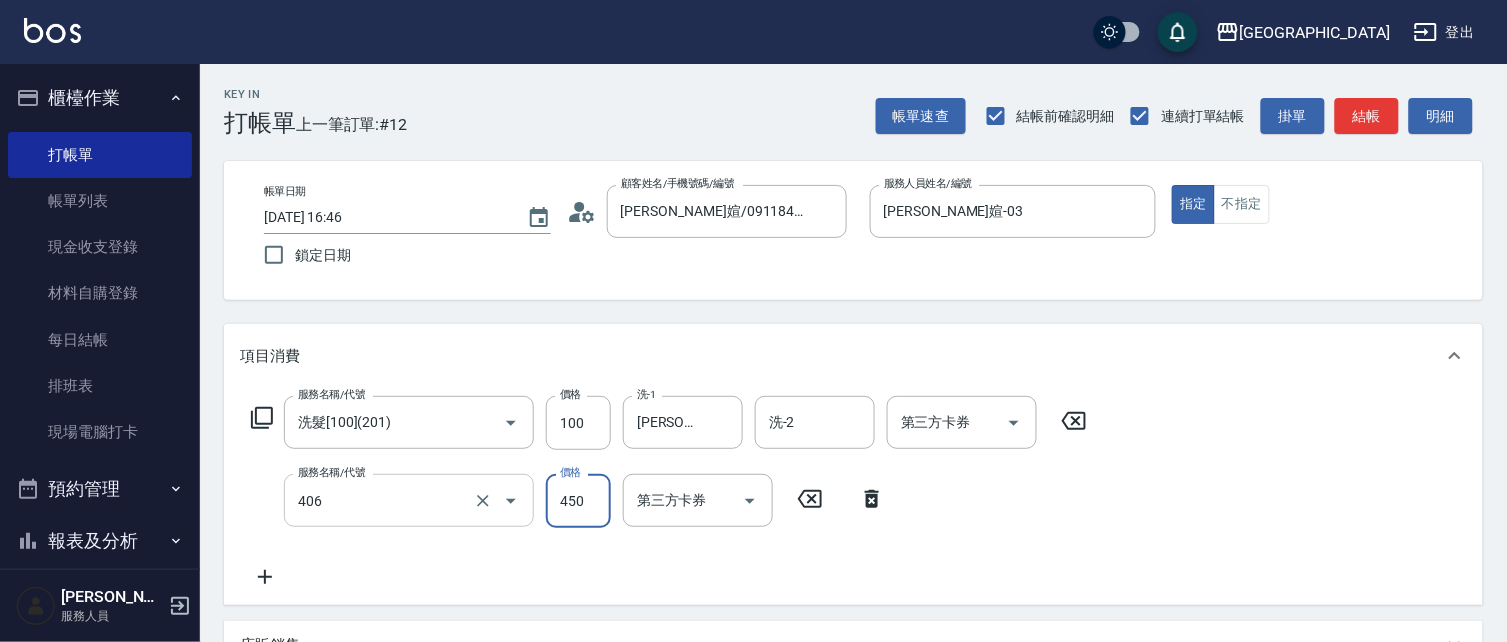type on "剪髮(450)(406)" 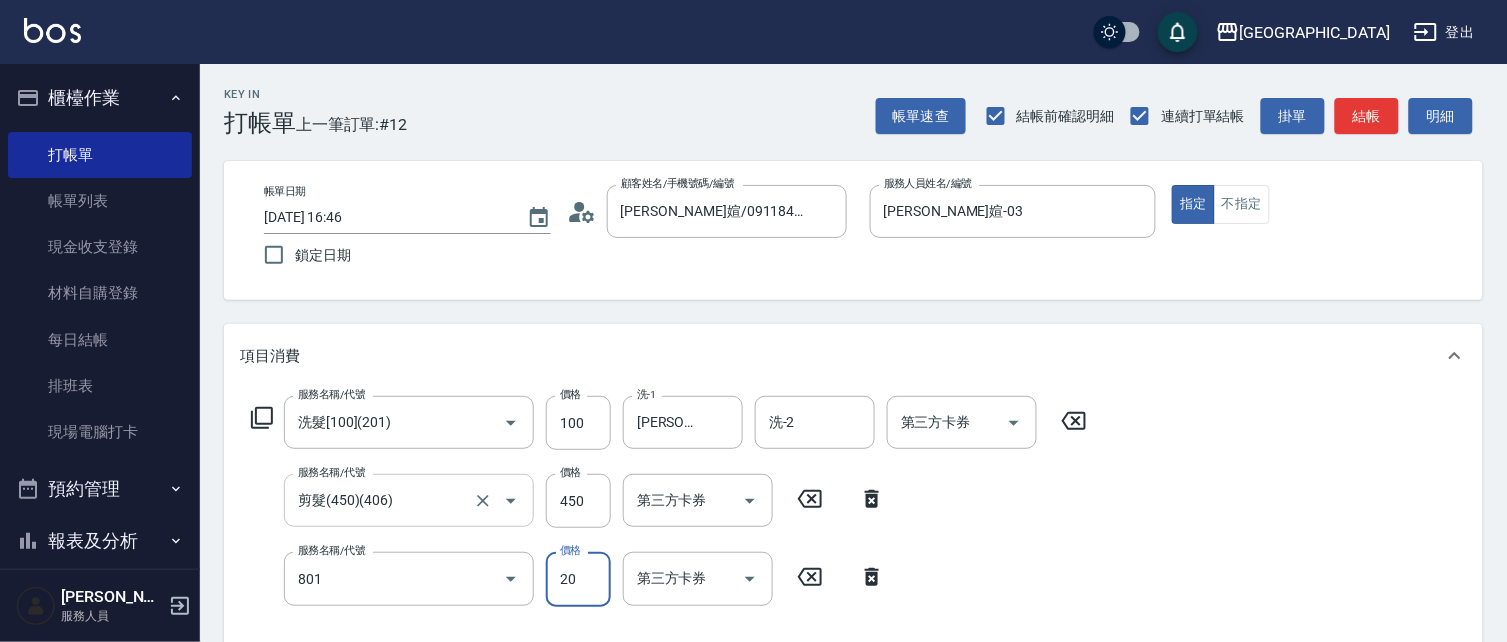 type on "潤絲(801)" 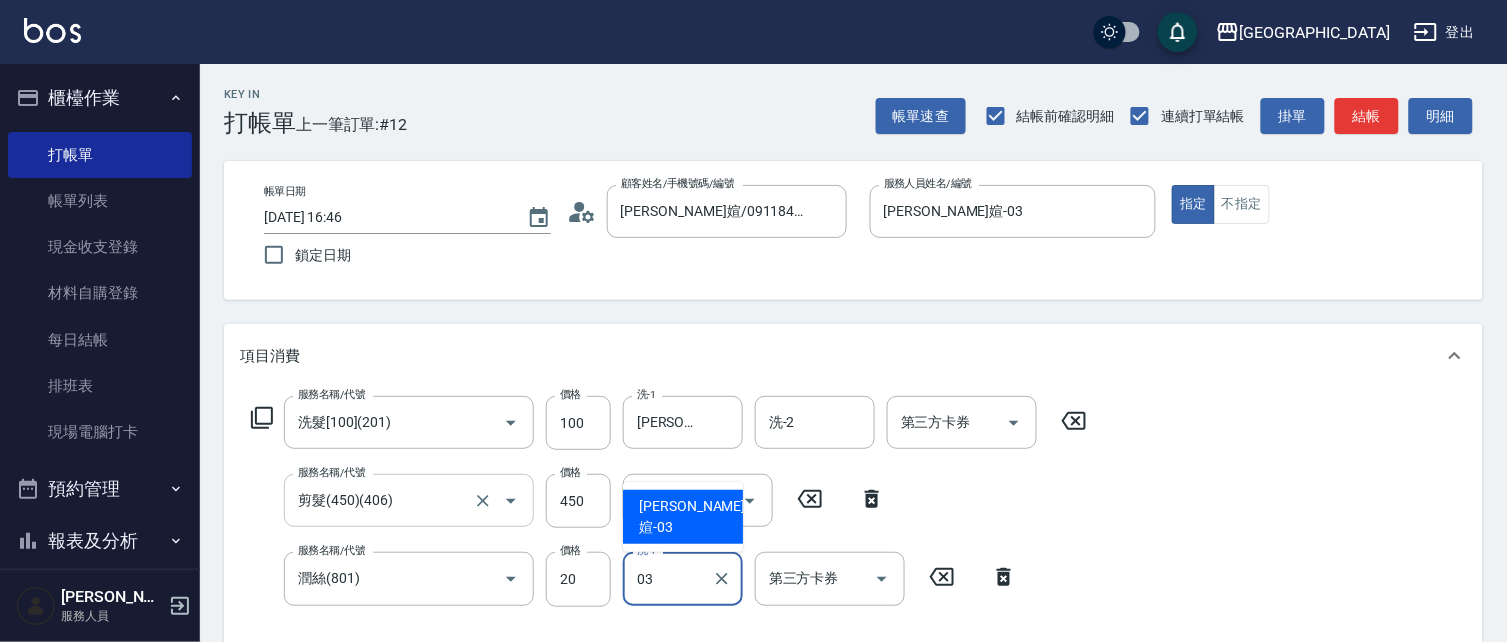 type on "[PERSON_NAME]媗-03" 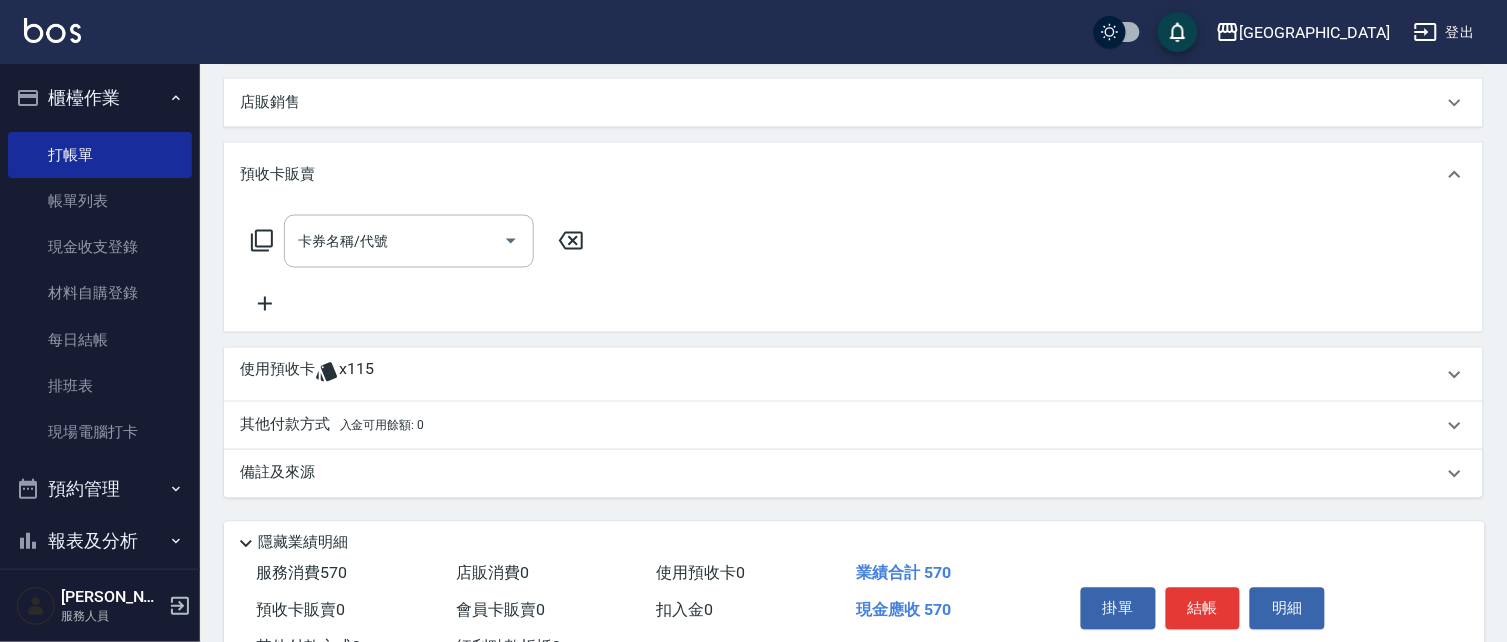 scroll, scrollTop: 335, scrollLeft: 0, axis: vertical 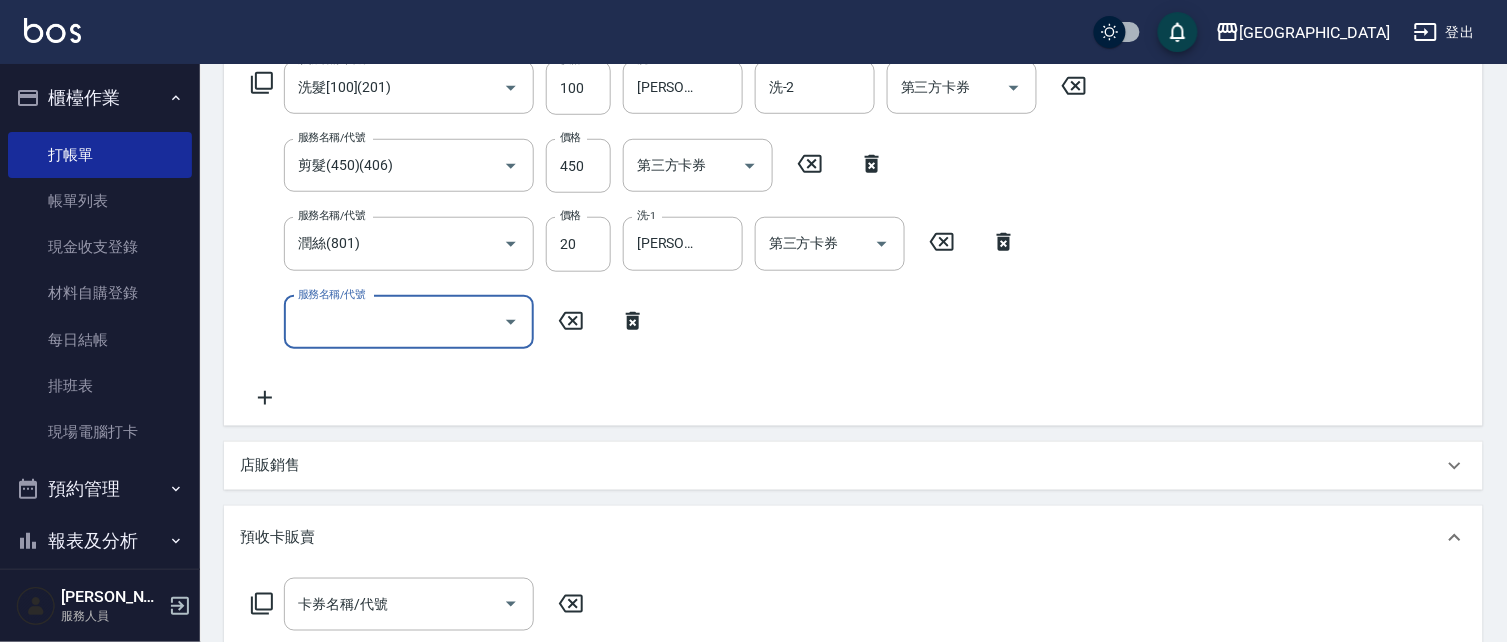 type on "[DATE] 19:42" 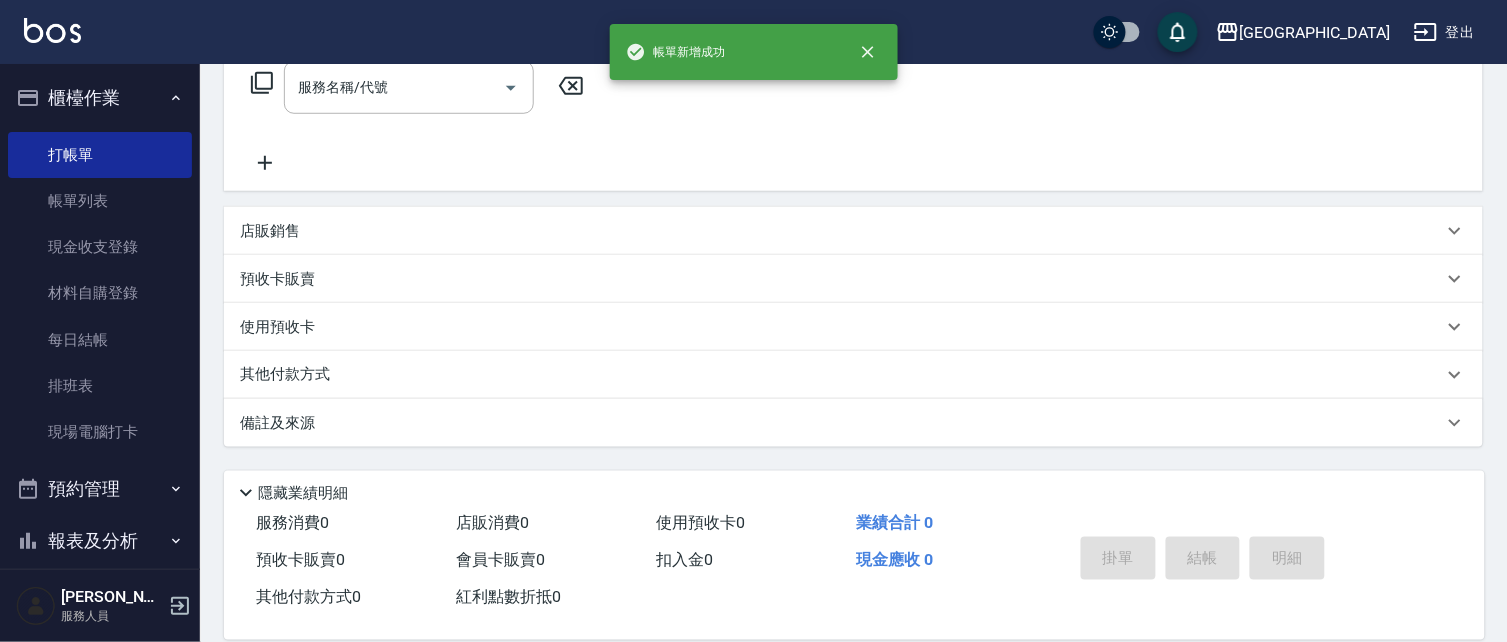 scroll, scrollTop: 0, scrollLeft: 0, axis: both 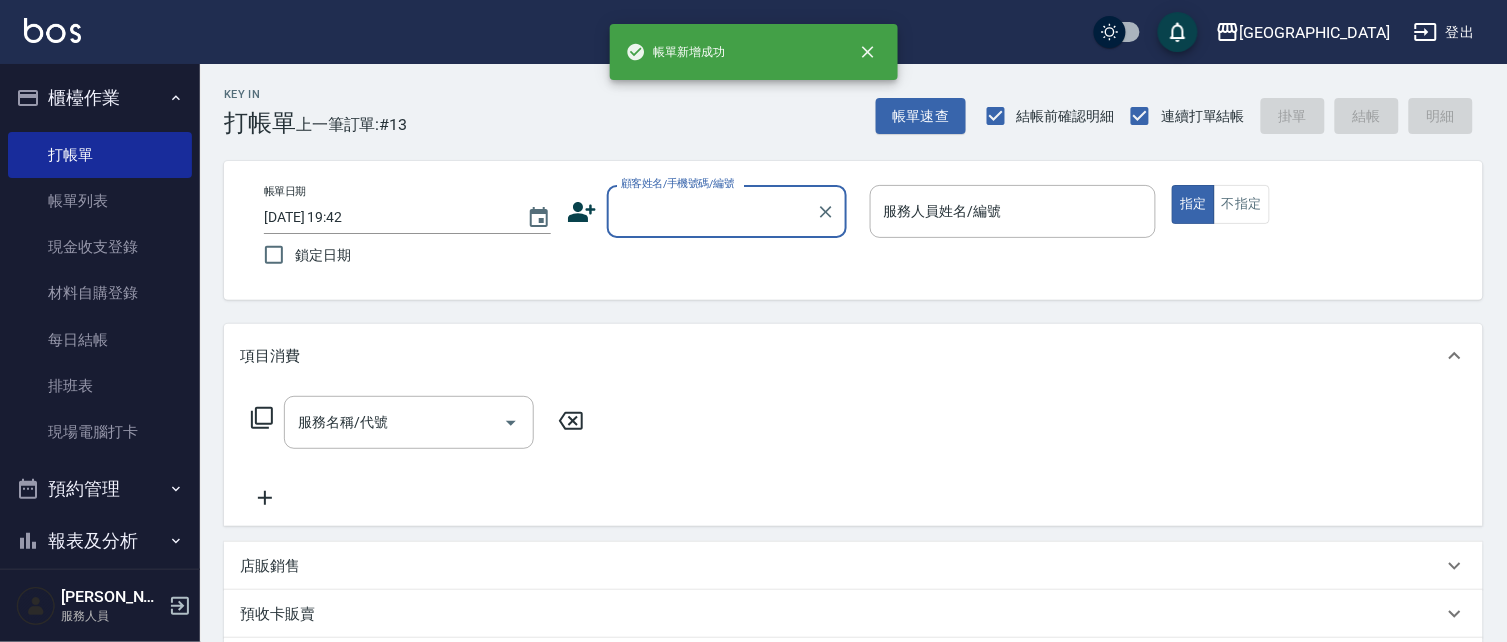 click on "顧客姓名/手機號碼/編號" at bounding box center (712, 211) 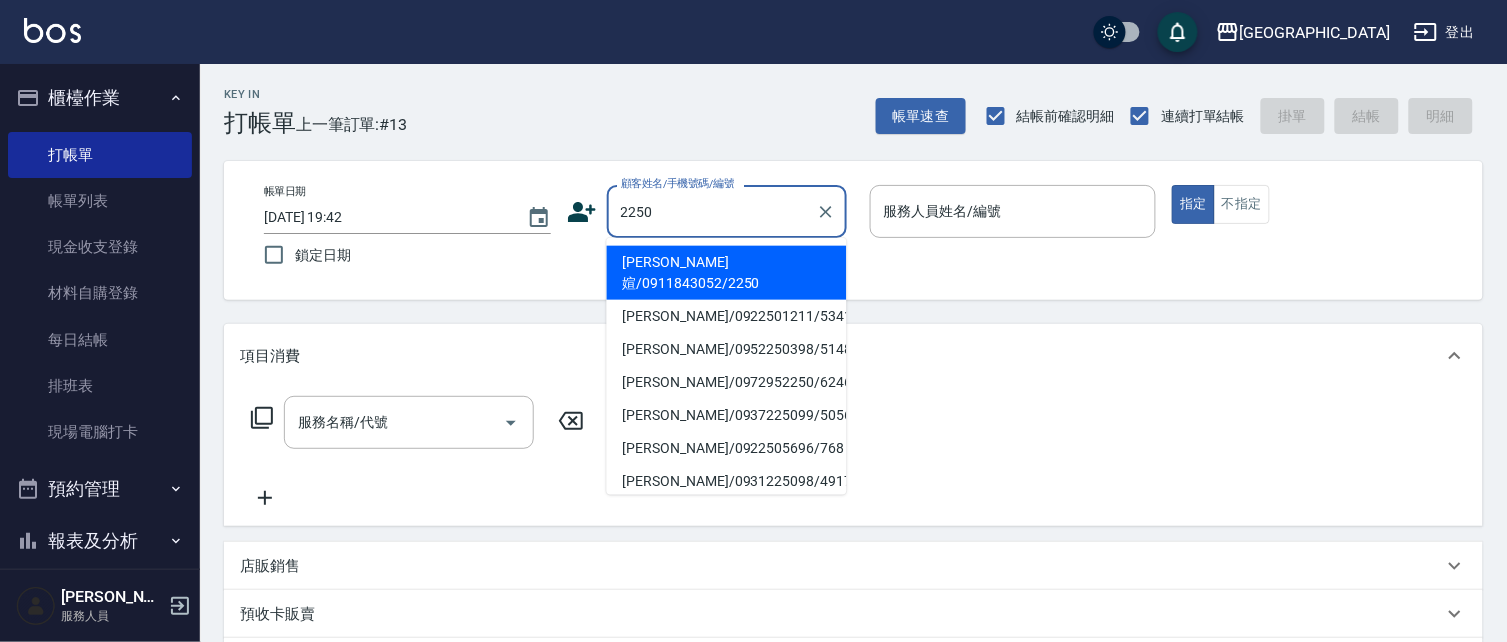 type on "2250" 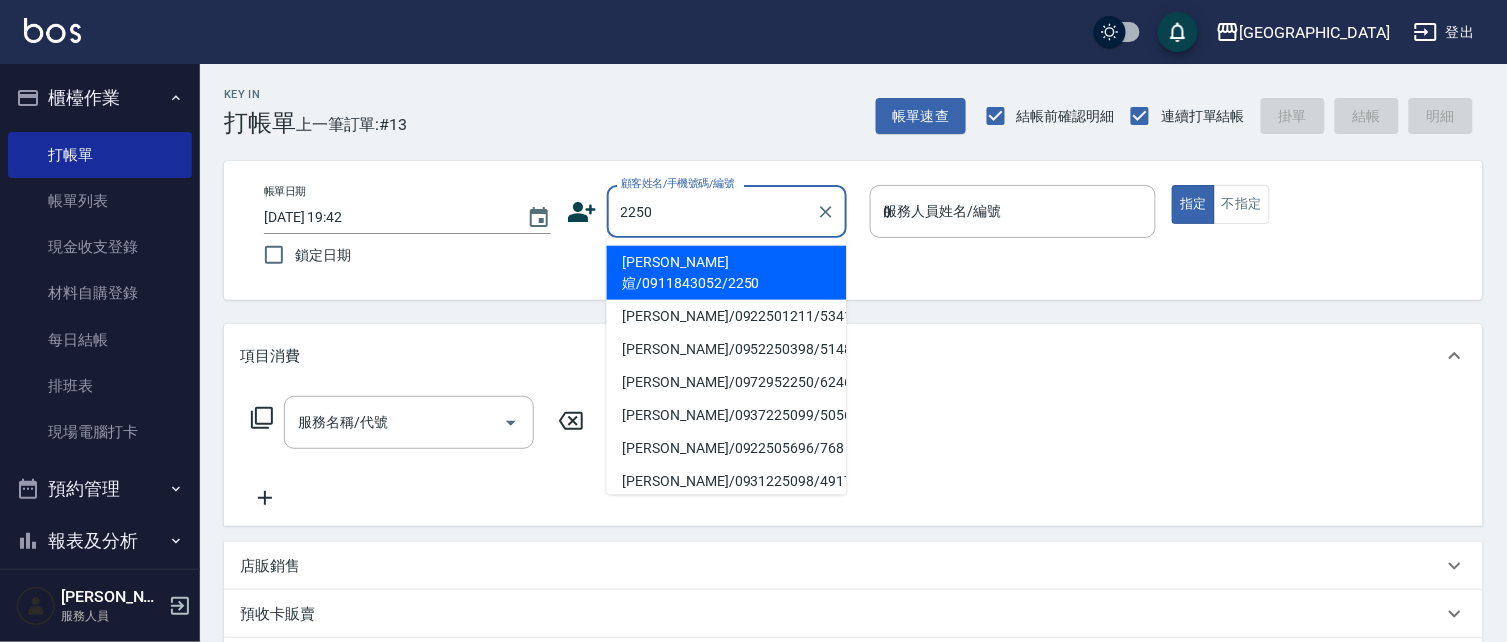 type on "03" 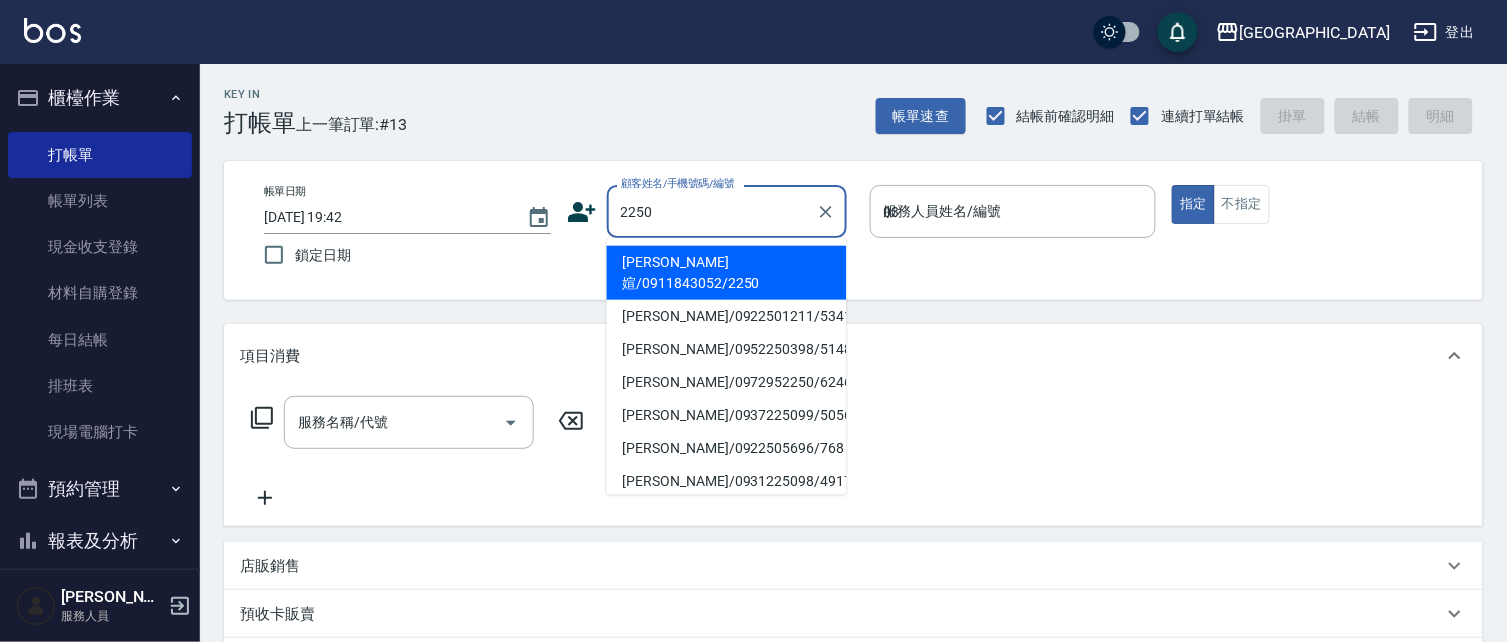 type on "[PERSON_NAME]媗/0911843052/2250" 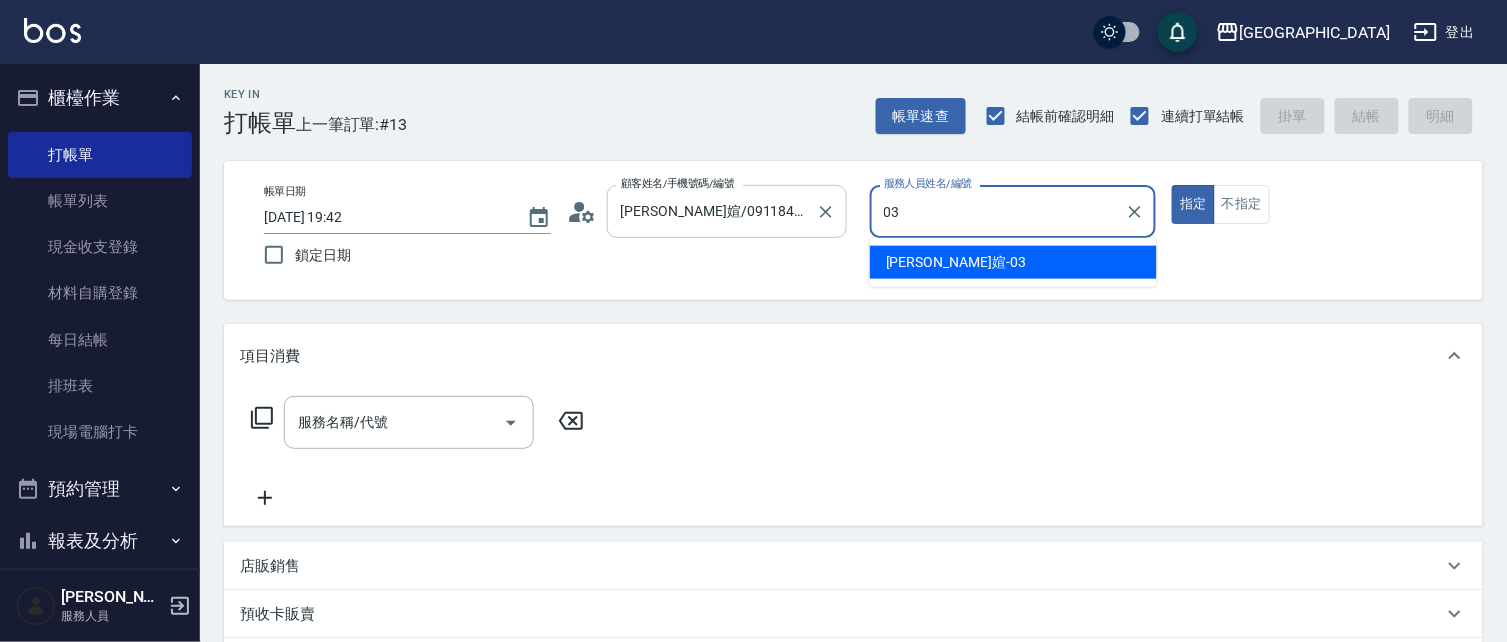 type on "[PERSON_NAME]媗-03" 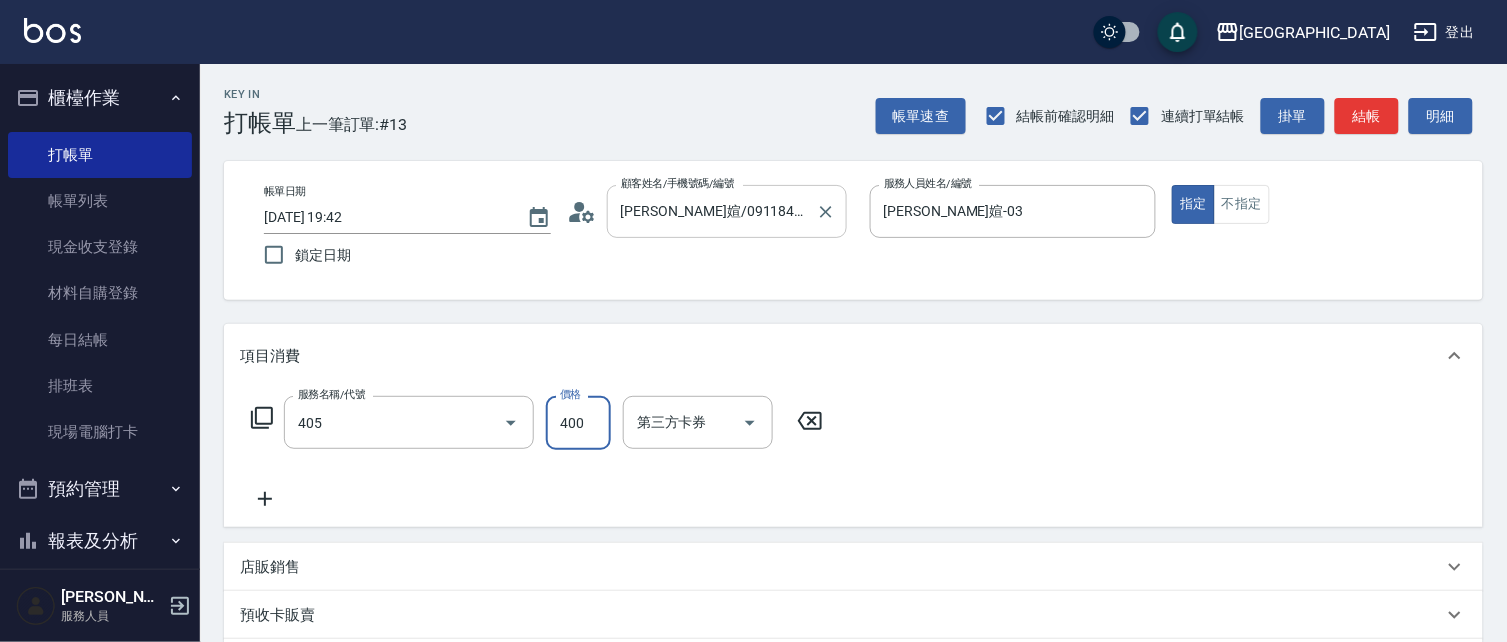 type on "剪髮(400)(405)" 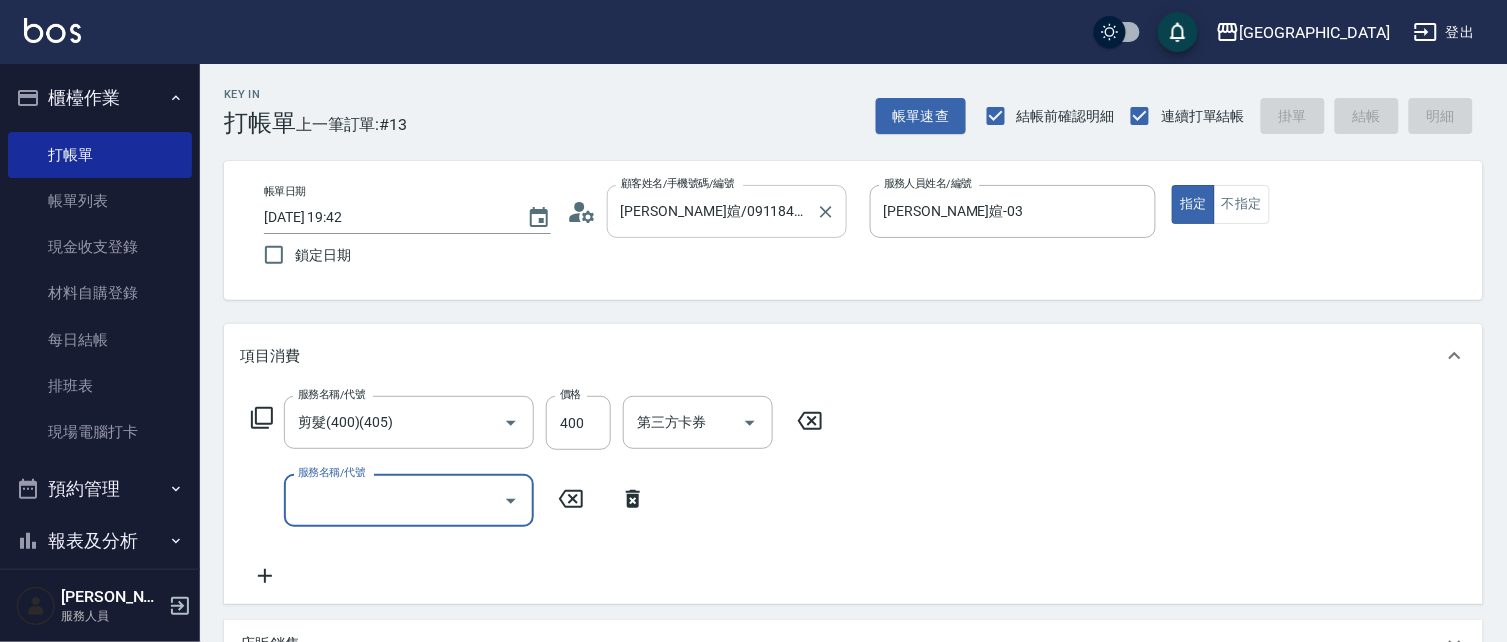 type 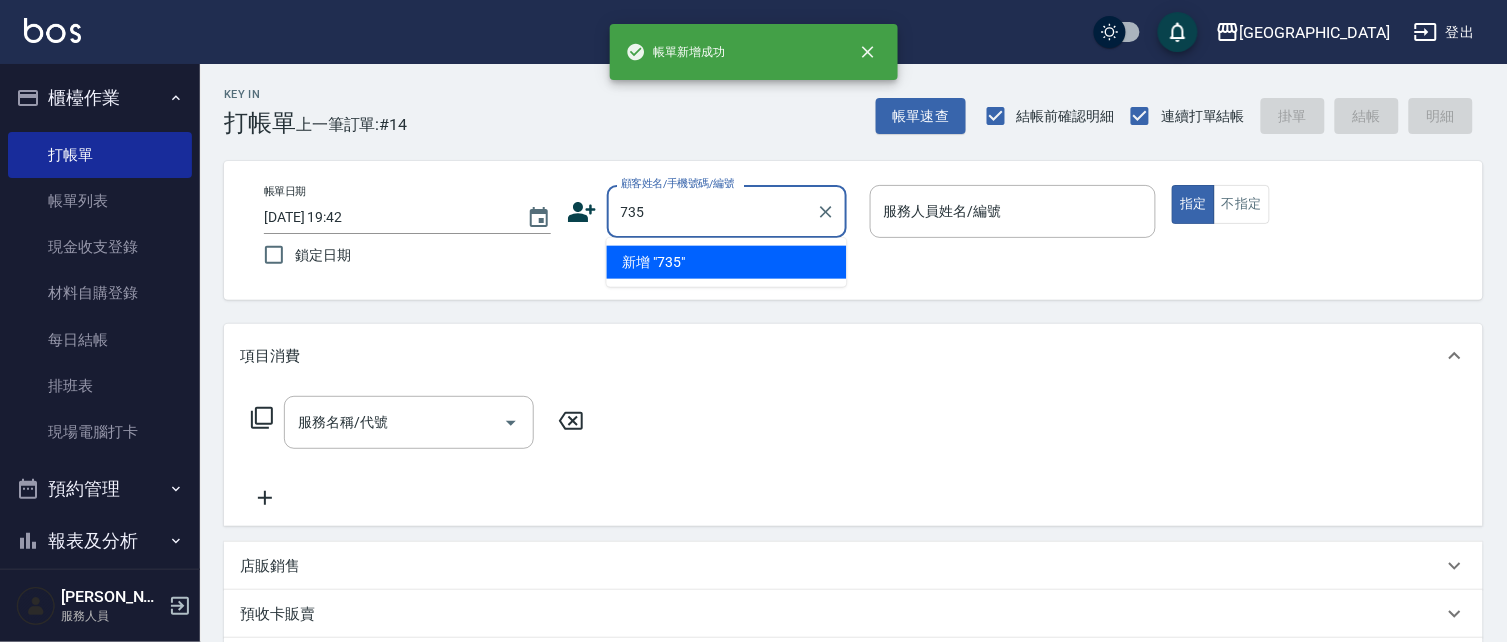 type on "735" 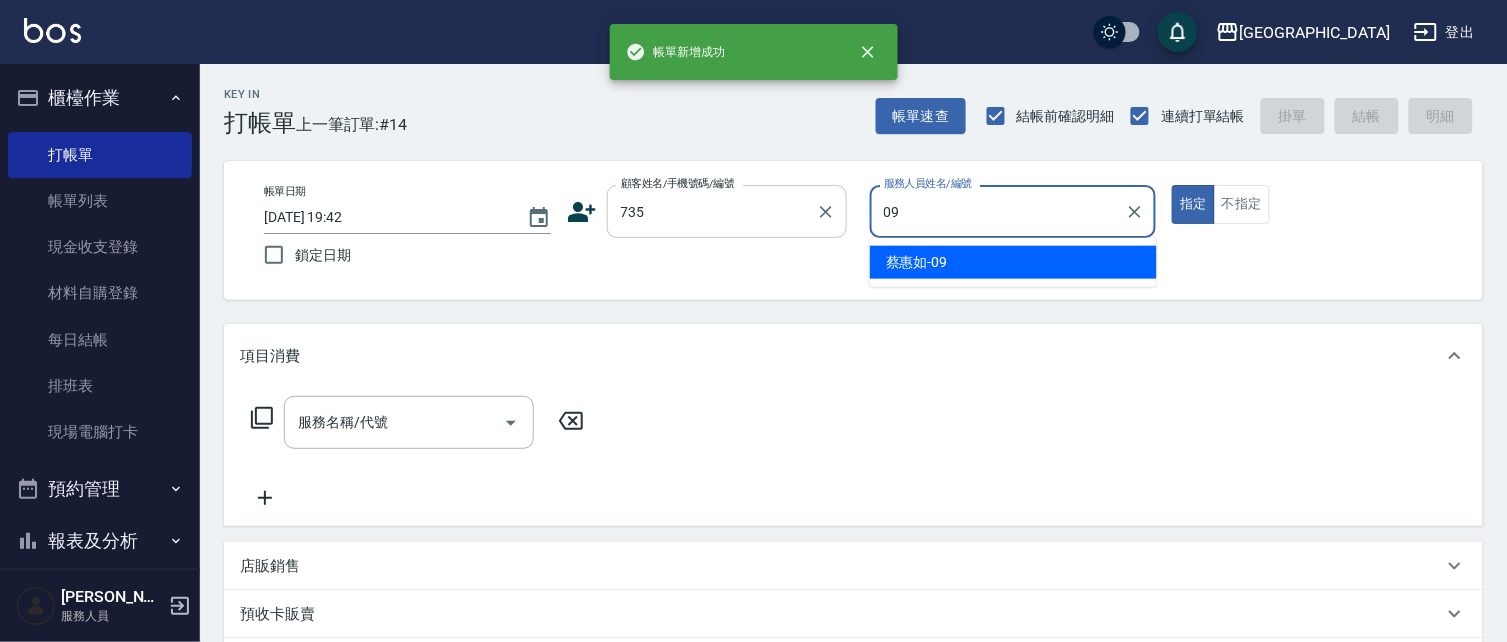 type on "[PERSON_NAME]-09" 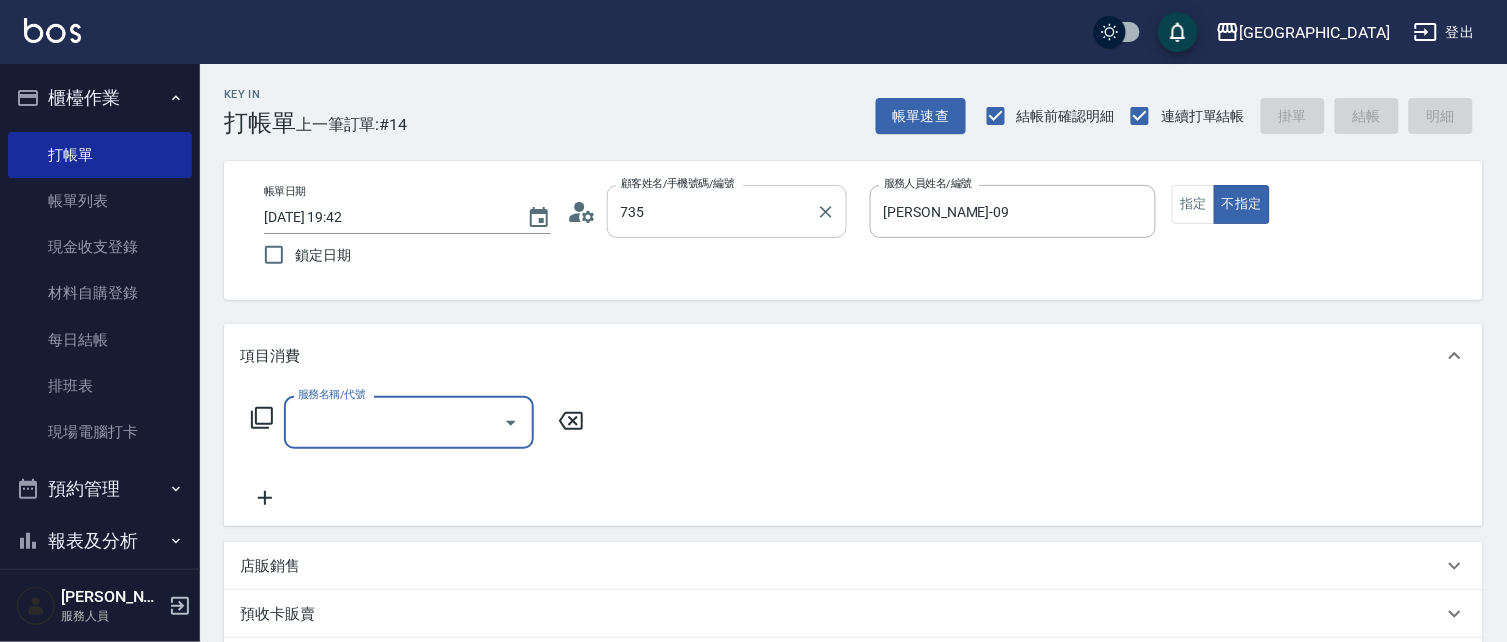 type on "[PERSON_NAME]/ 0958338986/735" 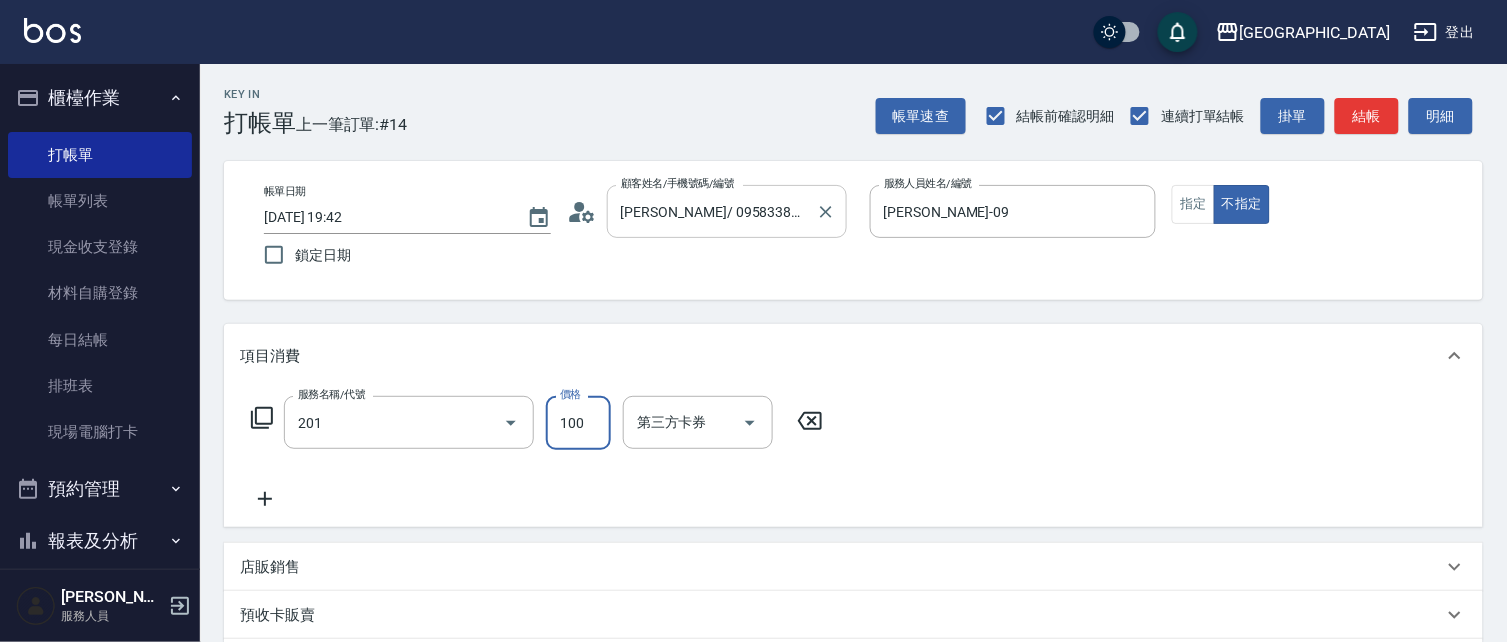 type on "洗髮[100](201)" 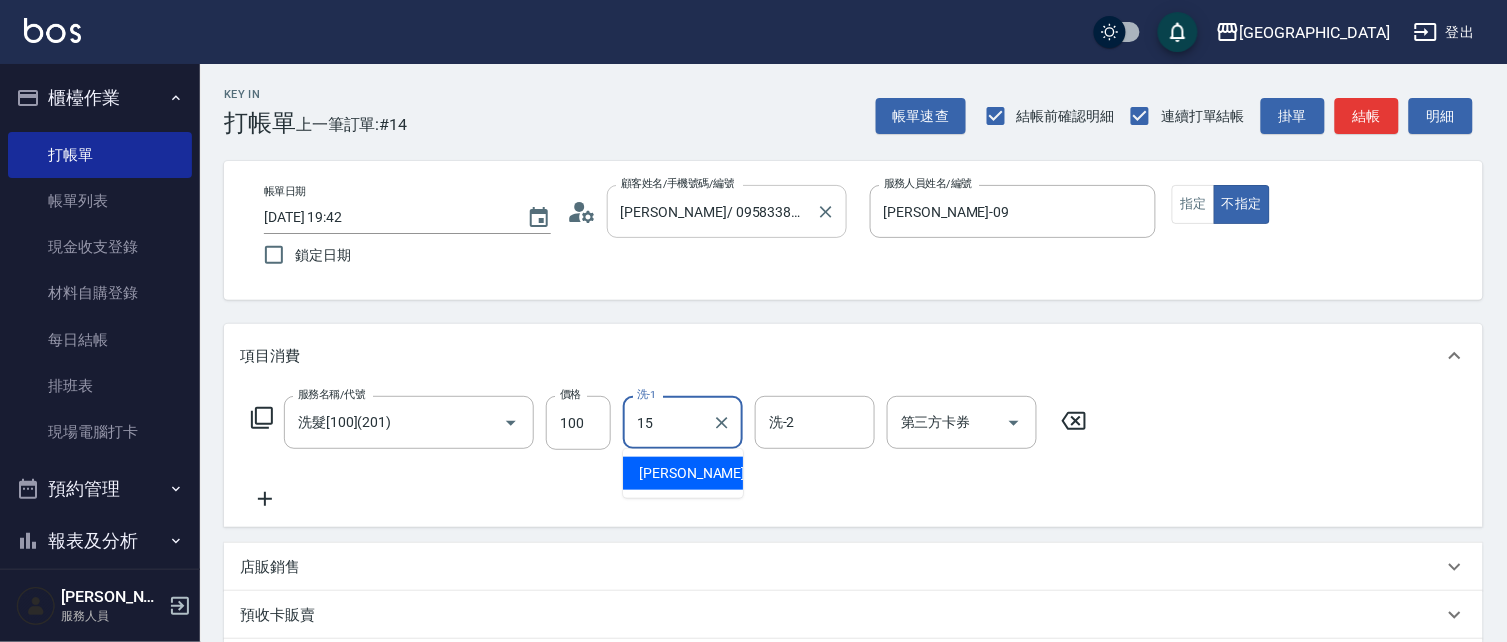 type on "[PERSON_NAME]-15" 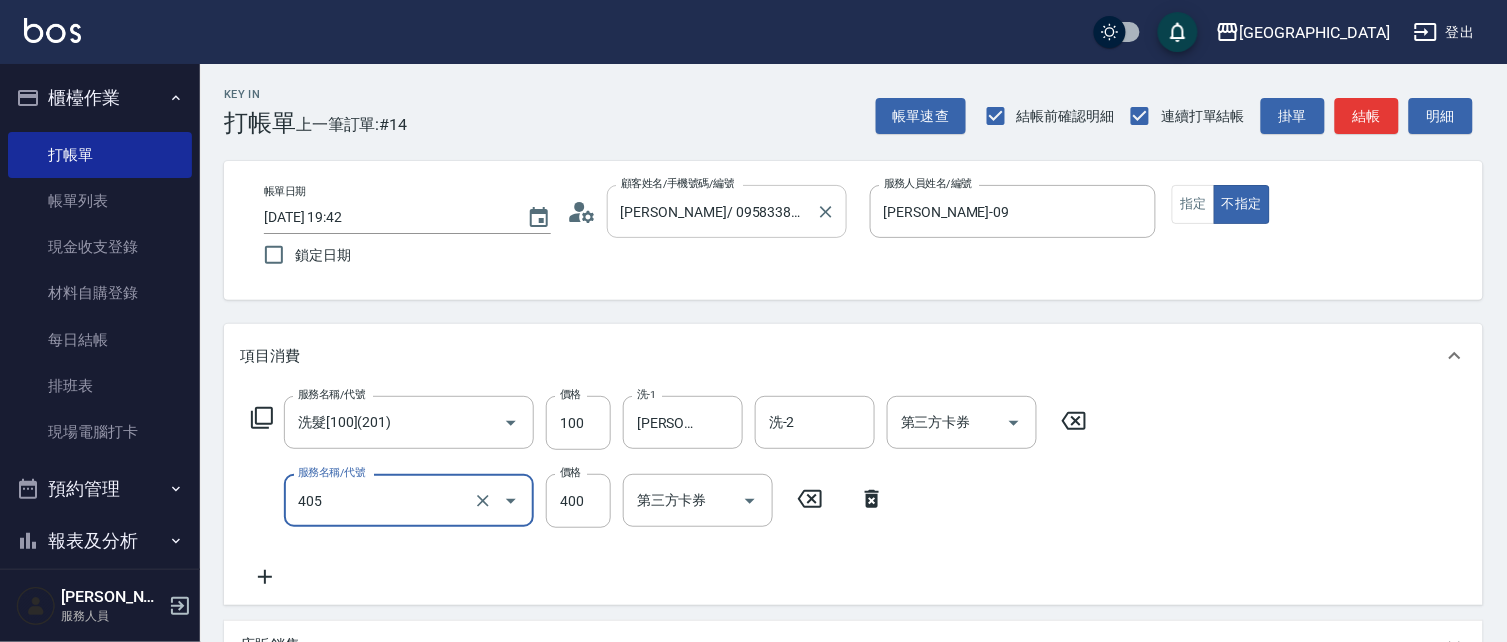 type on "剪髮(400)(405)" 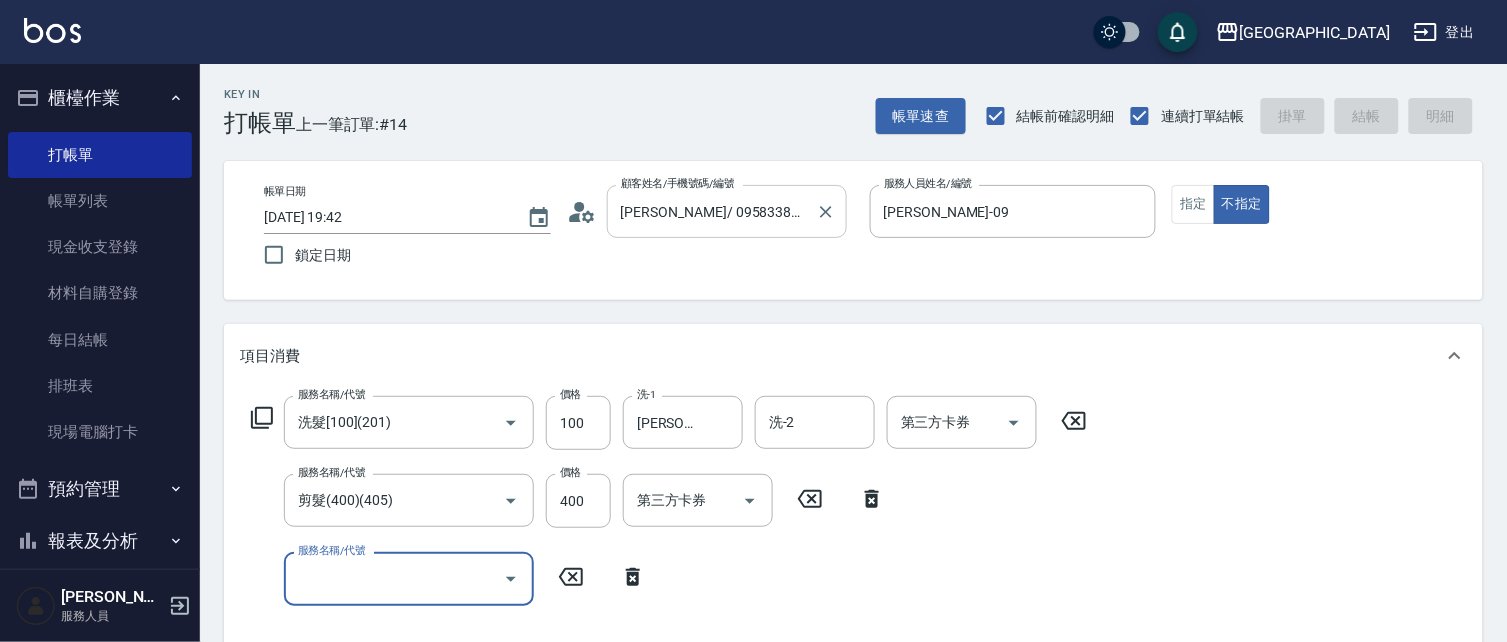 type 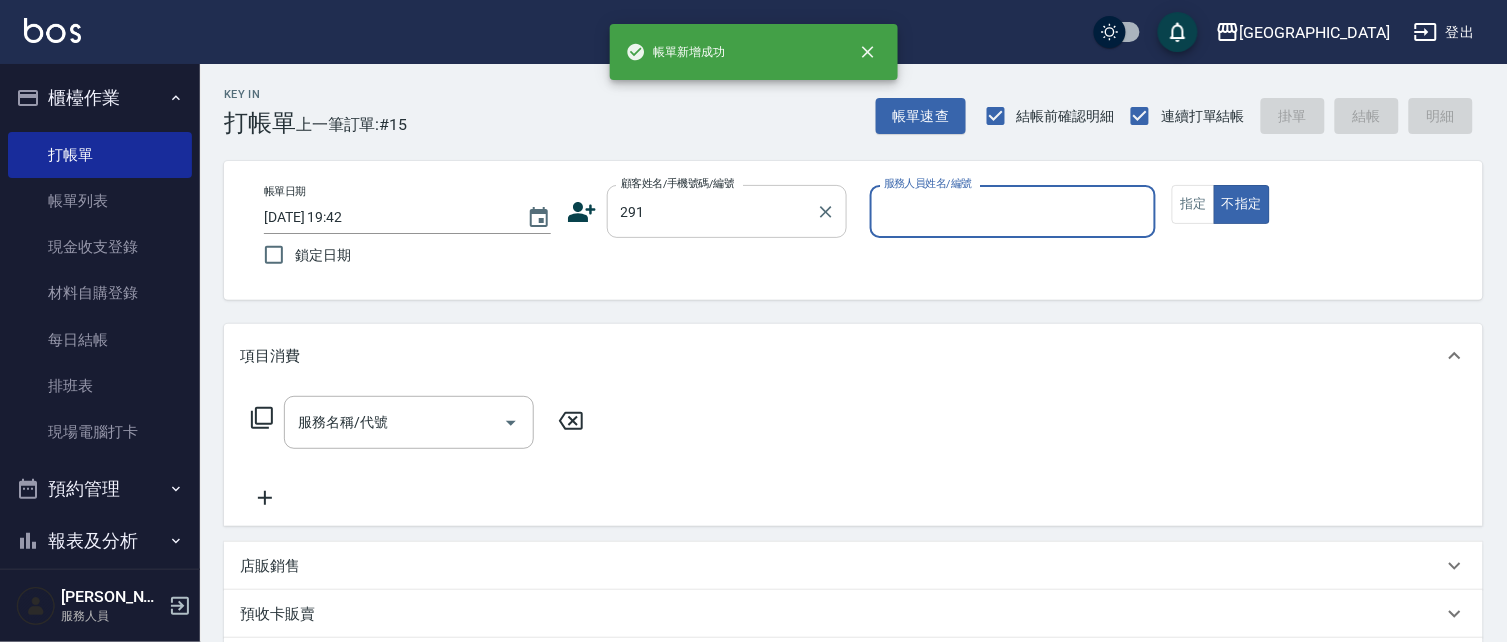 type on "291" 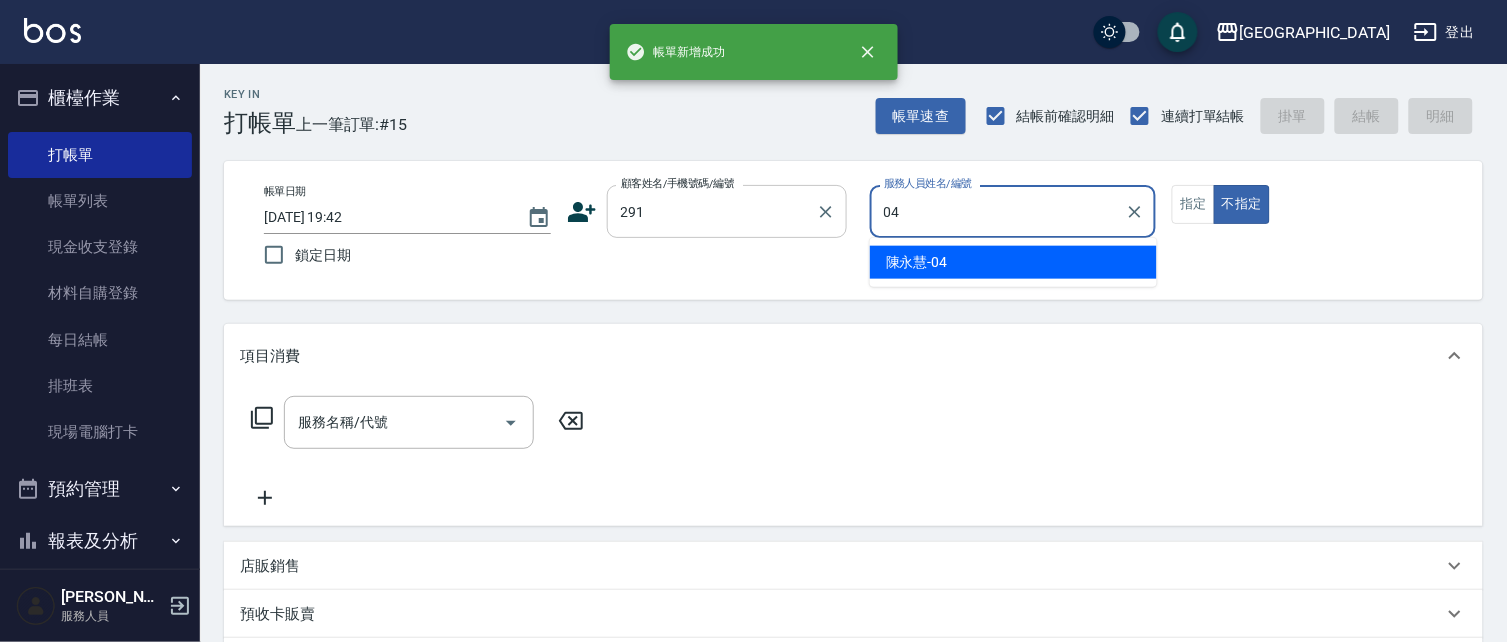 type on "[PERSON_NAME]-04" 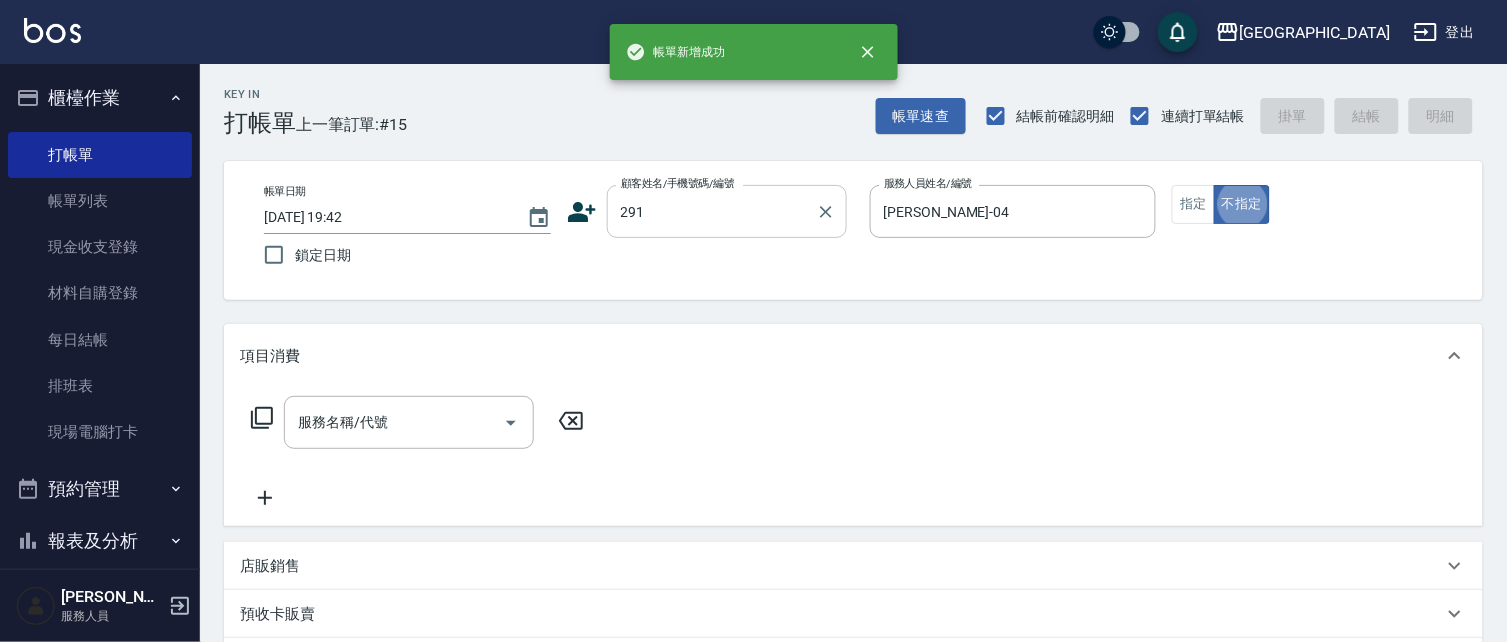 type on "false" 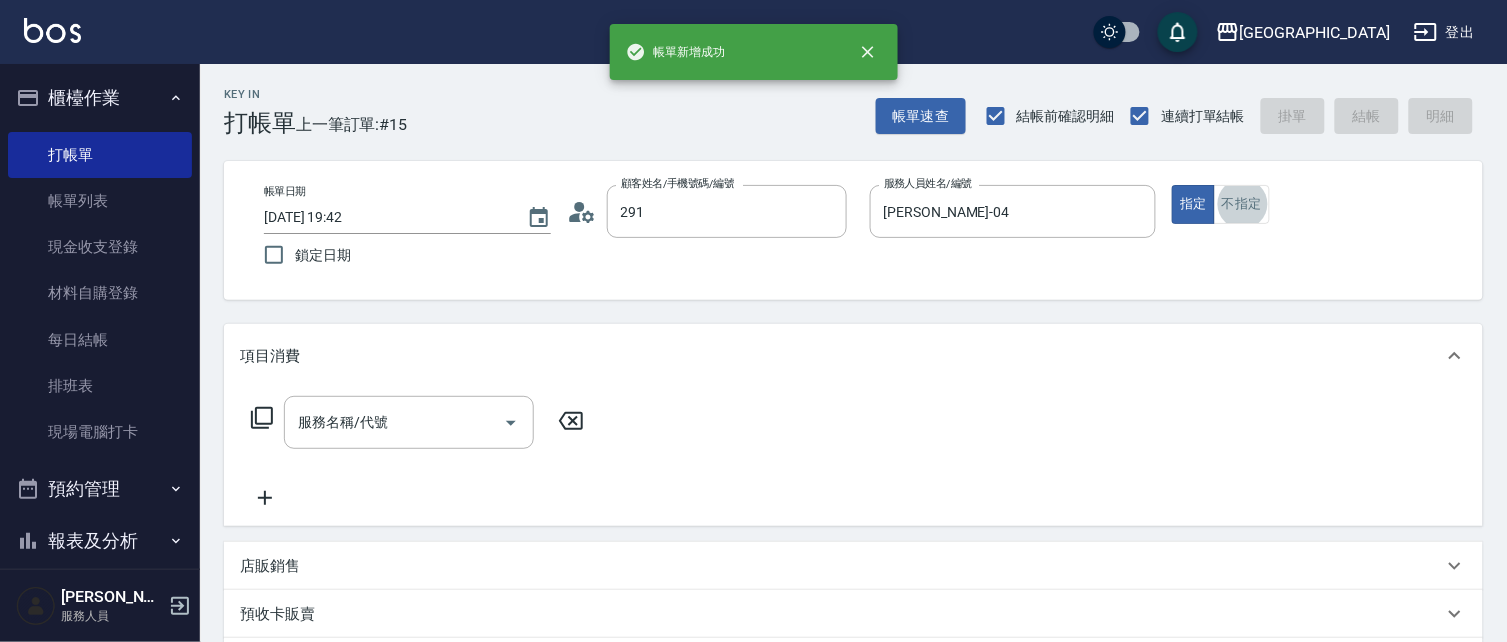 type on "[PERSON_NAME]/291/291" 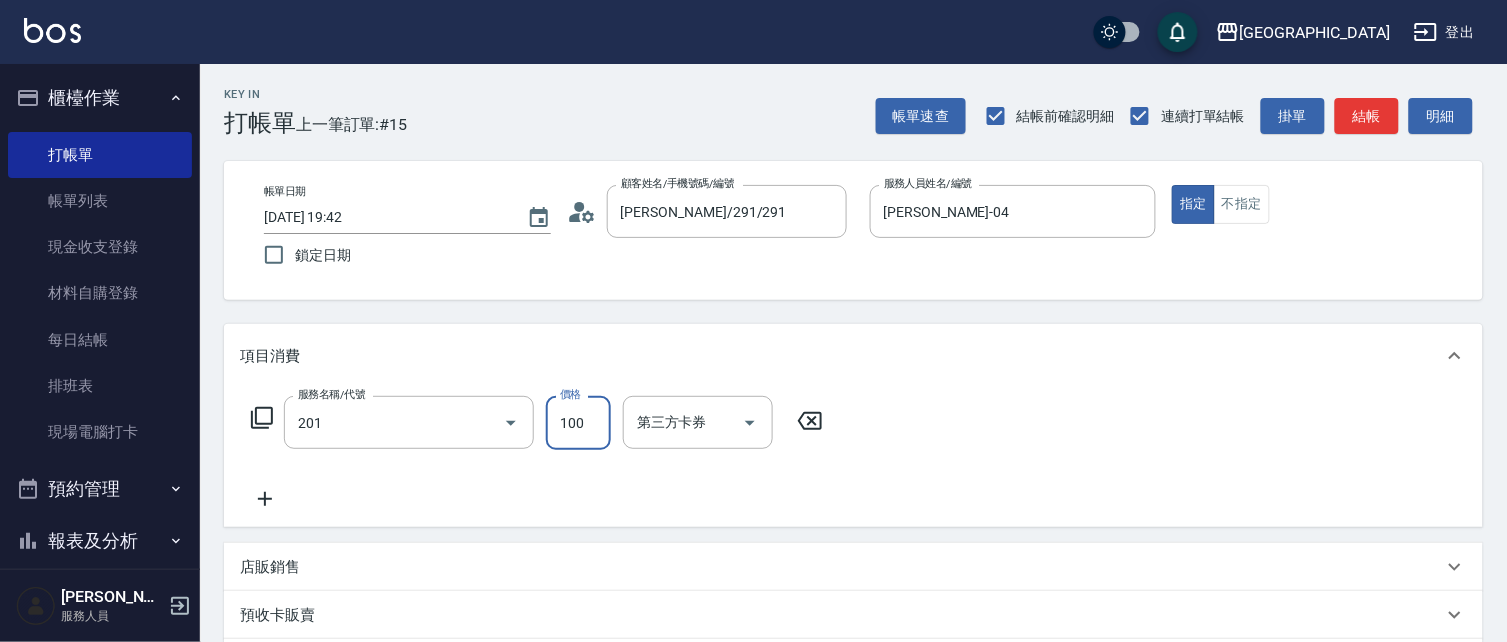 type on "洗髮[100](201)" 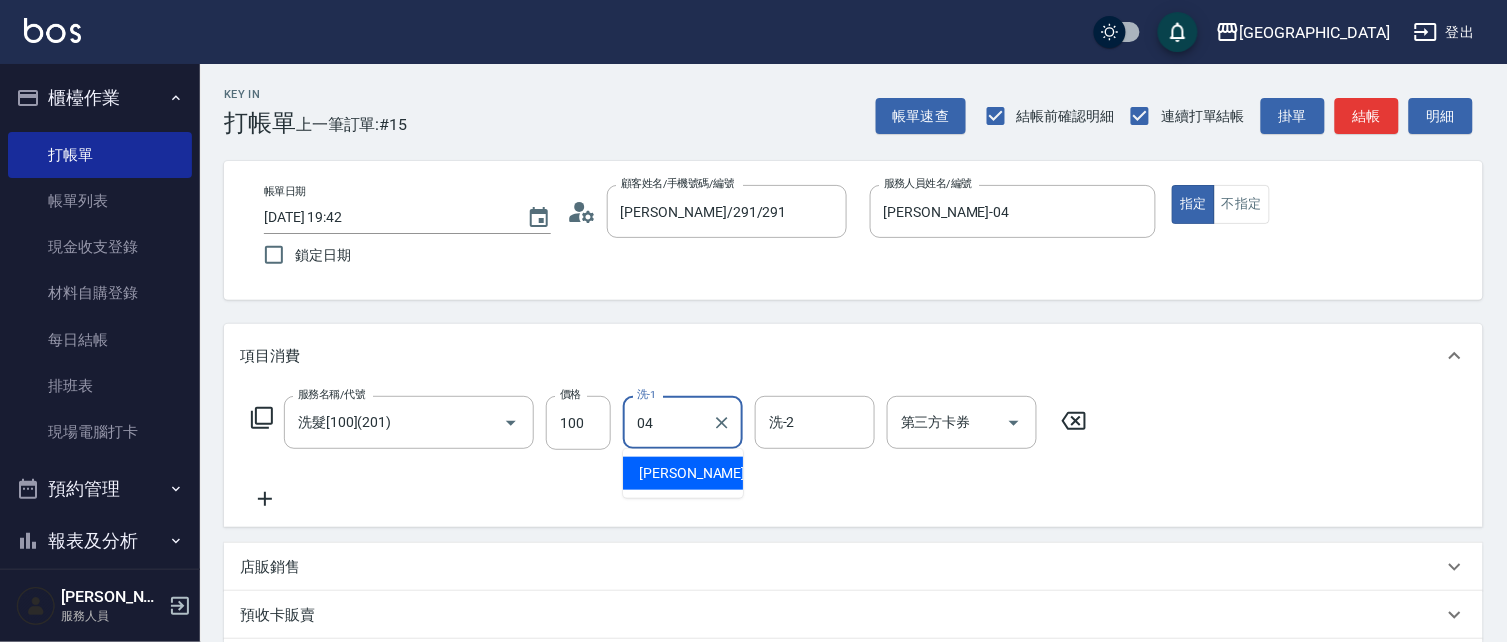 type on "[PERSON_NAME]-04" 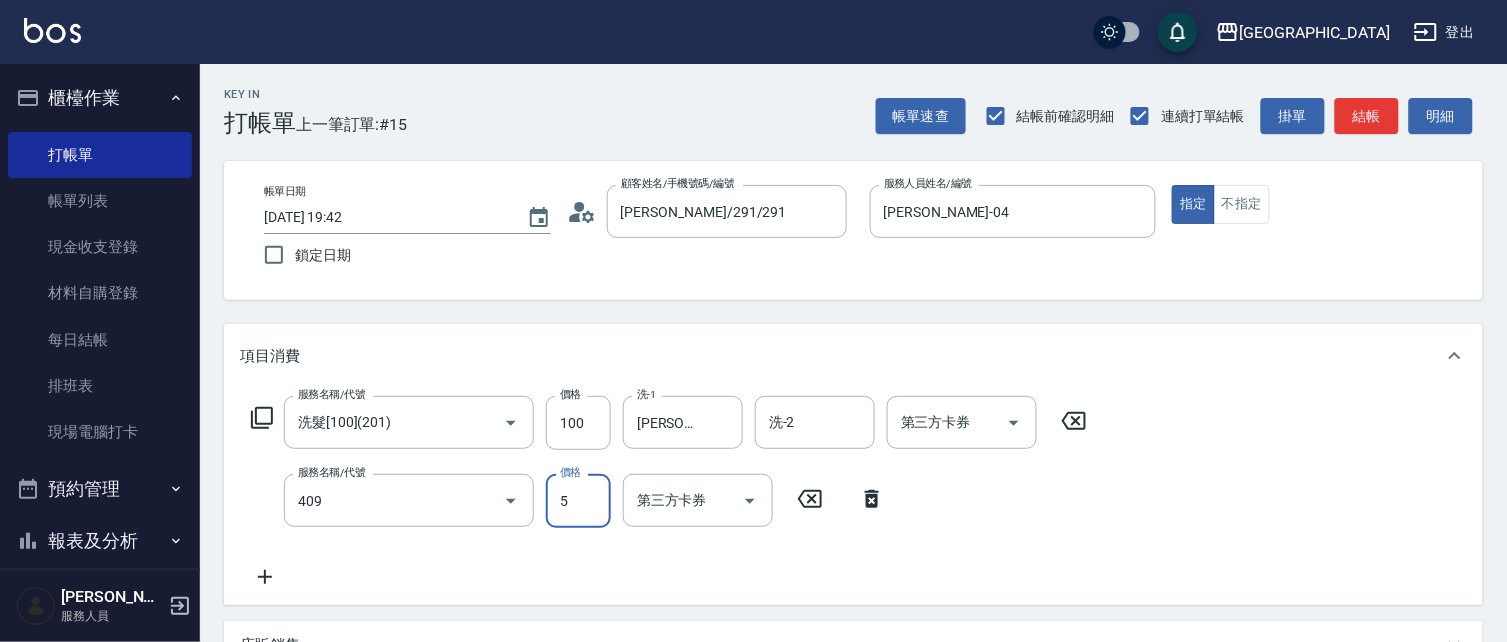 type on "剪髮(550)(409)" 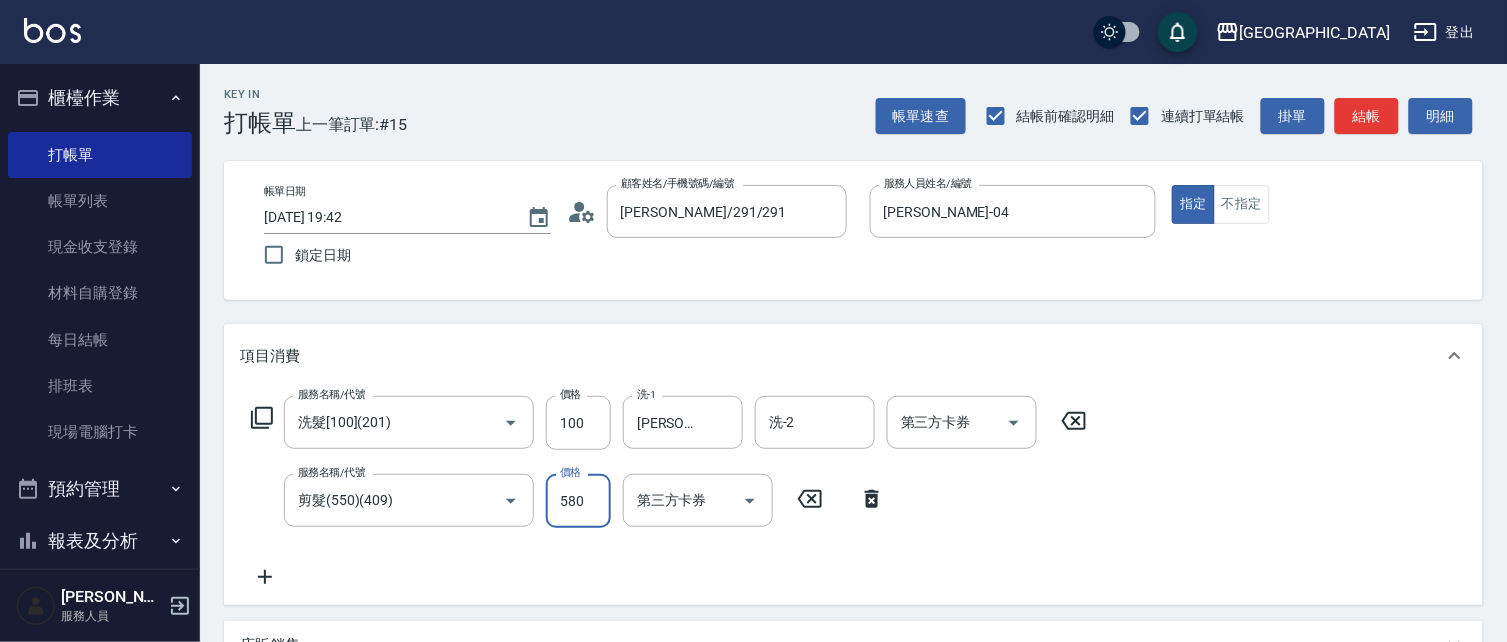 type on "580" 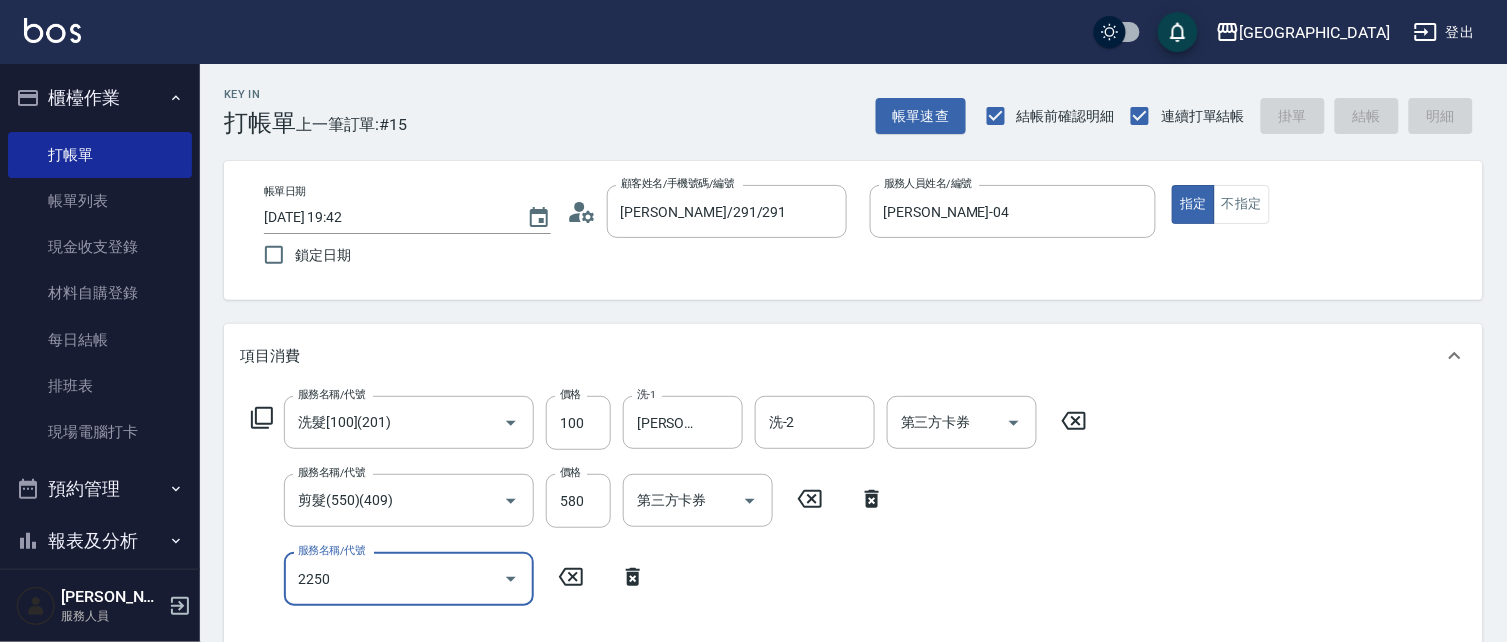 type on "2250" 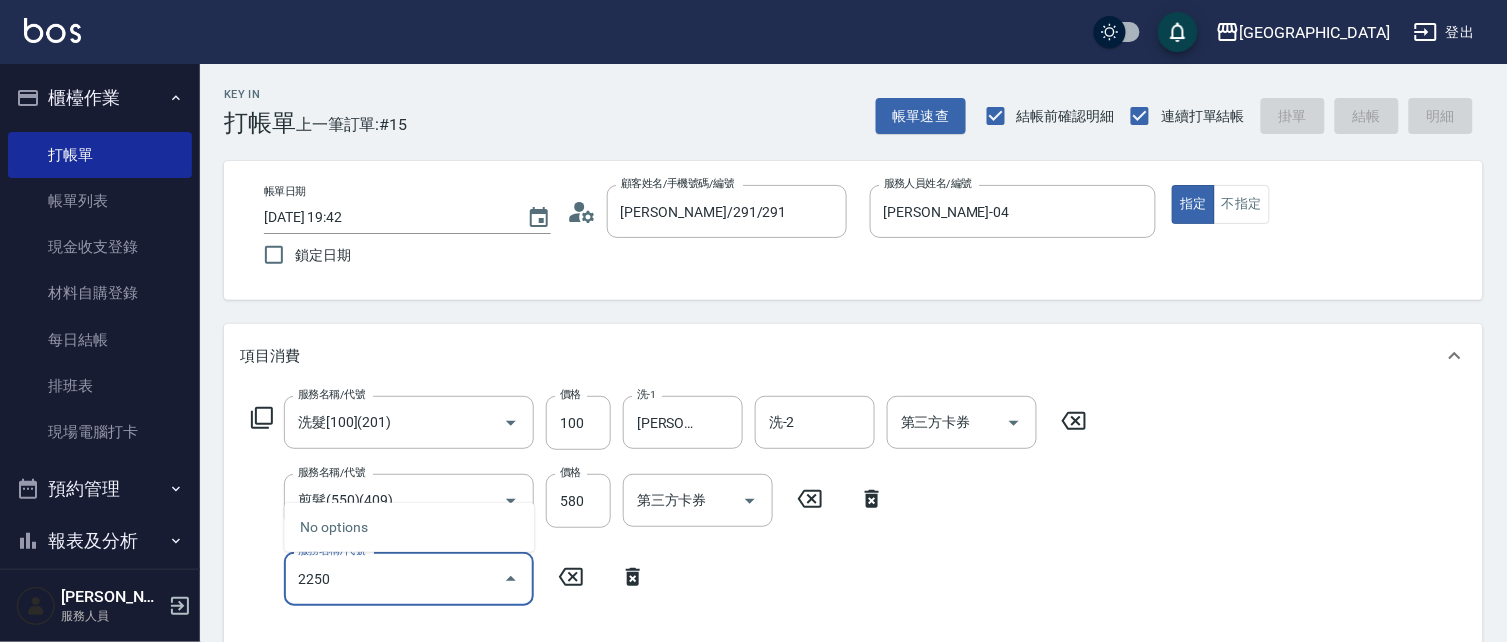 type 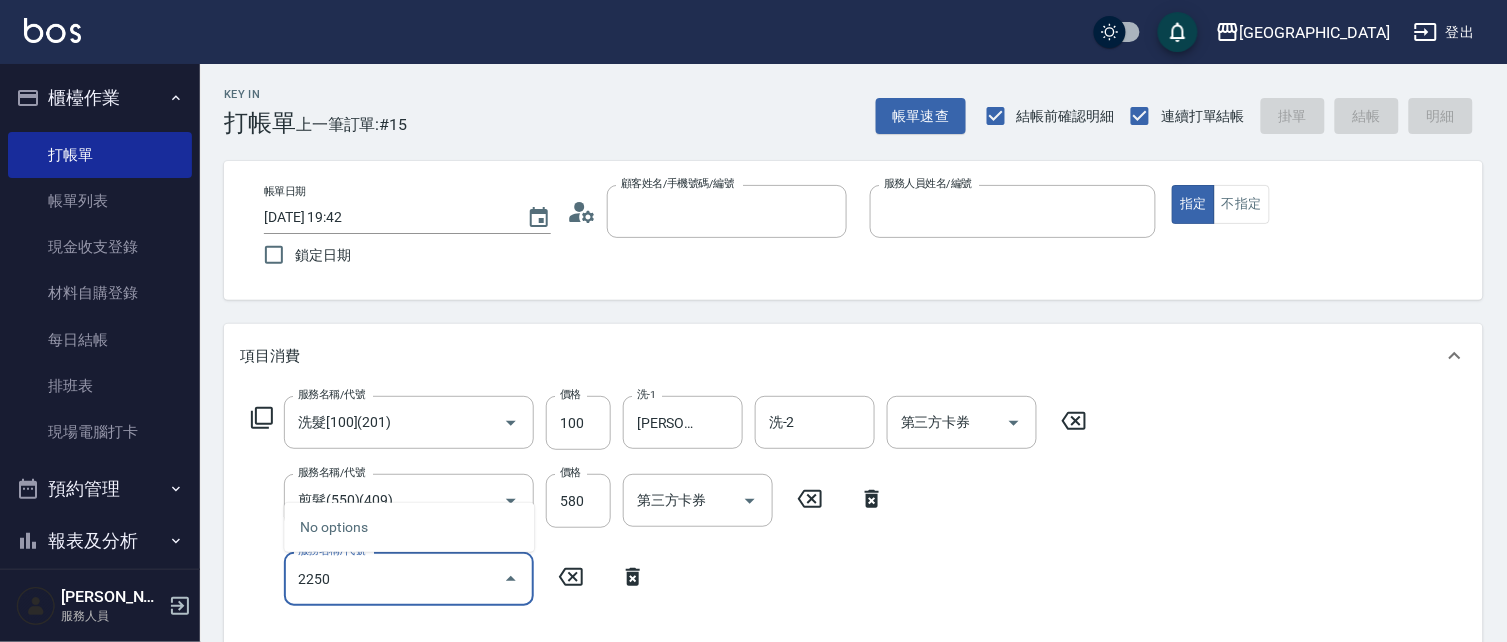 type 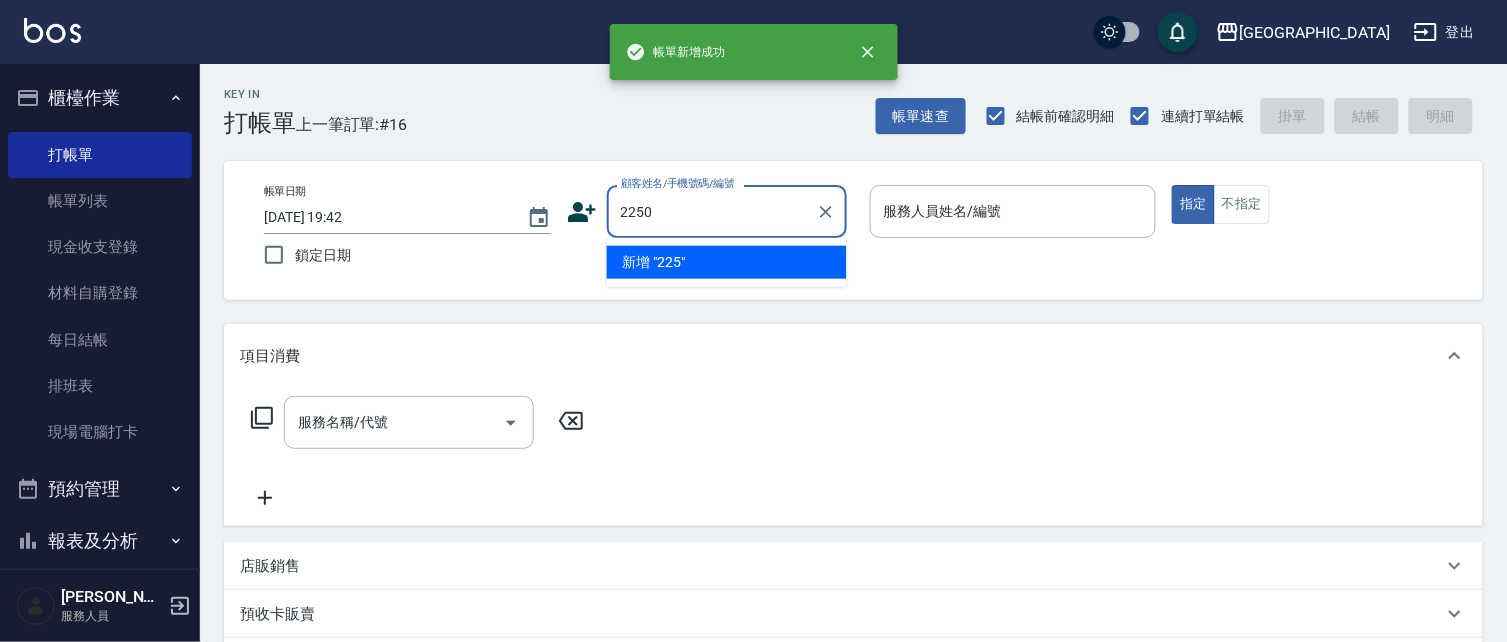 type on "2250" 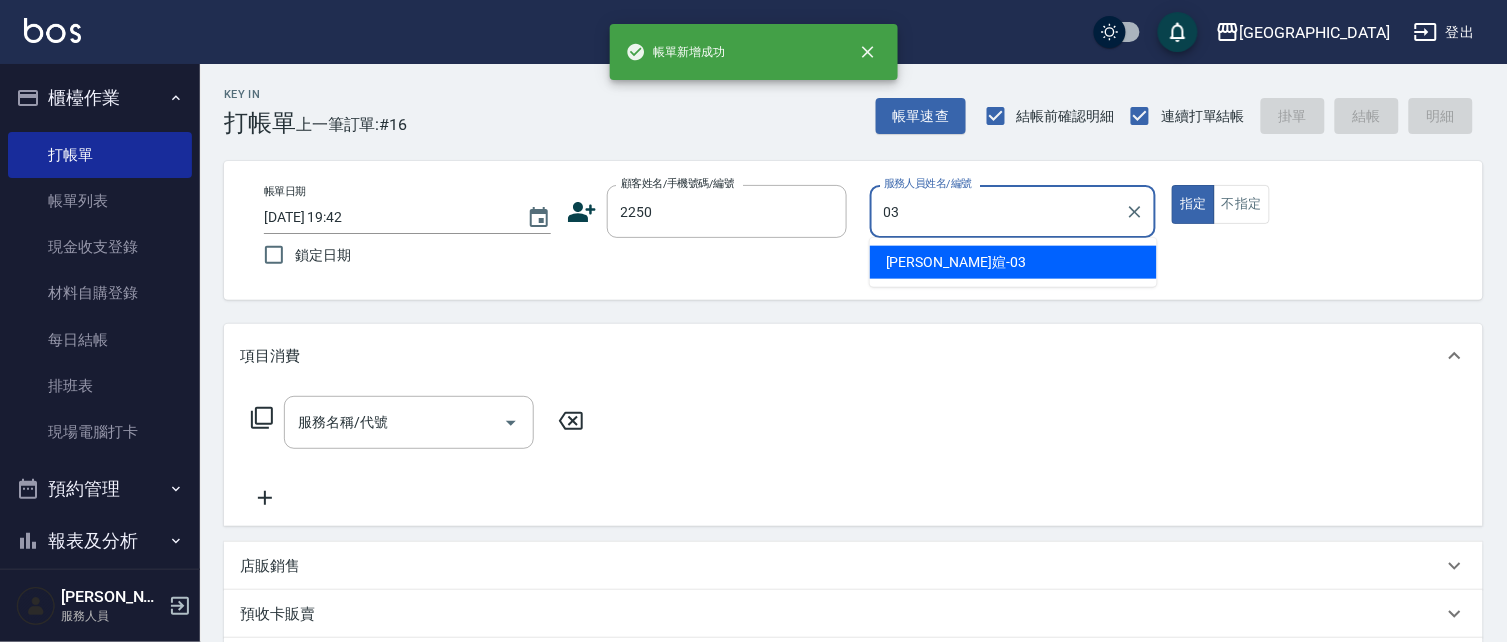 type on "[PERSON_NAME]媗-03" 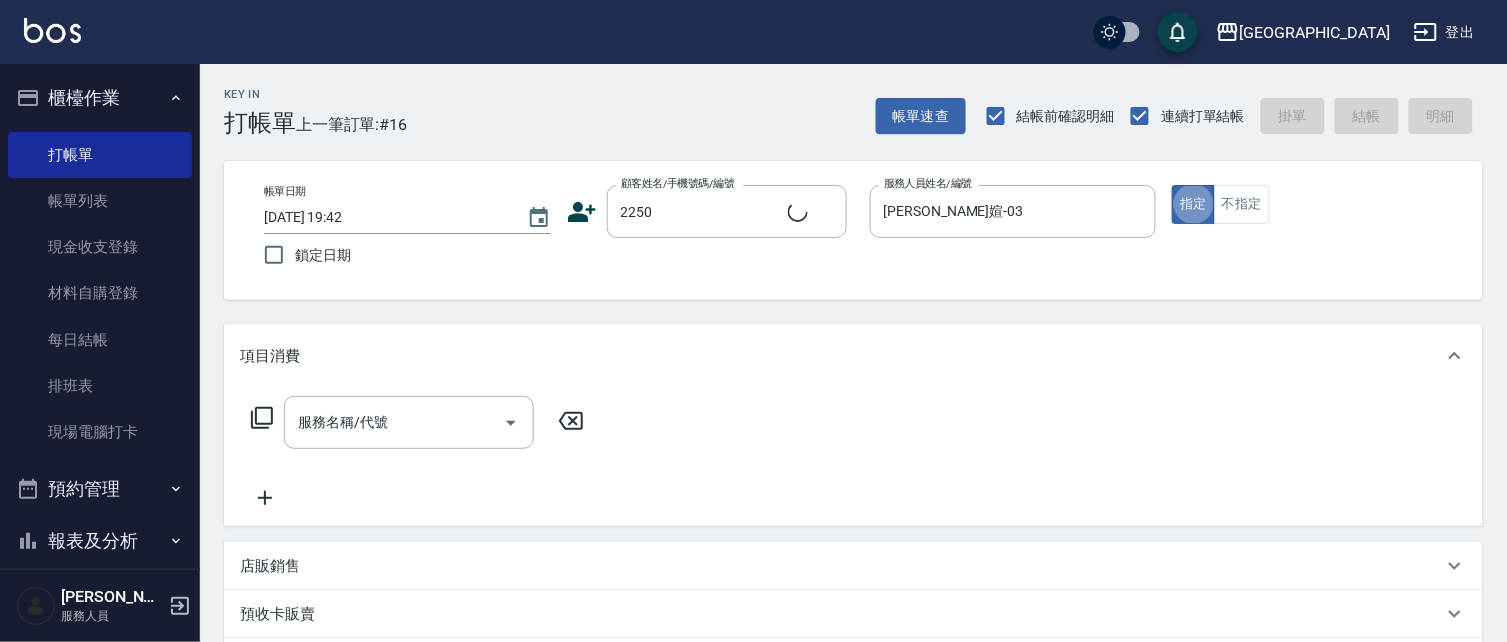 type on "[PERSON_NAME]媗/0911843052/2250" 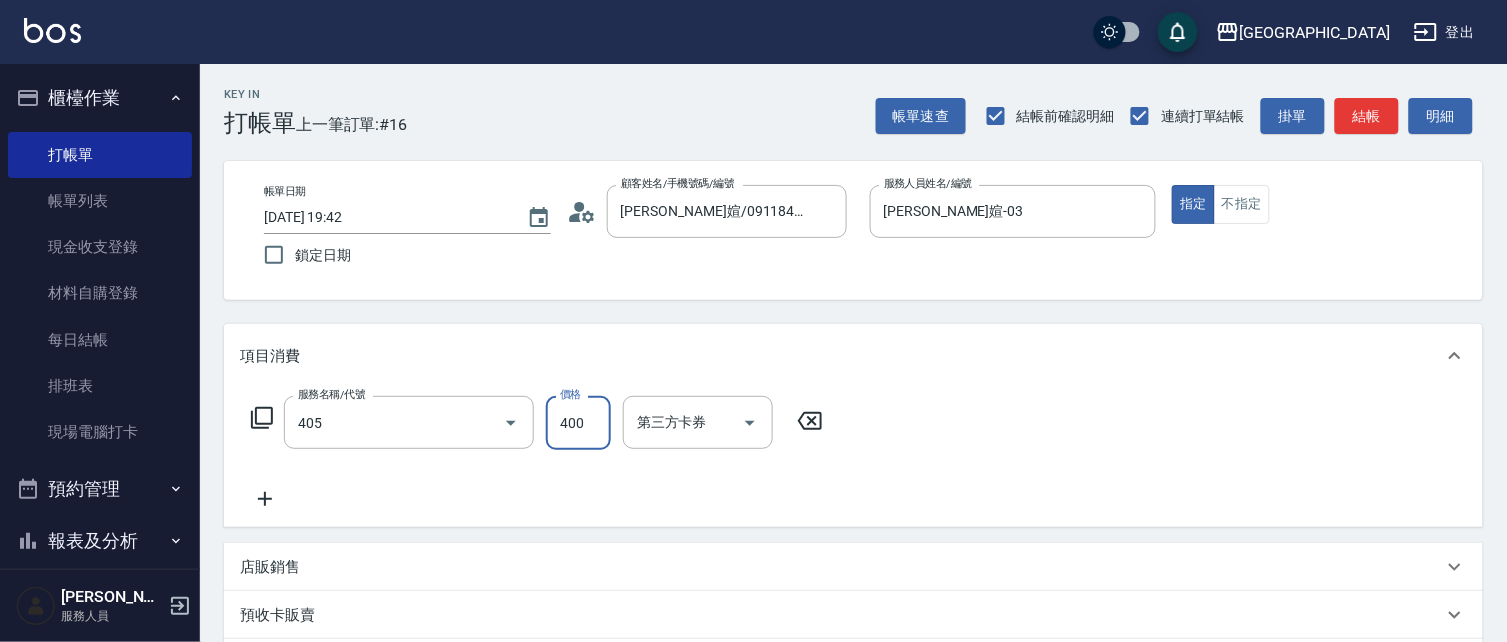 type on "剪髮(400)(405)" 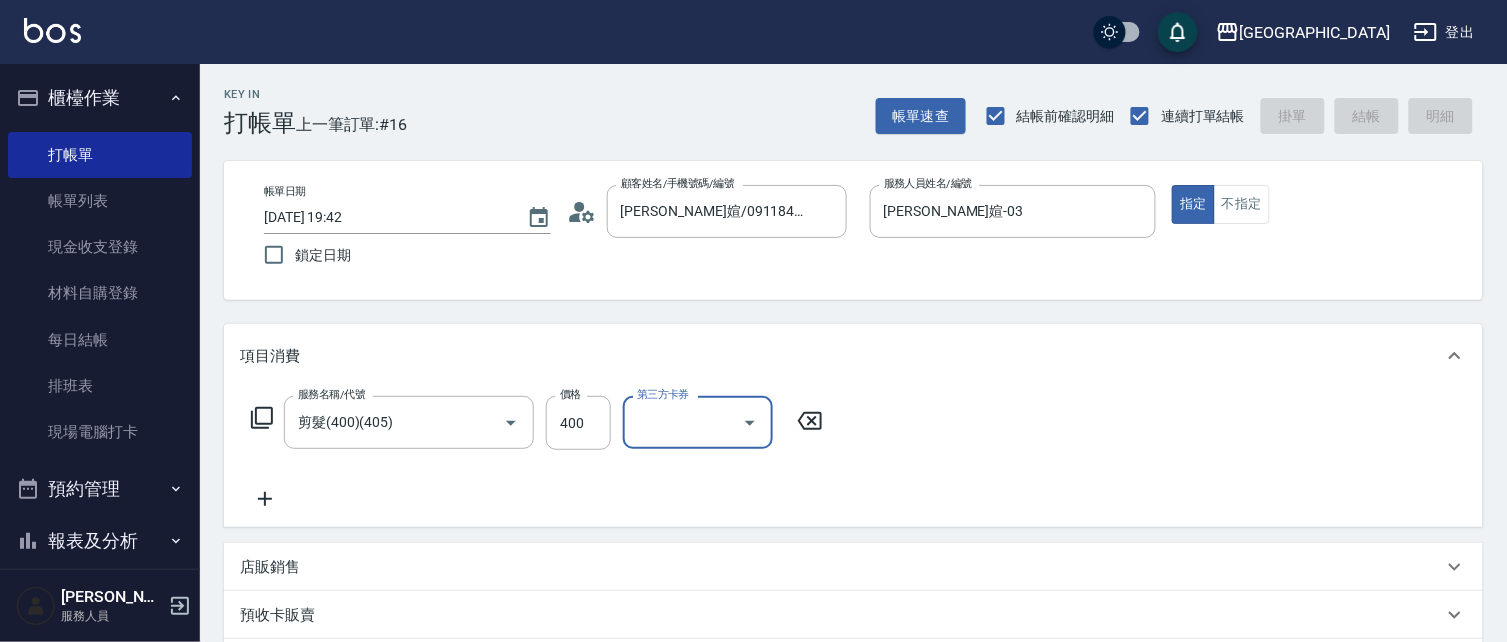 type 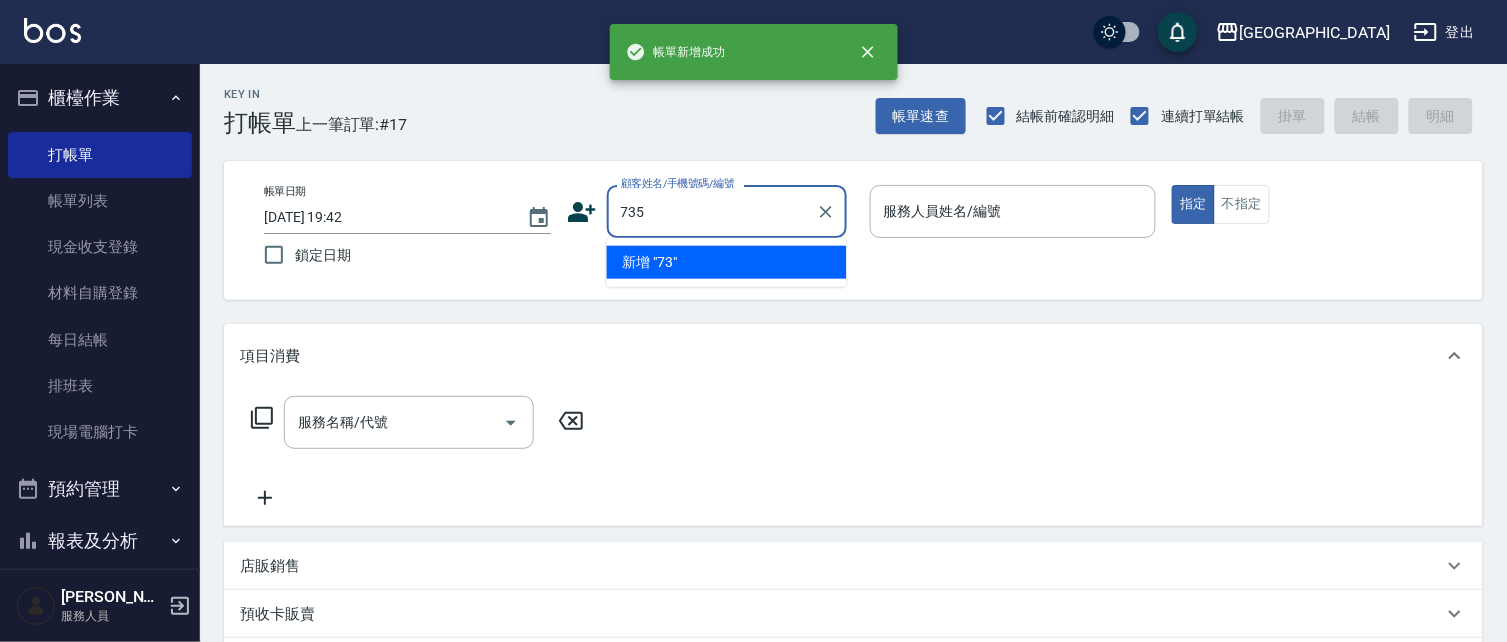 type on "735" 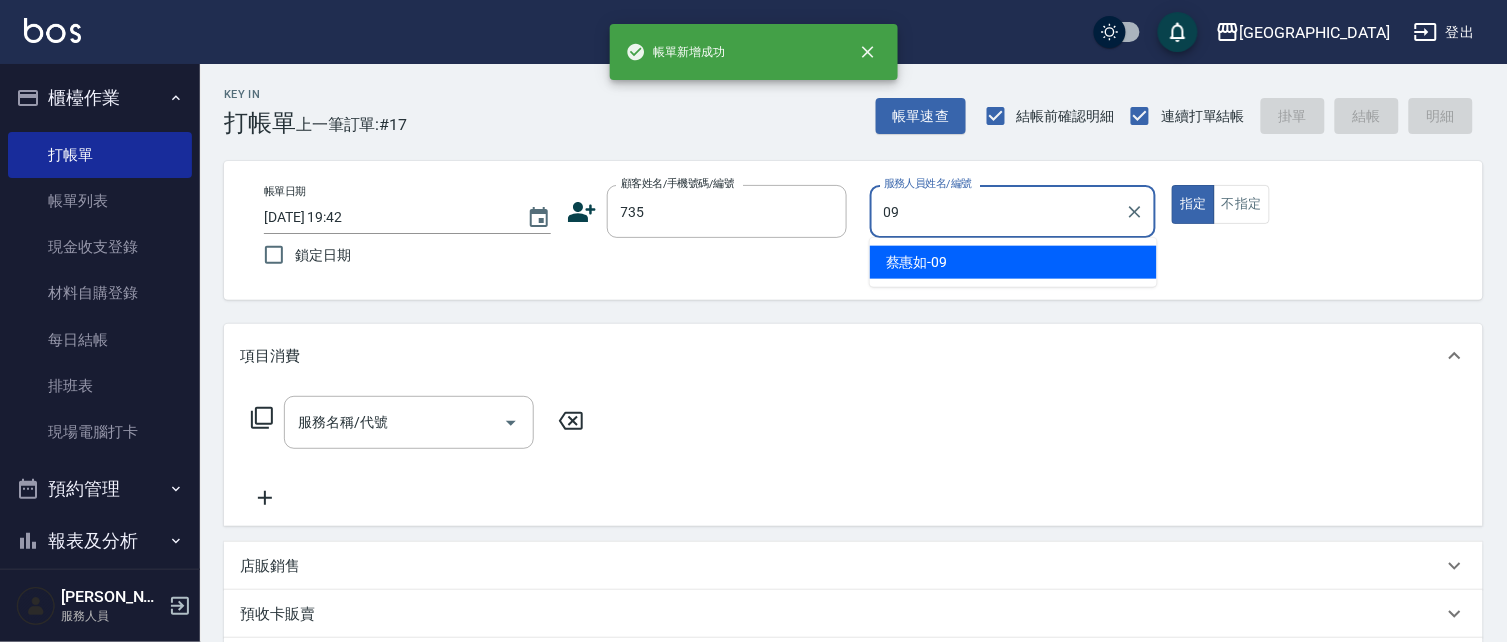 type on "[PERSON_NAME]-09" 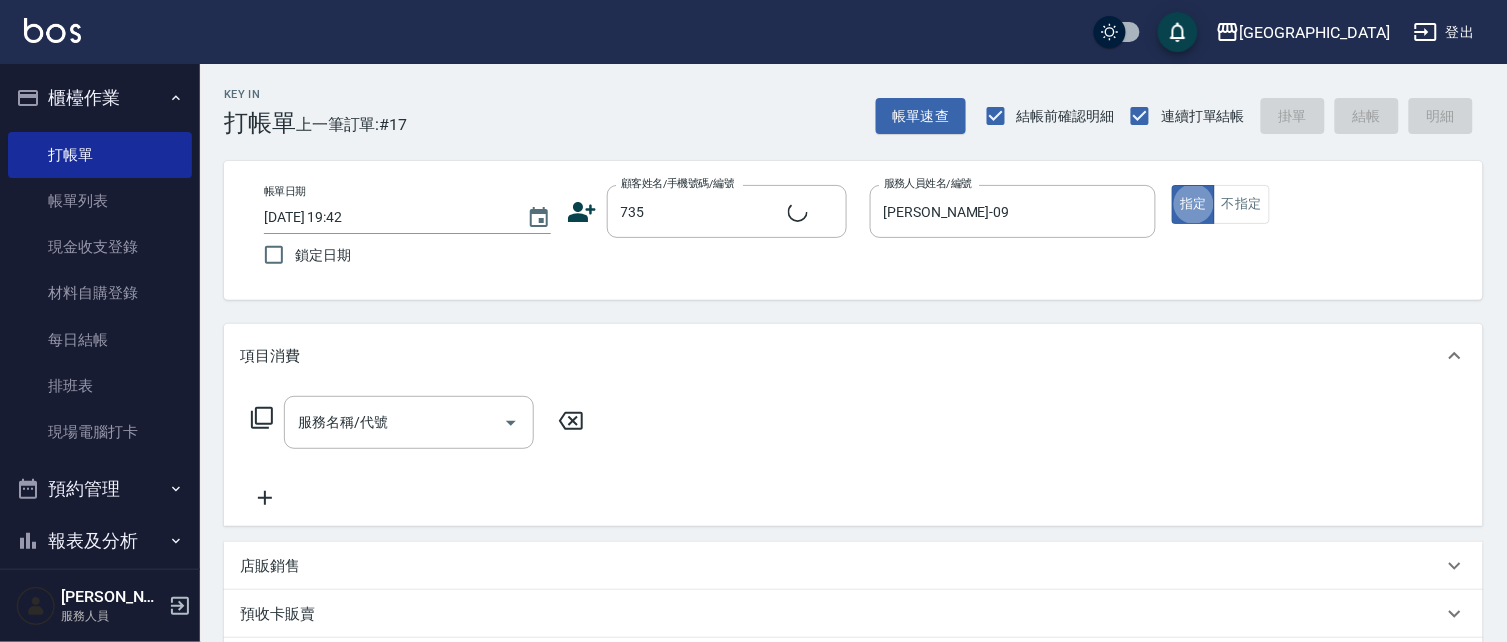 type on "2" 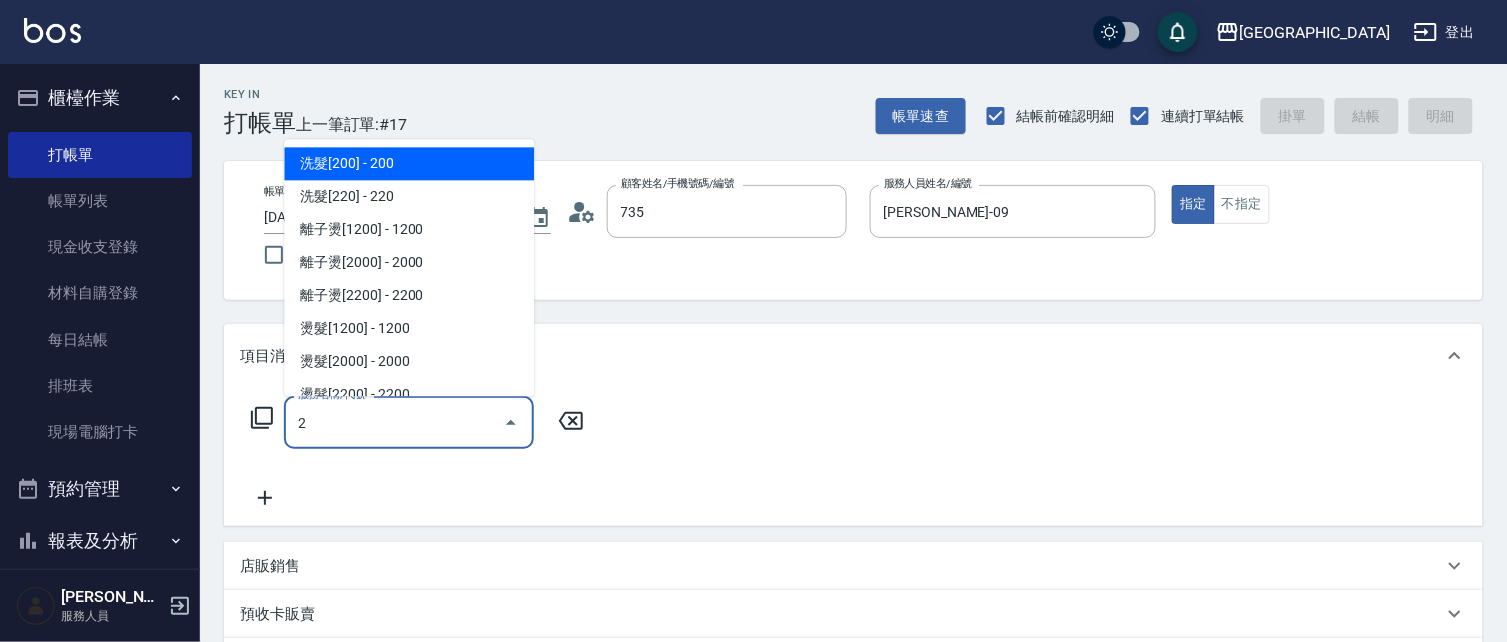 type on "[PERSON_NAME]/ 0958338986/735" 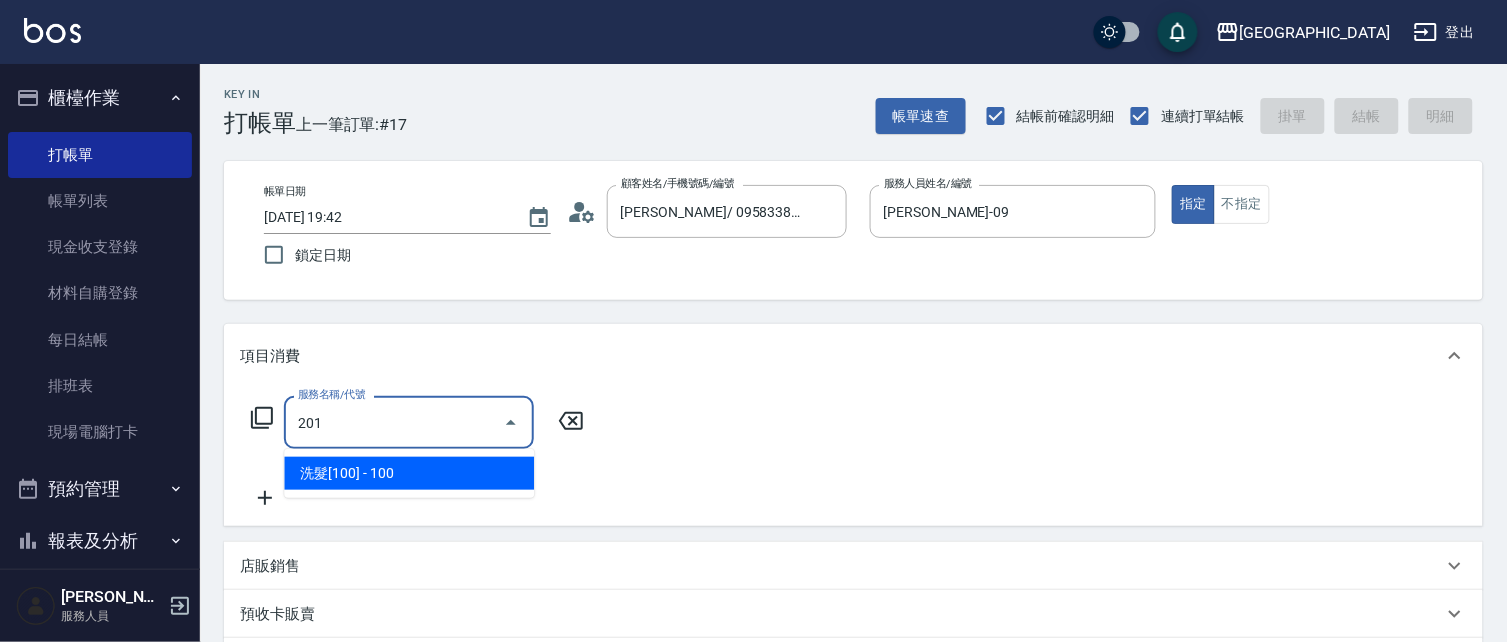 type on "洗髮[100](201)" 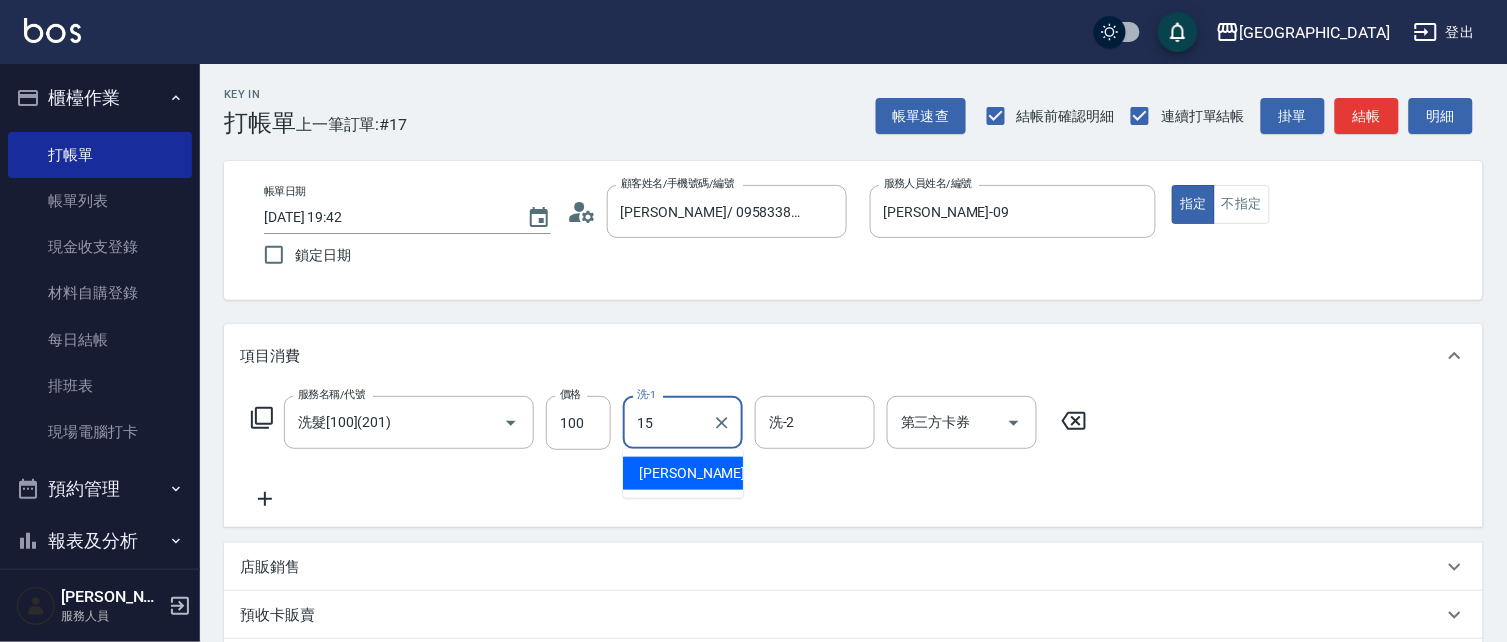 type on "[PERSON_NAME]-15" 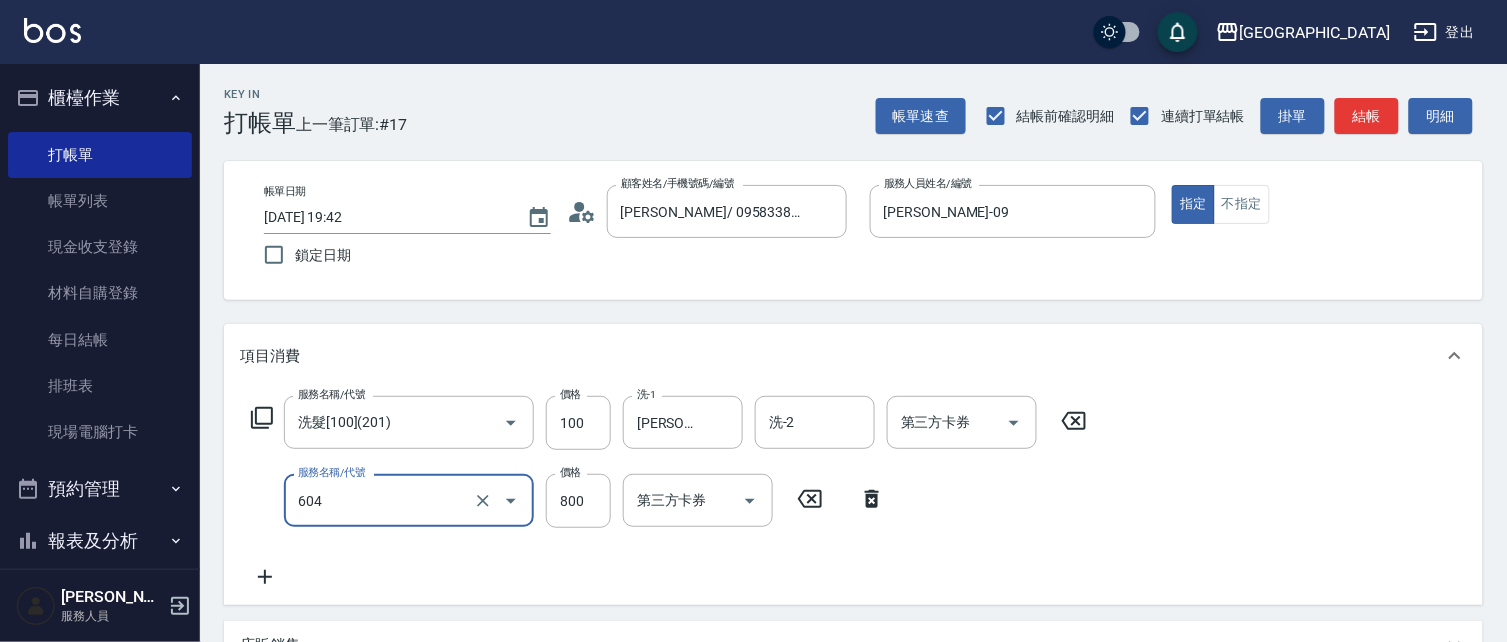 type on "護髮[800](604)" 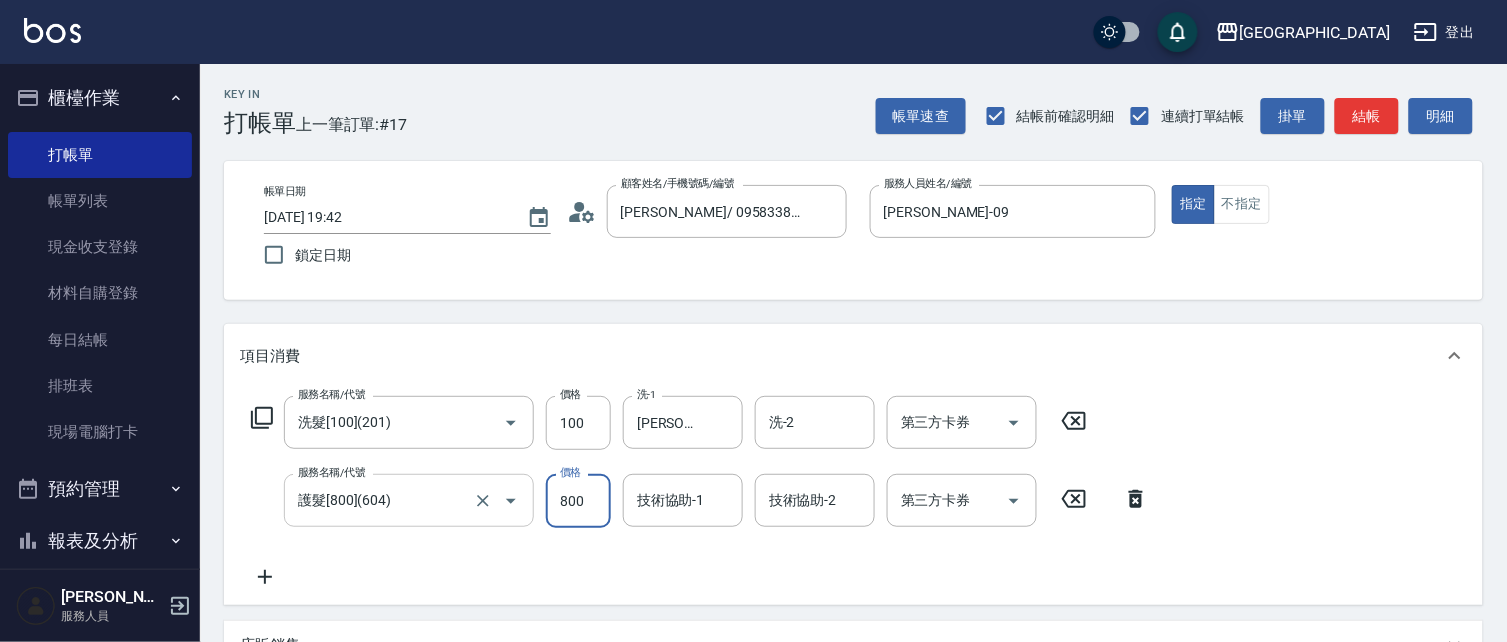 click on "護髮[800](604)" at bounding box center (381, 500) 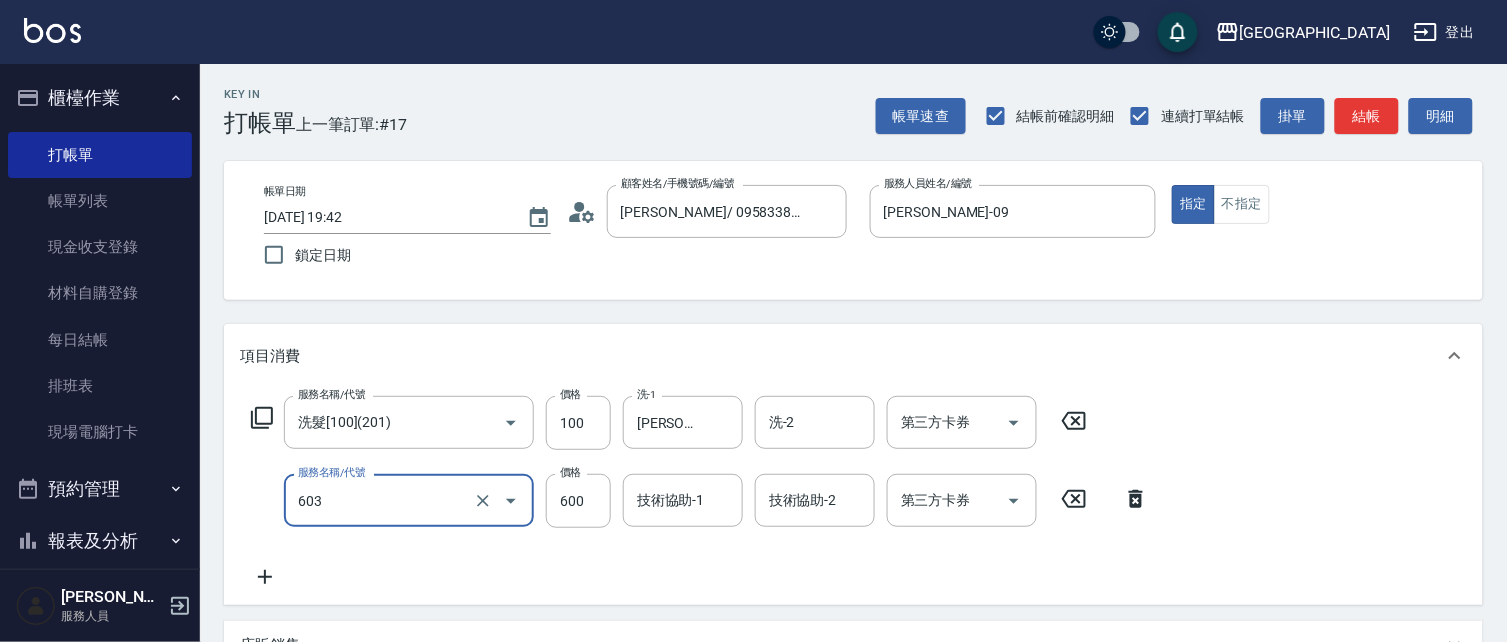 type on "護髮[600](603)" 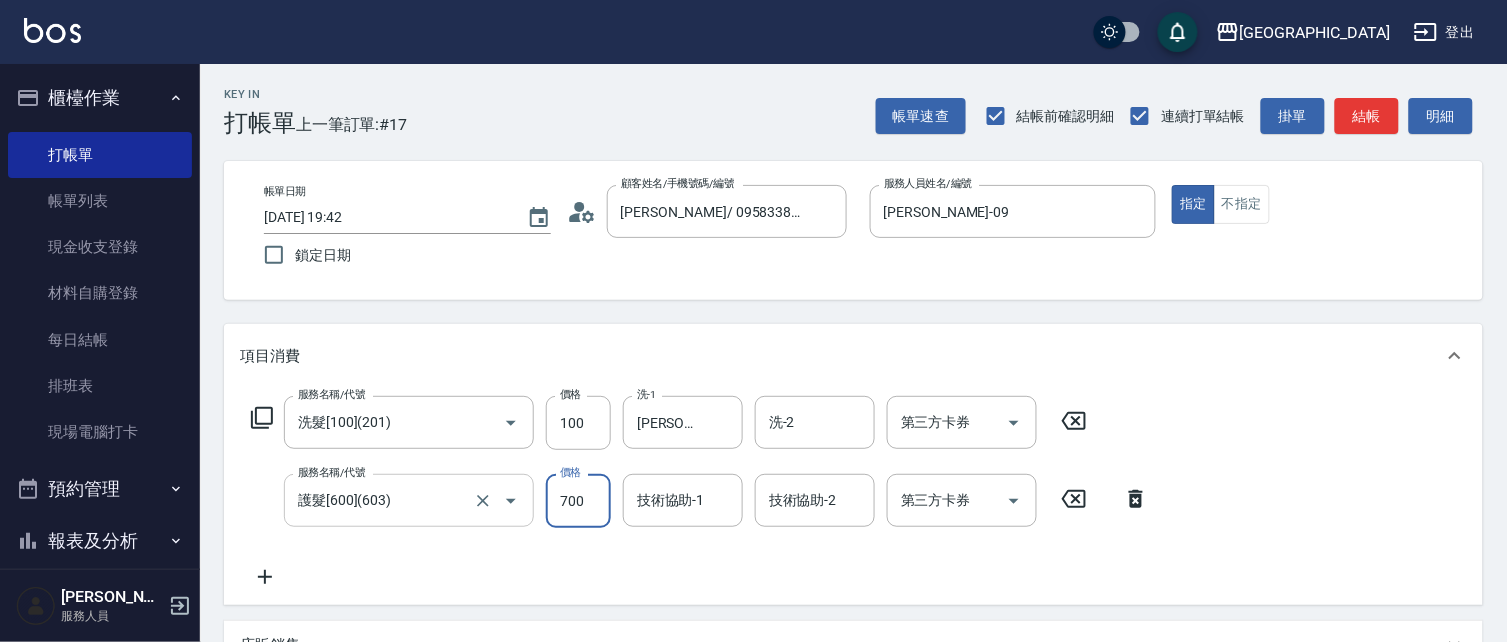 type on "700" 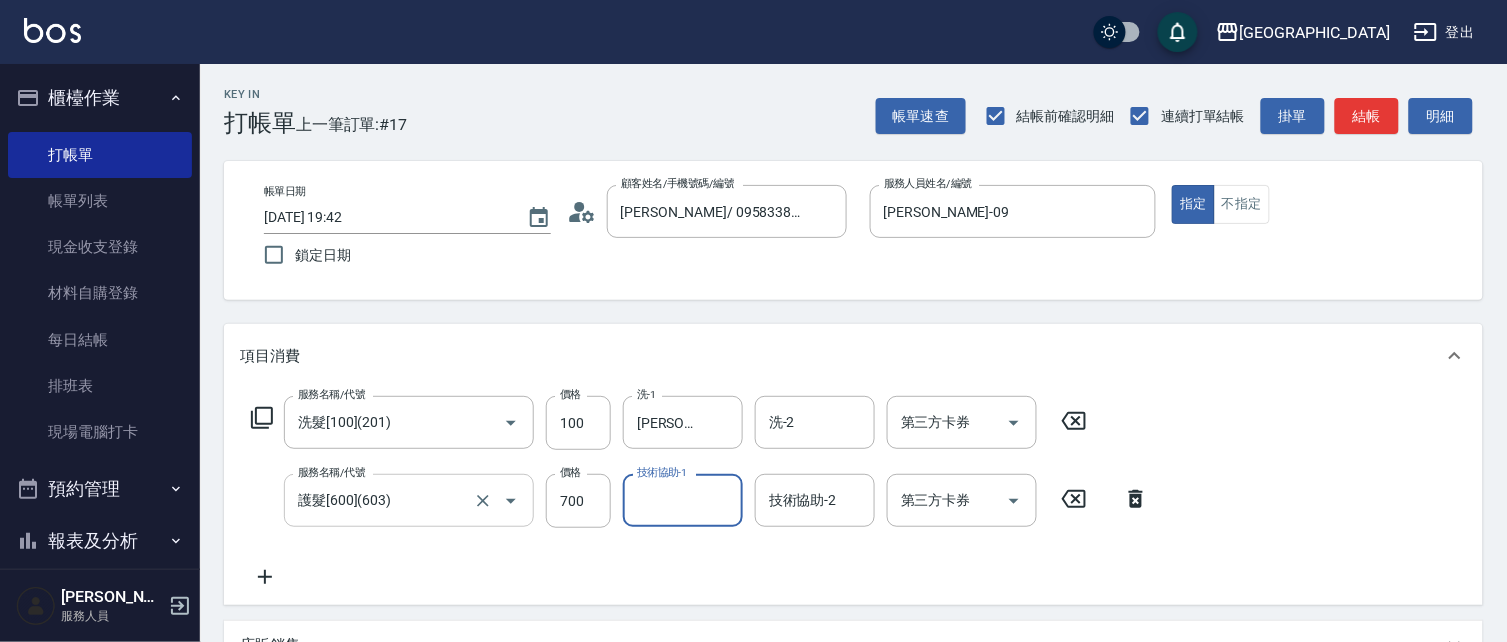 type on "0" 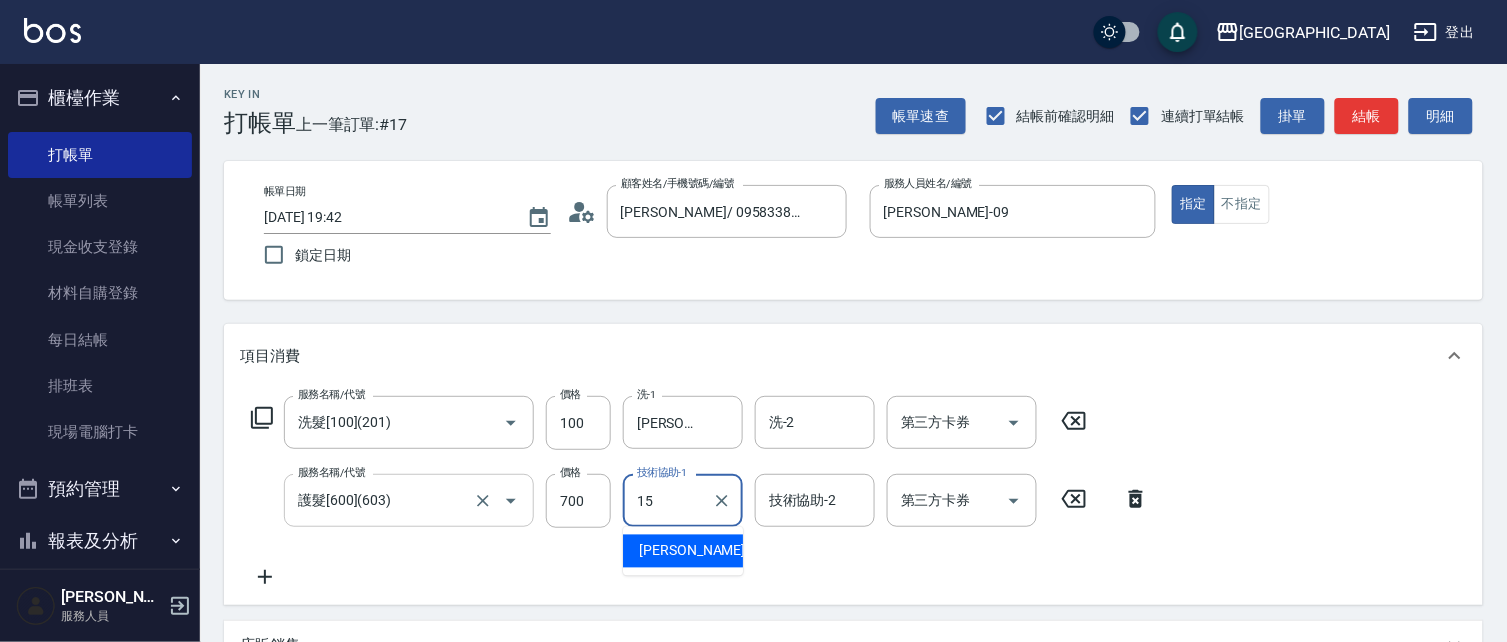 type on "[PERSON_NAME]-15" 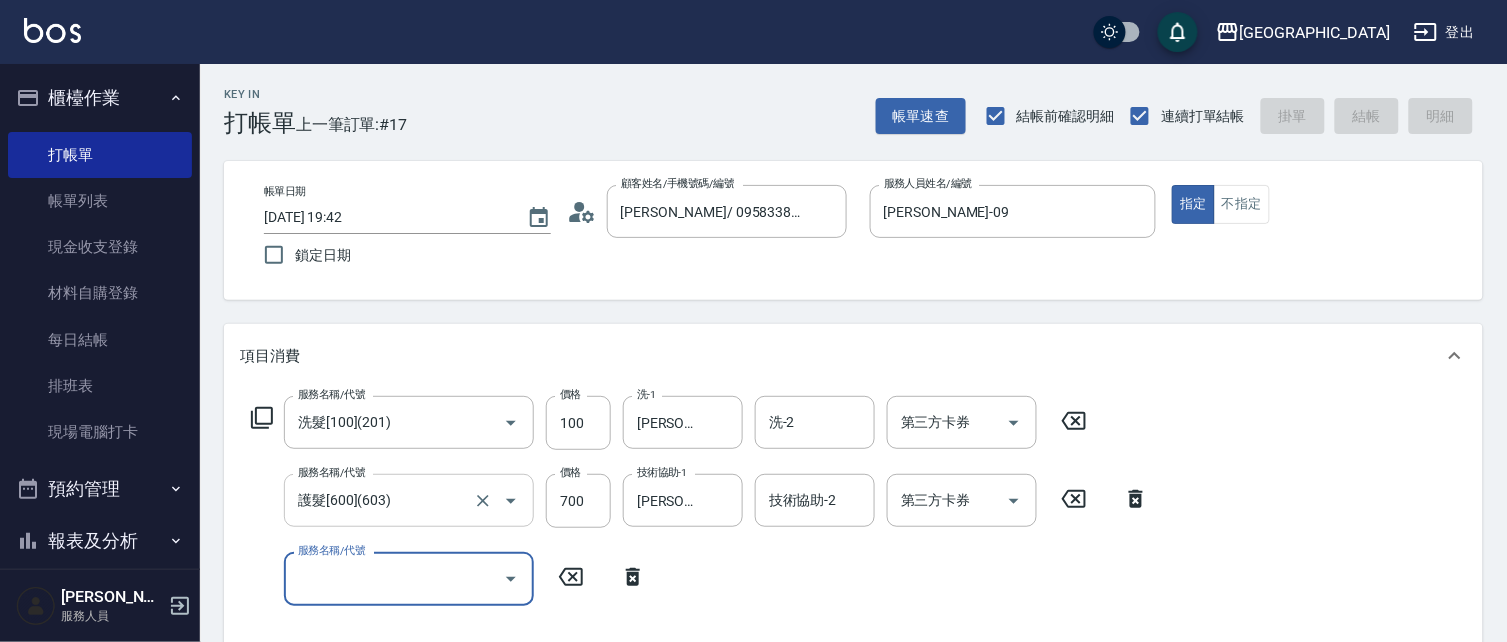 type on "[DATE] 19:43" 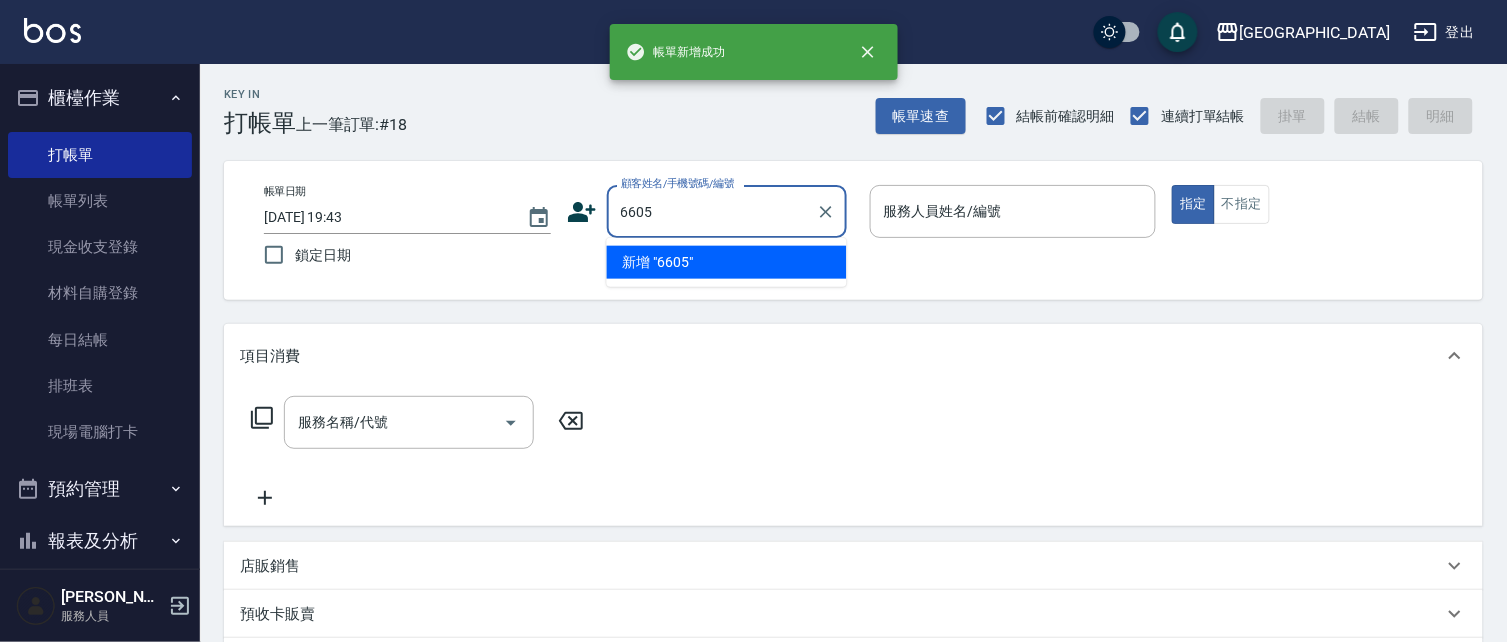 type on "6605" 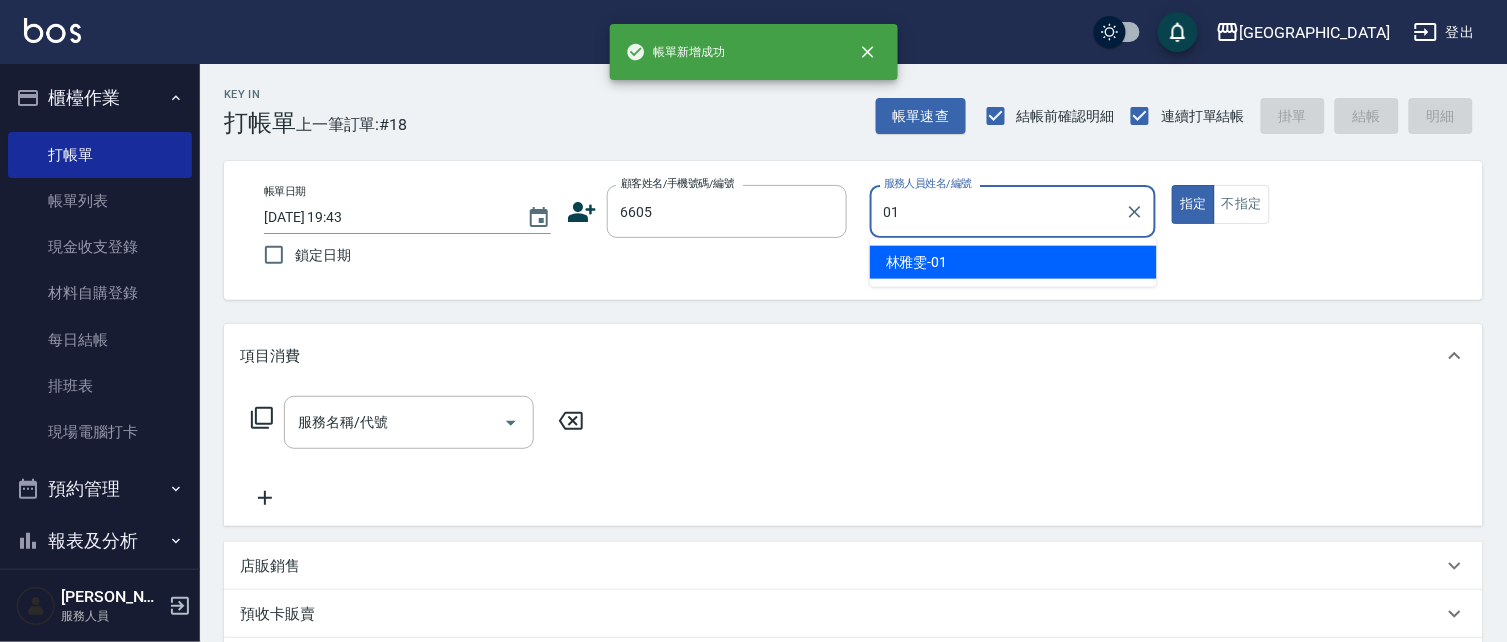 type on "[PERSON_NAME]-01" 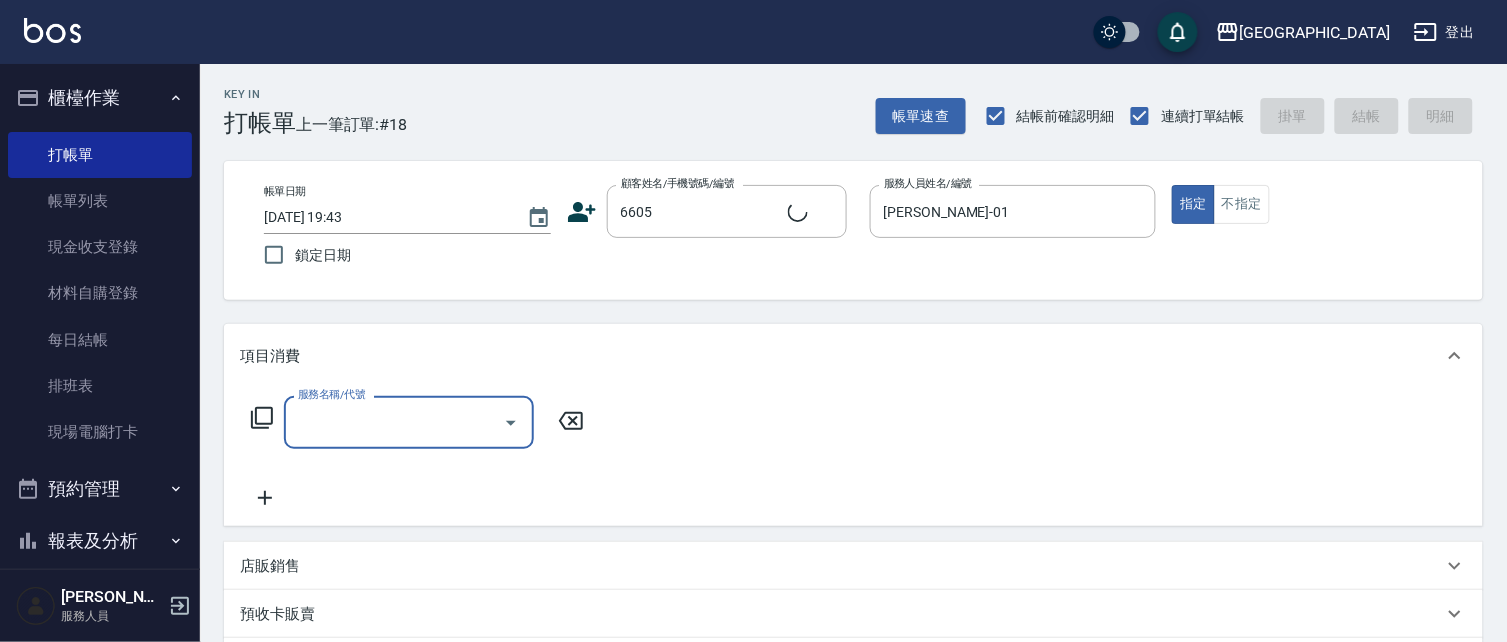 type on "林碧連/6605_林碧連/6605" 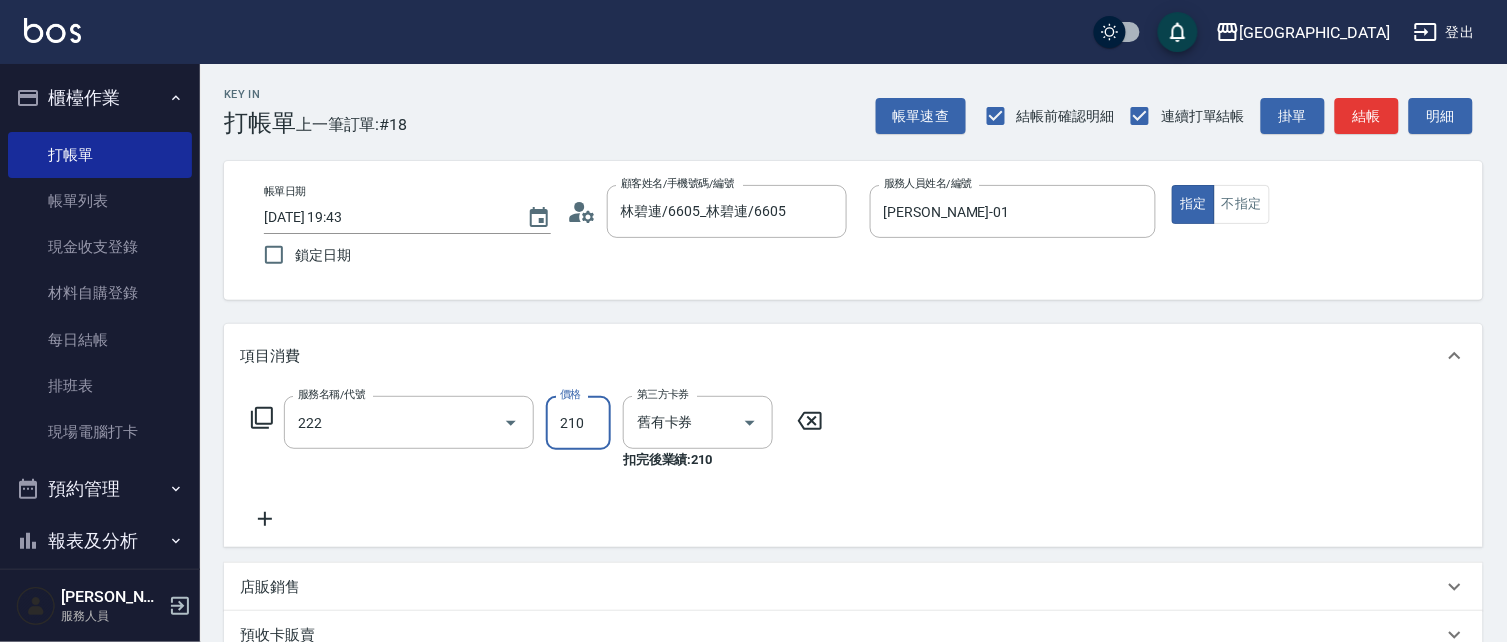 type on "洗髮卡券[210](222)" 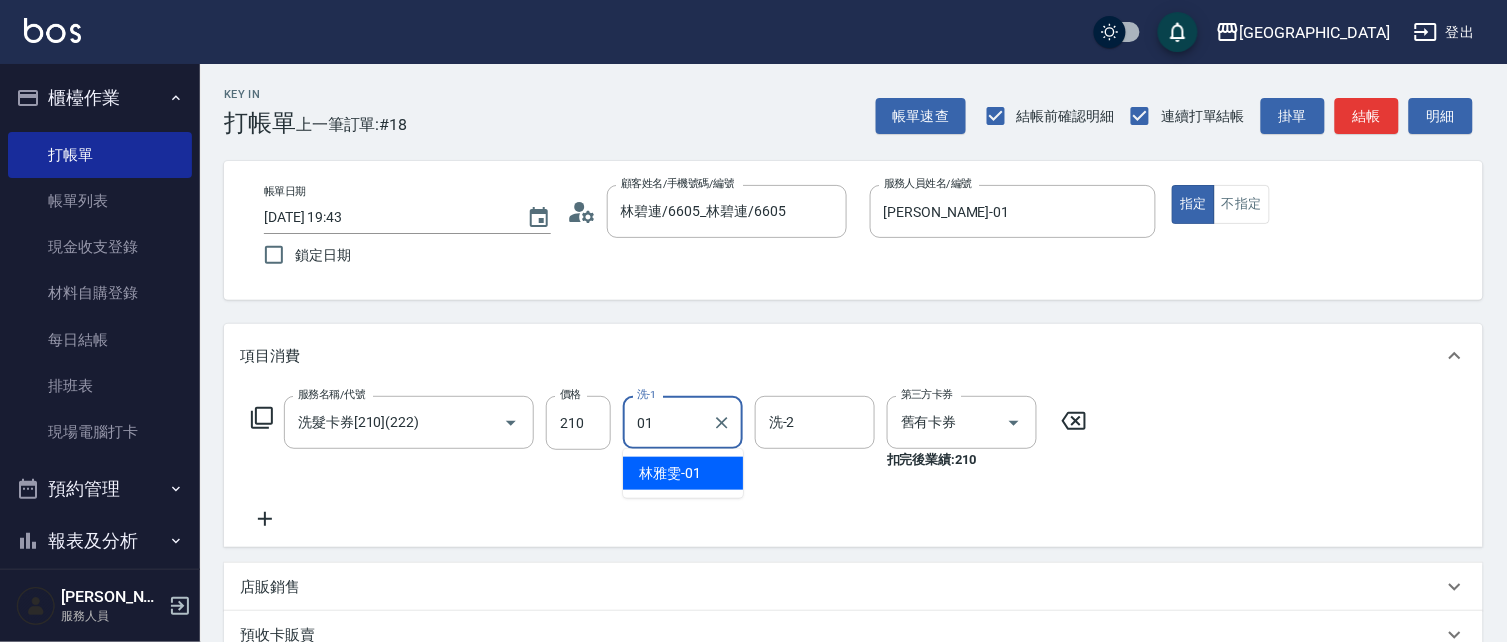 type on "[PERSON_NAME]-01" 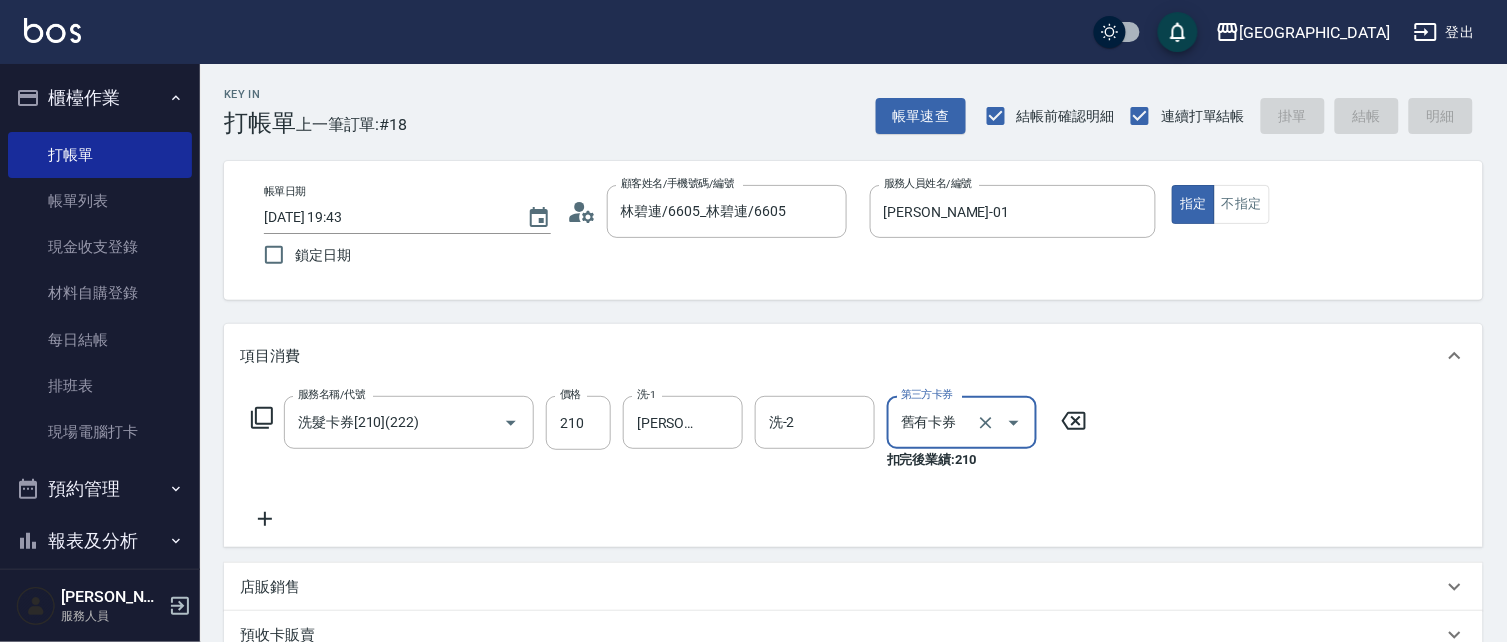 type 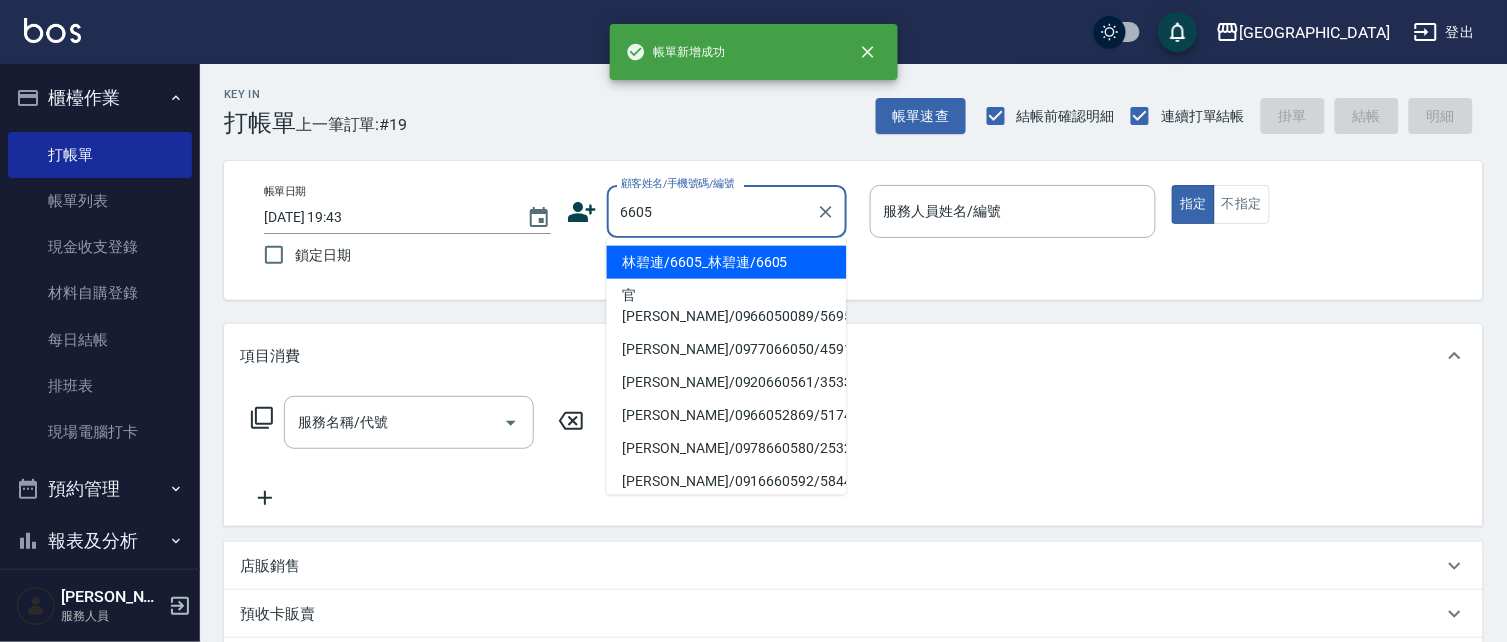 type on "林碧連/6605_林碧連/6605" 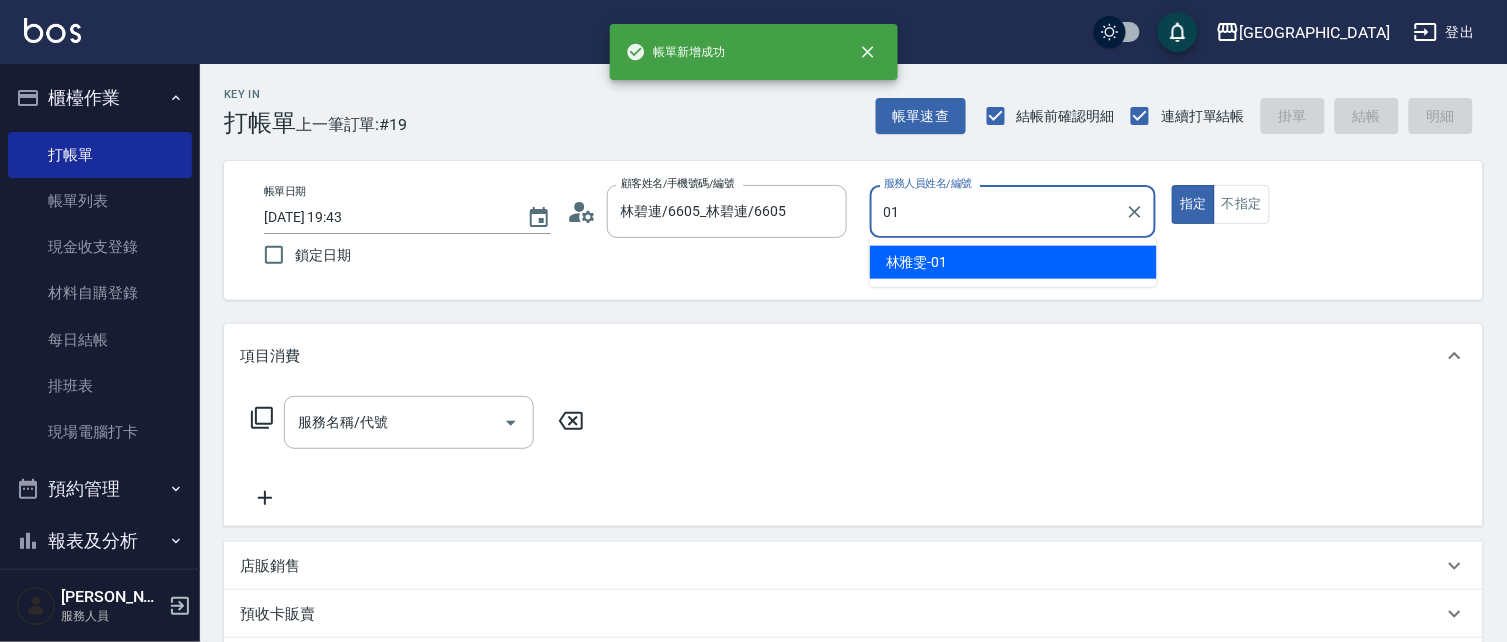 type on "[PERSON_NAME]-01" 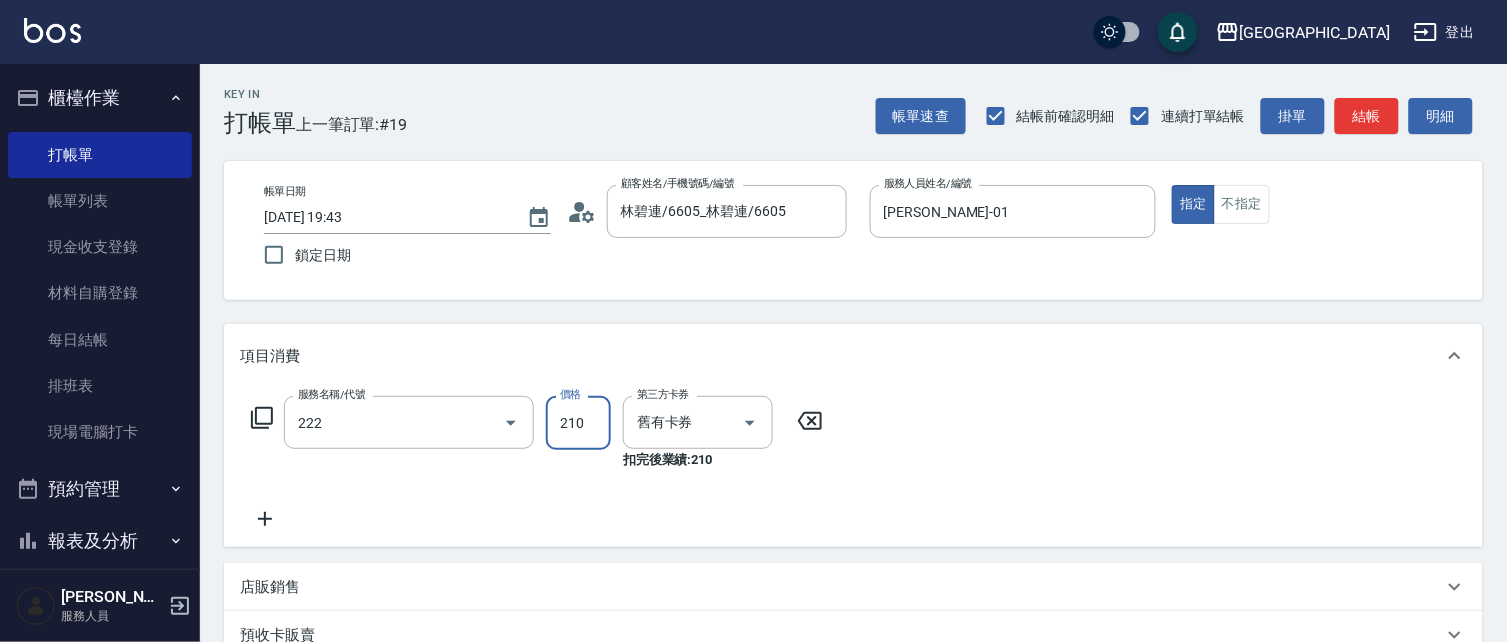 type on "洗髮卡券[210](222)" 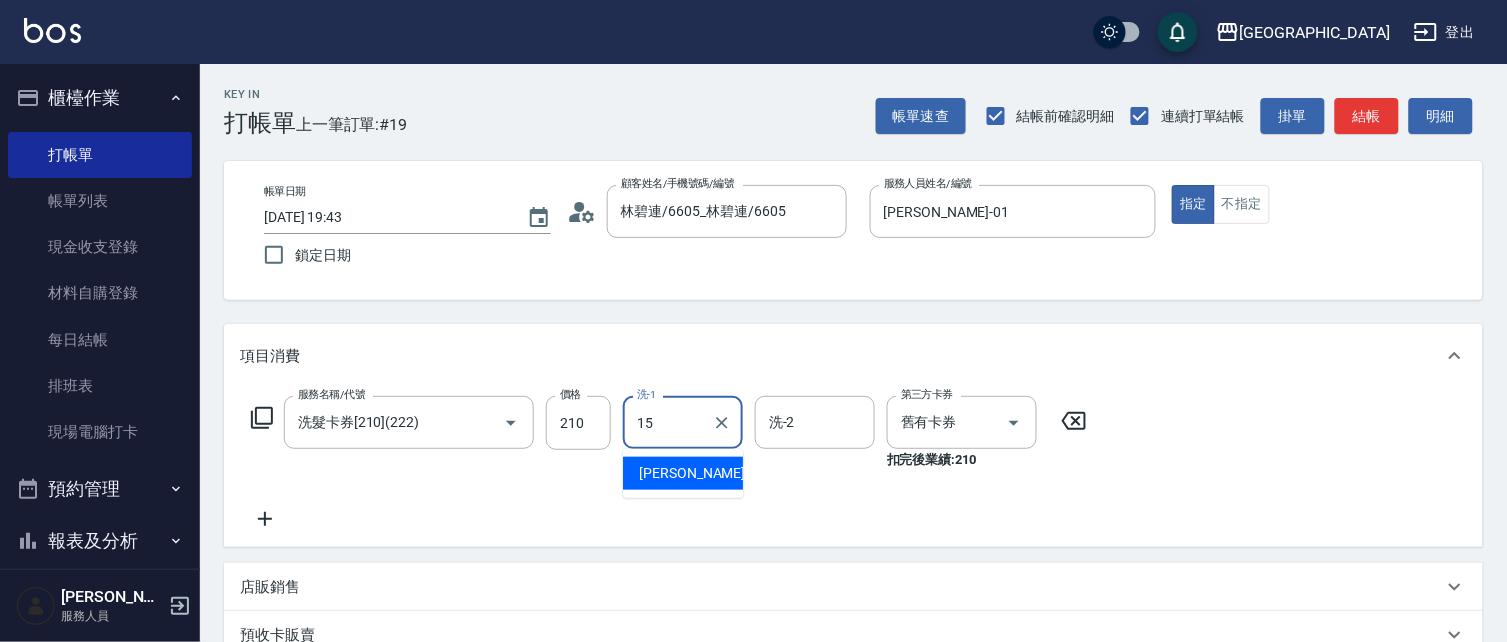 type on "[PERSON_NAME]-15" 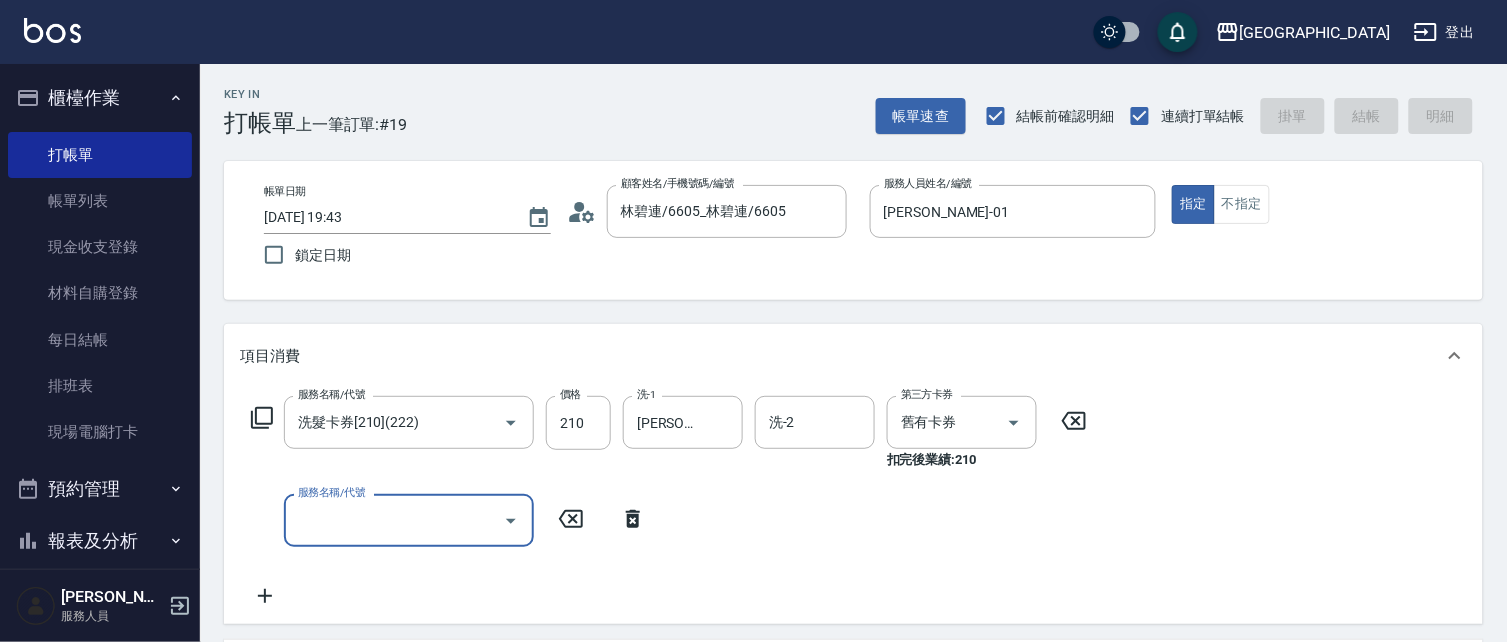 type 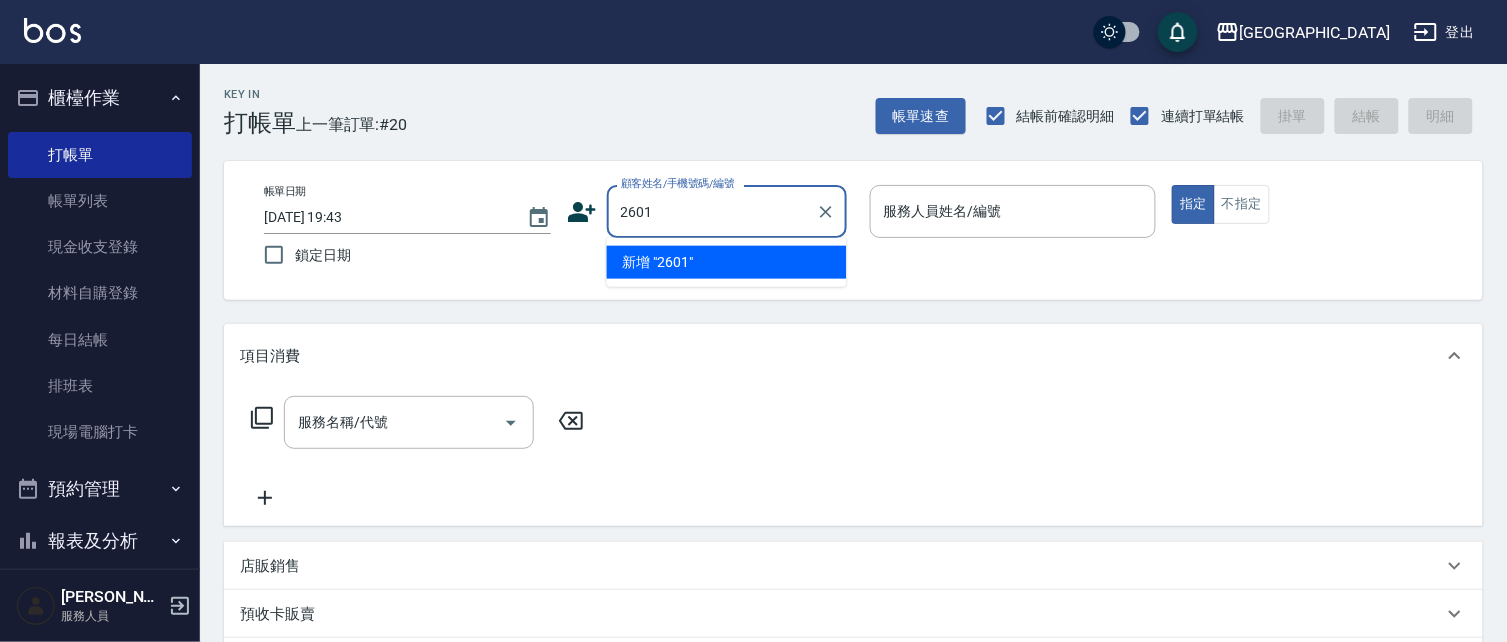 type on "2601" 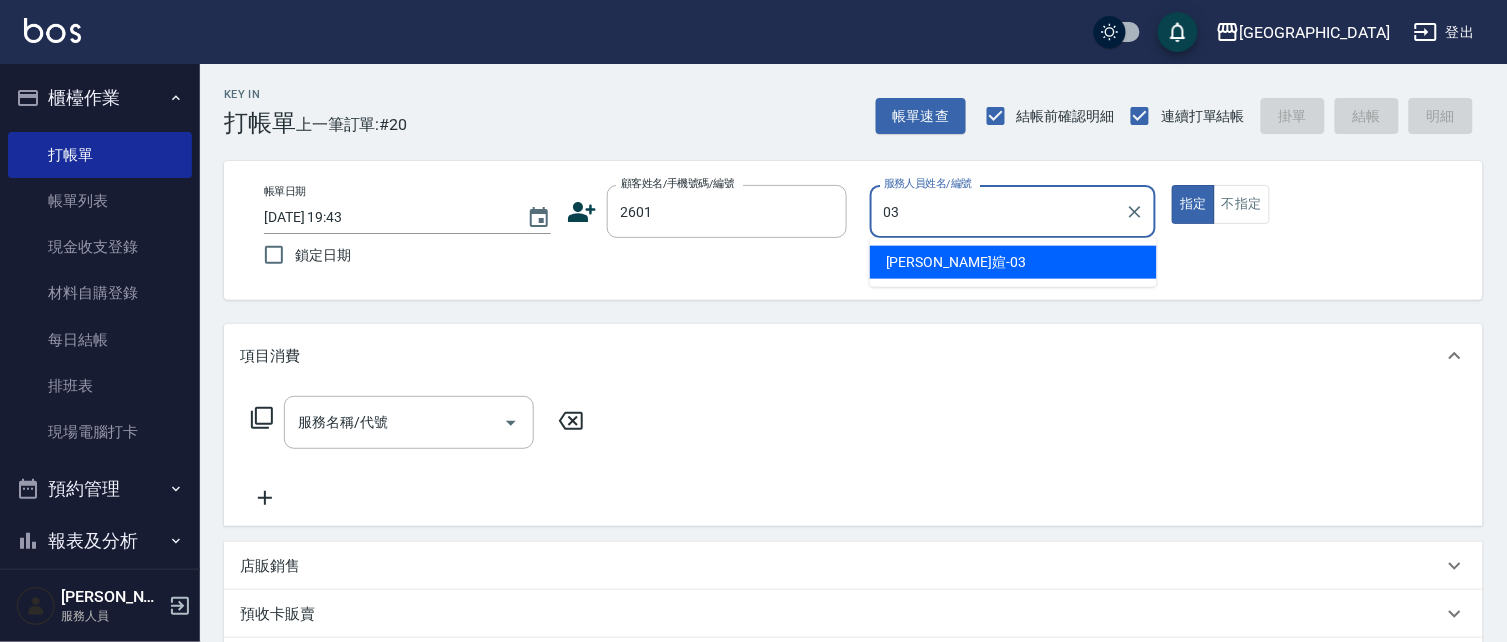 type on "[PERSON_NAME]媗-03" 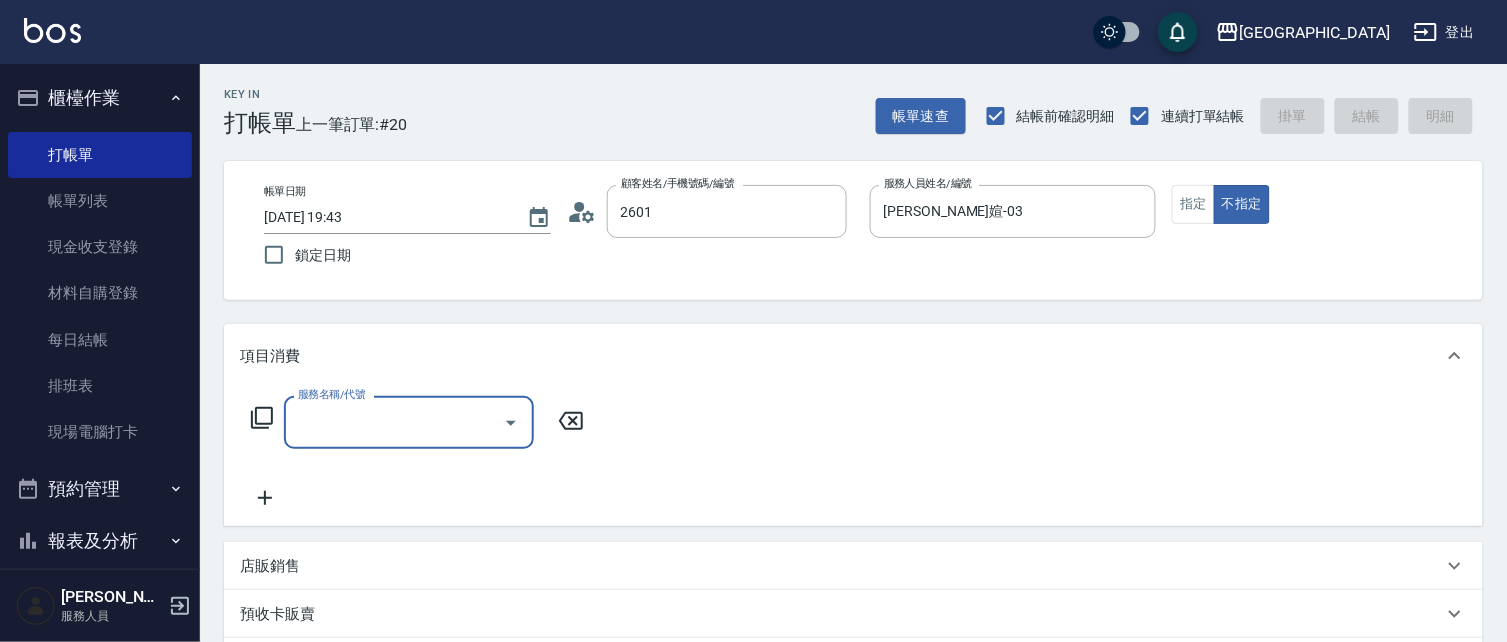type on "[PERSON_NAME]/0913640117/2601" 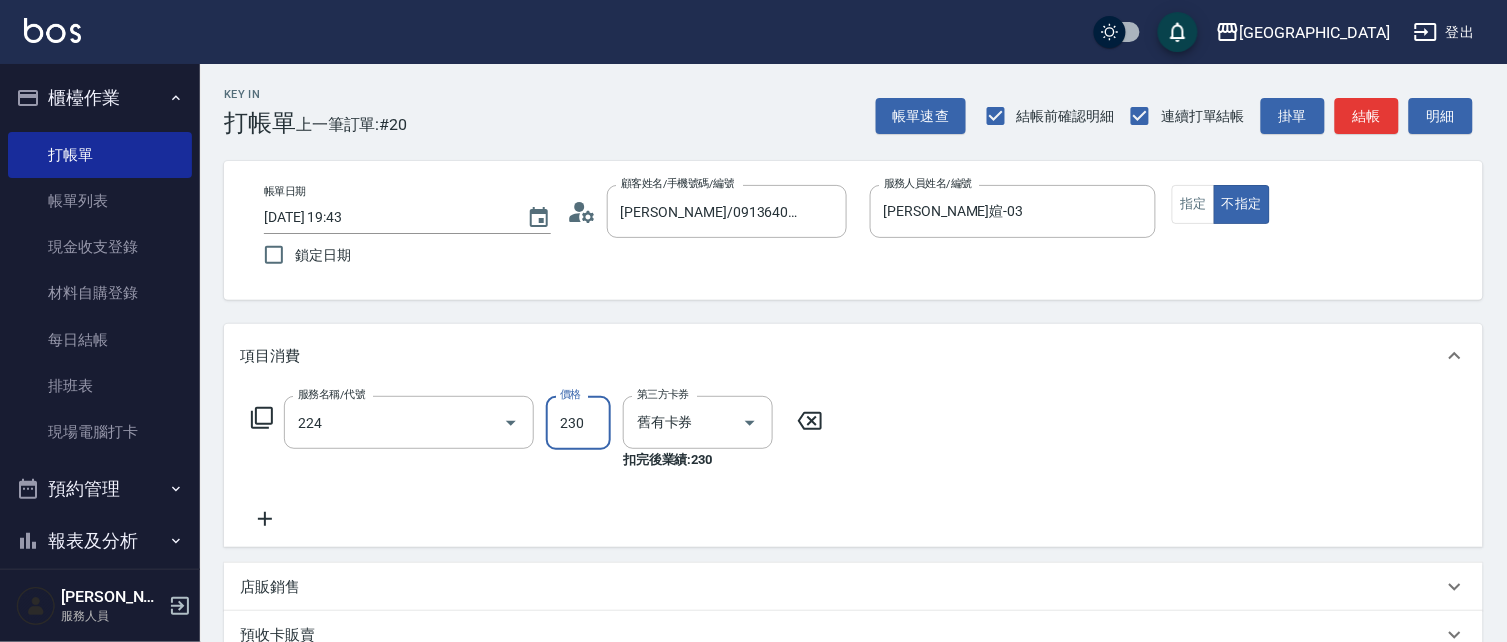 type on "洗髮(卡)230(224)" 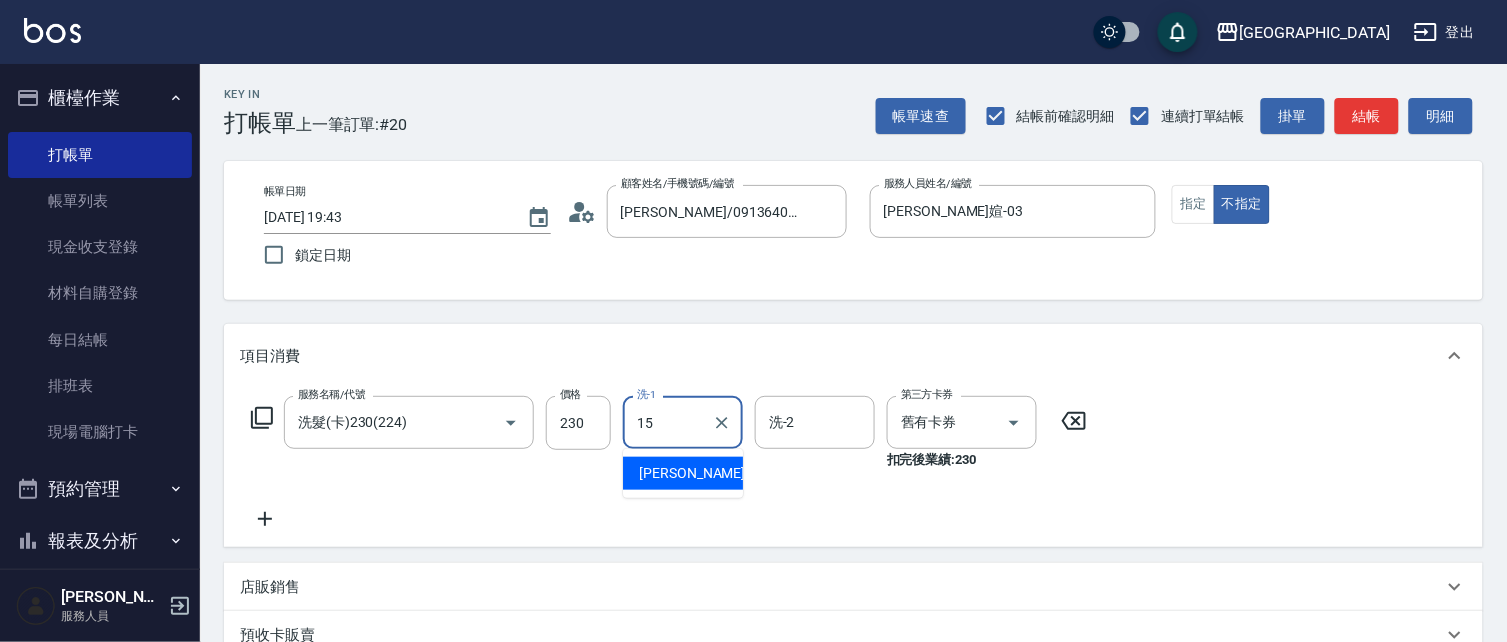 type on "[PERSON_NAME]-15" 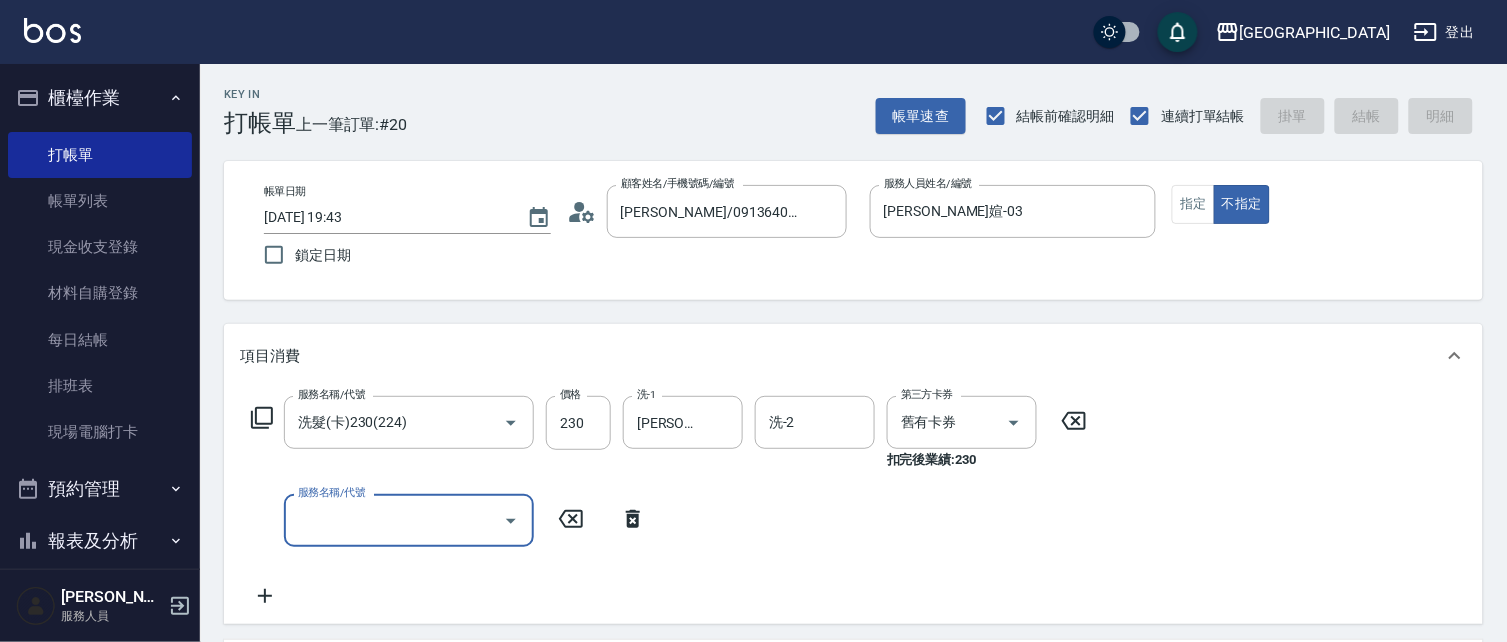 type 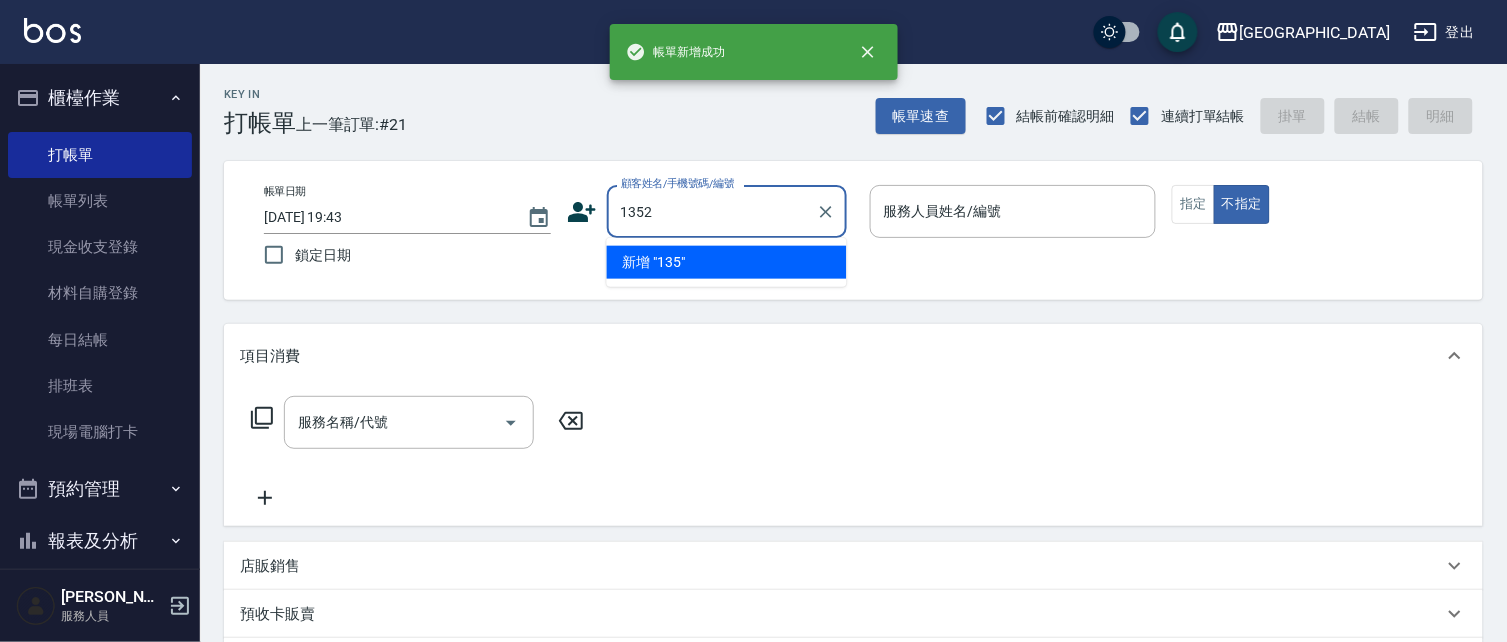 type on "1352" 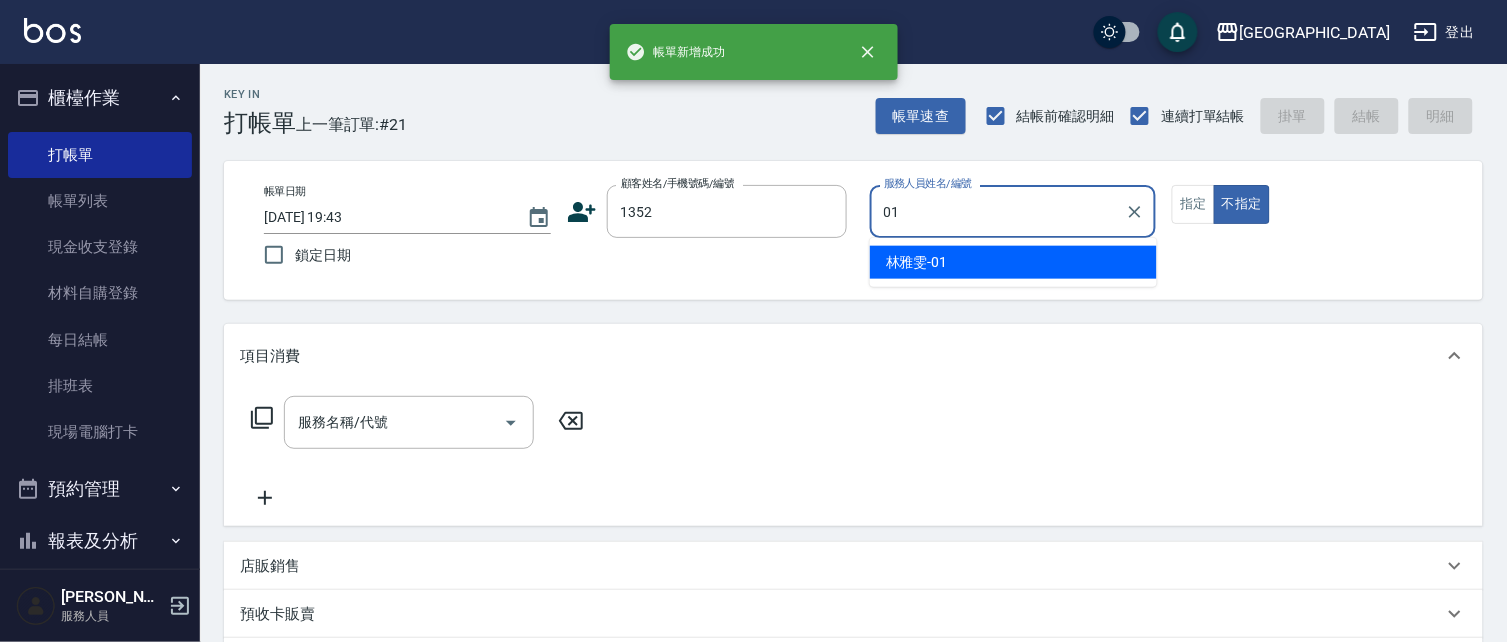 type on "[PERSON_NAME]-01" 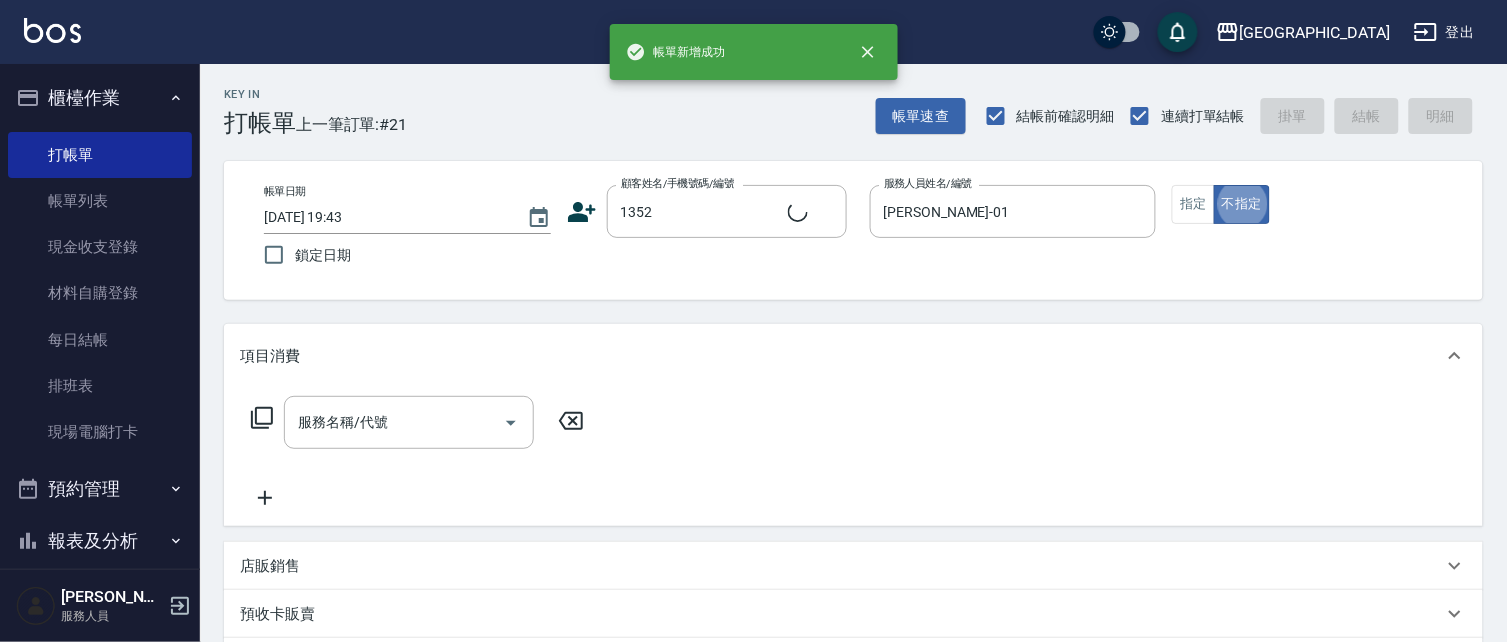 type on "[PERSON_NAME]/0421/1352" 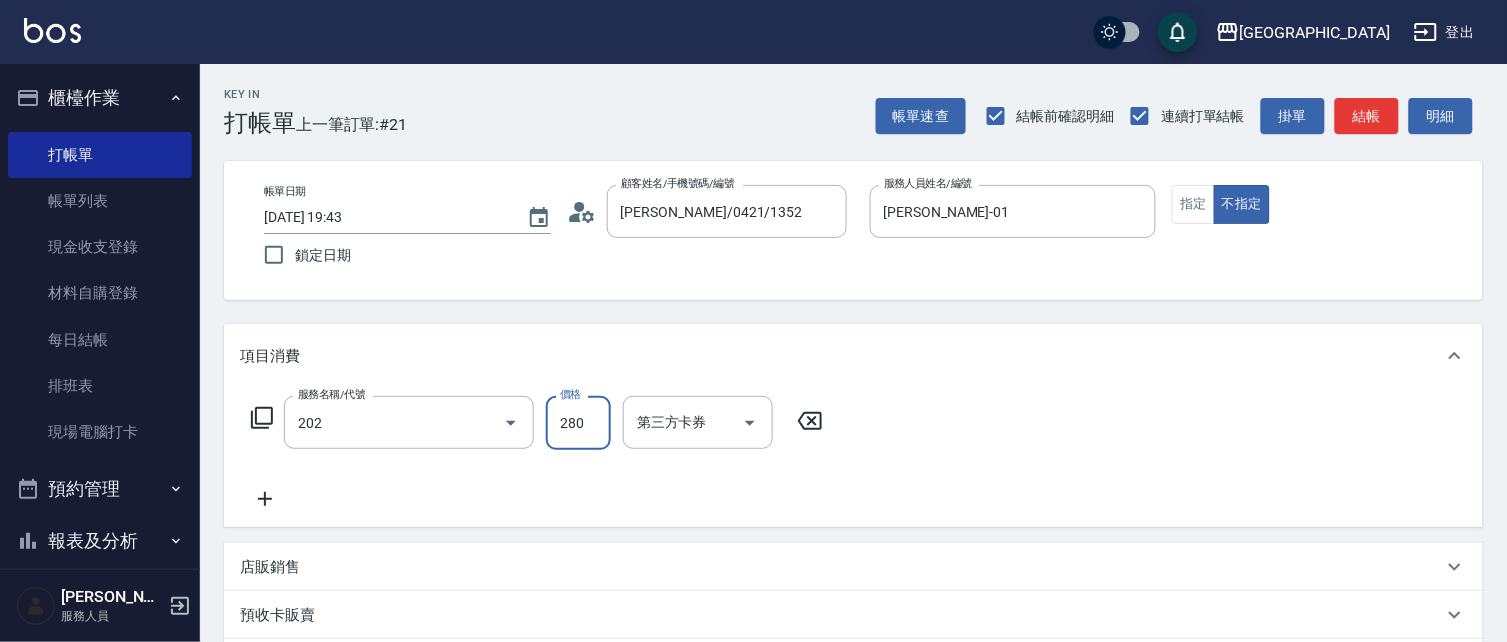 type on "洗髮[280](202)" 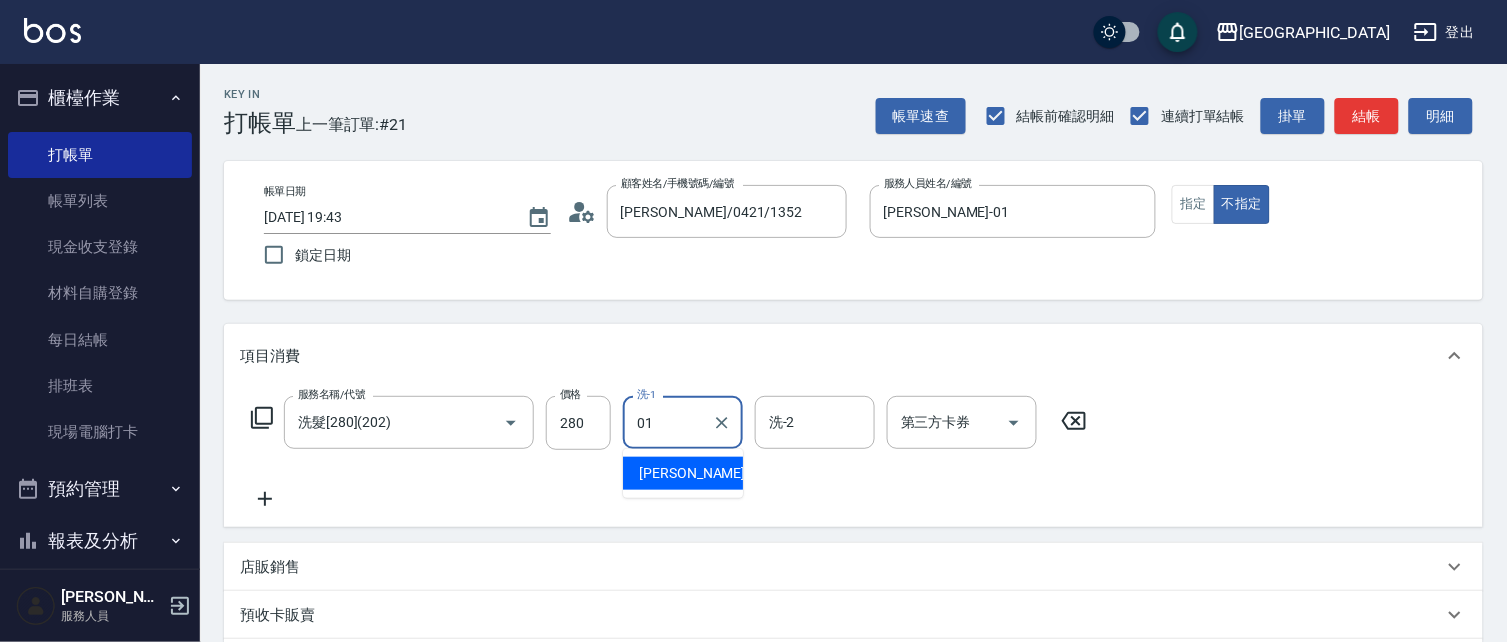 type on "[PERSON_NAME]-01" 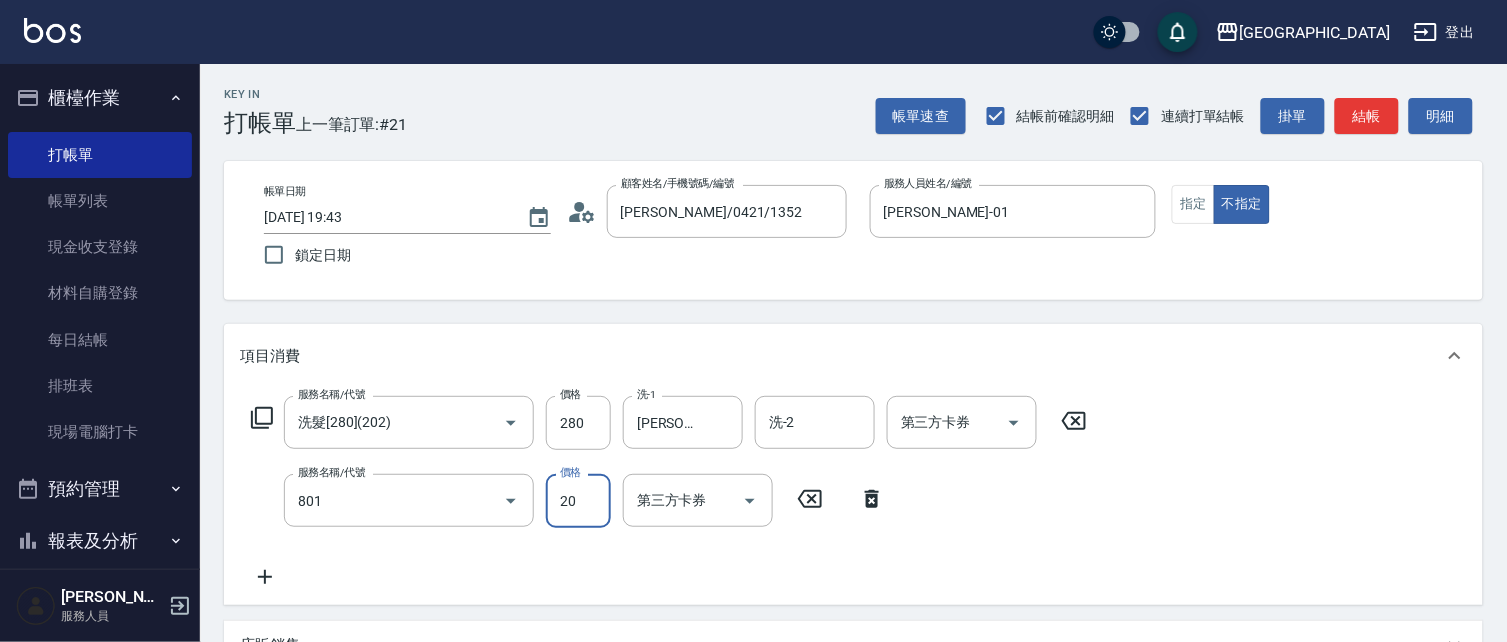 type on "潤絲(801)" 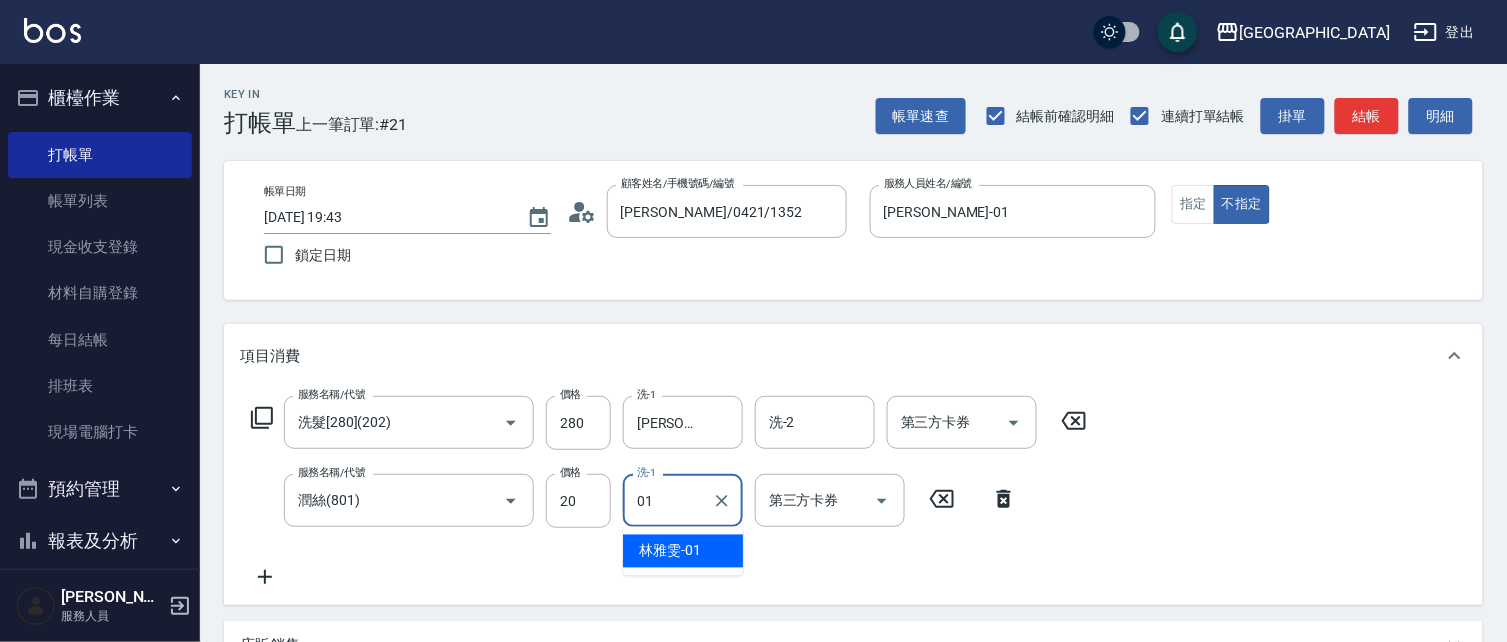 type on "[PERSON_NAME]-01" 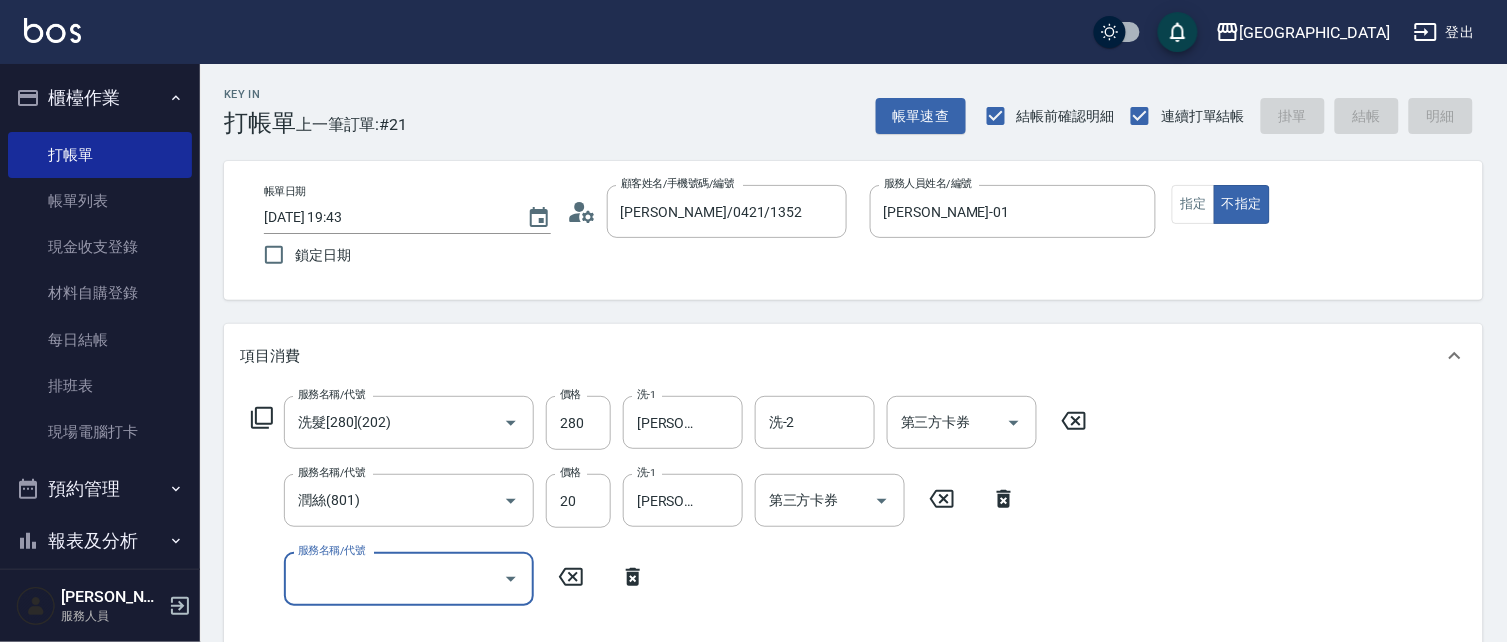 type 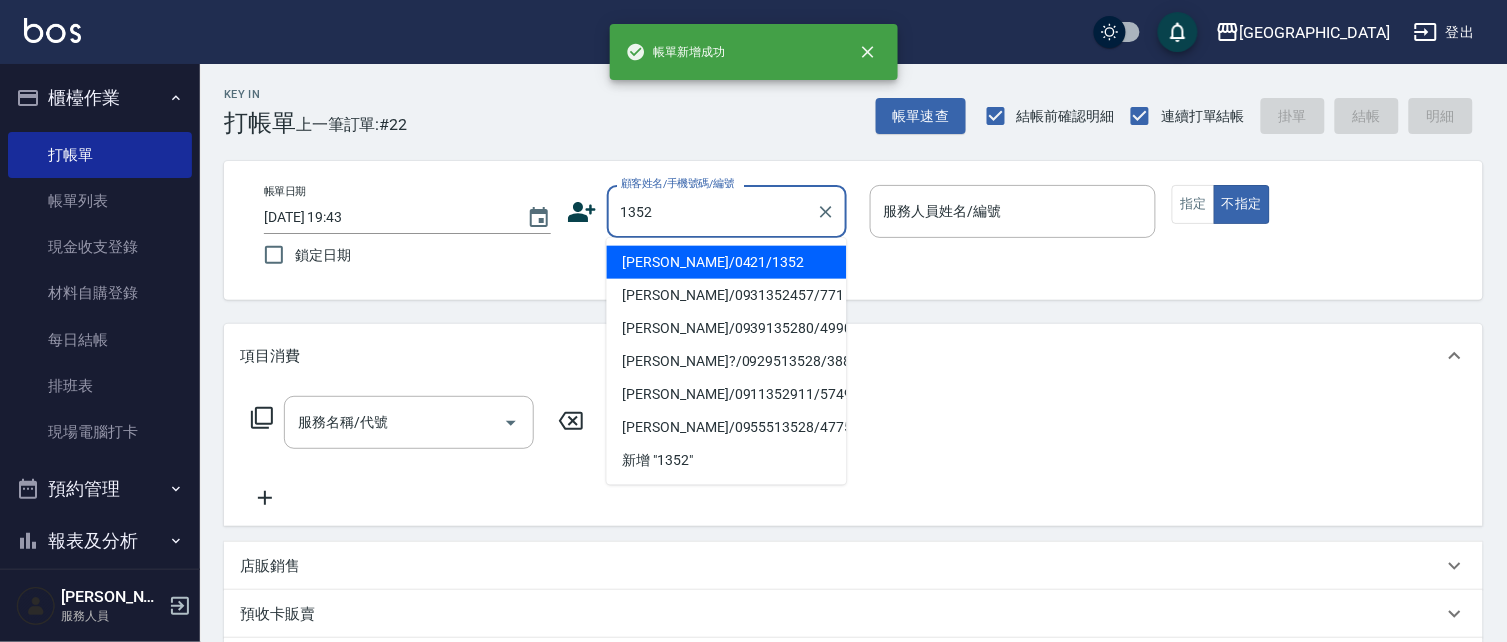 type on "1352" 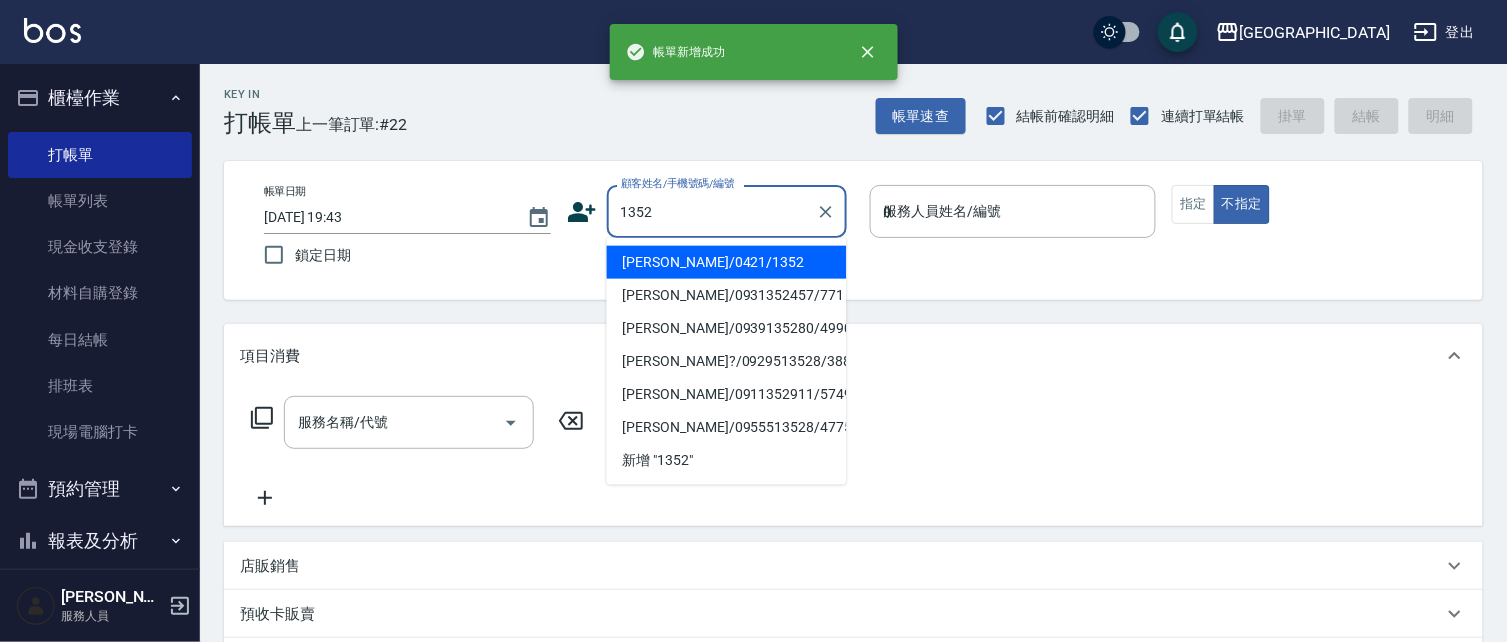 type on "[PERSON_NAME]/0421/1352" 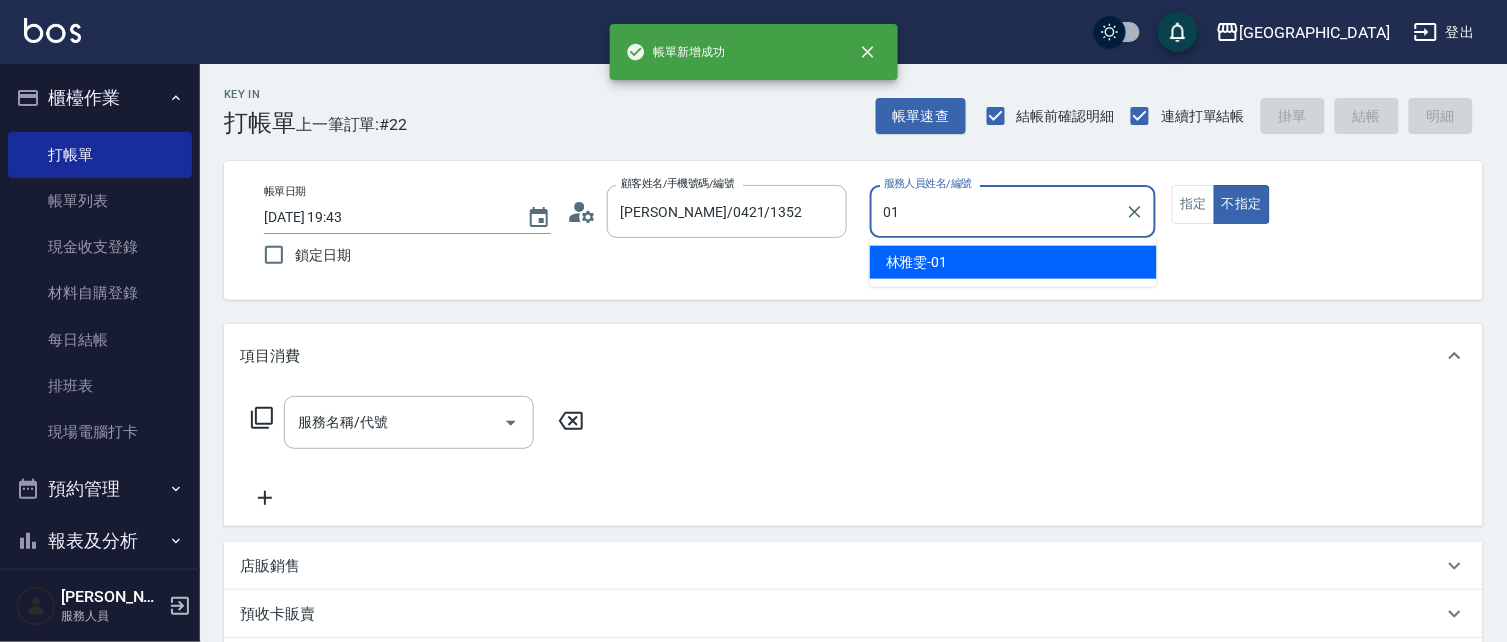 type on "[PERSON_NAME]-01" 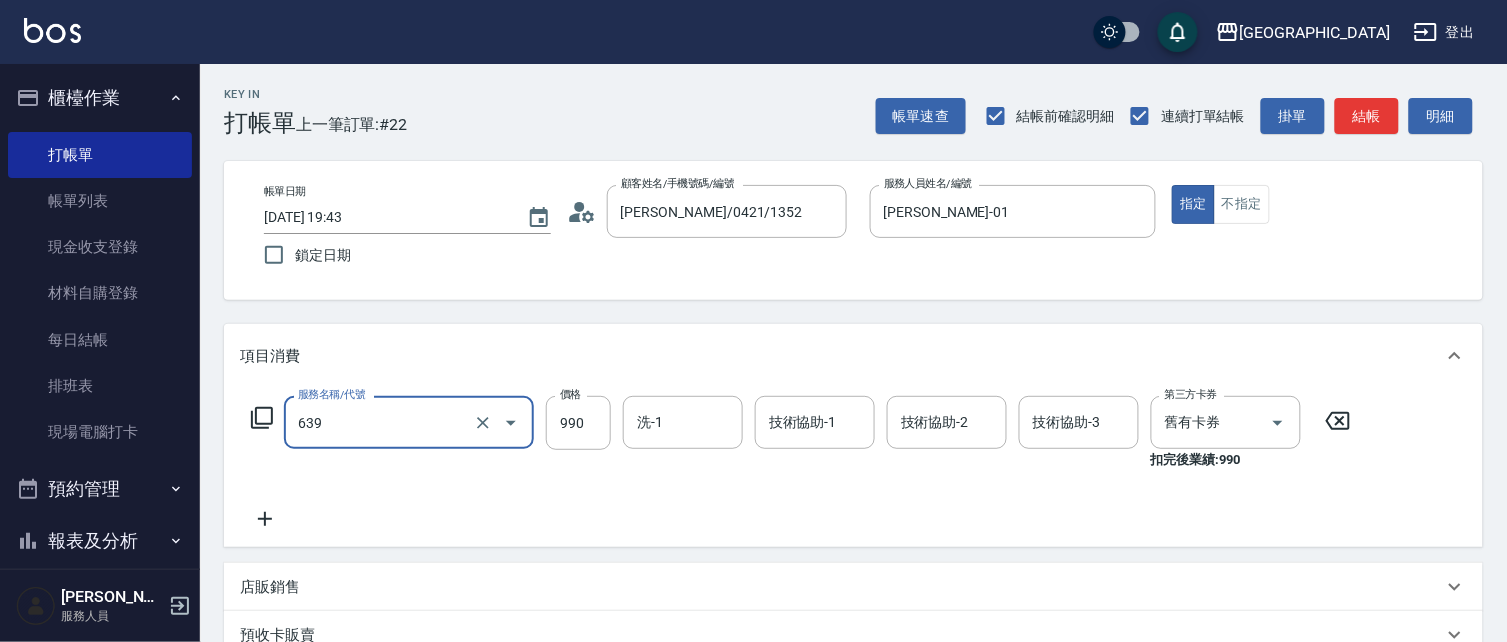 type on "(芙)蘆薈髮膜套卡(自材)(639)" 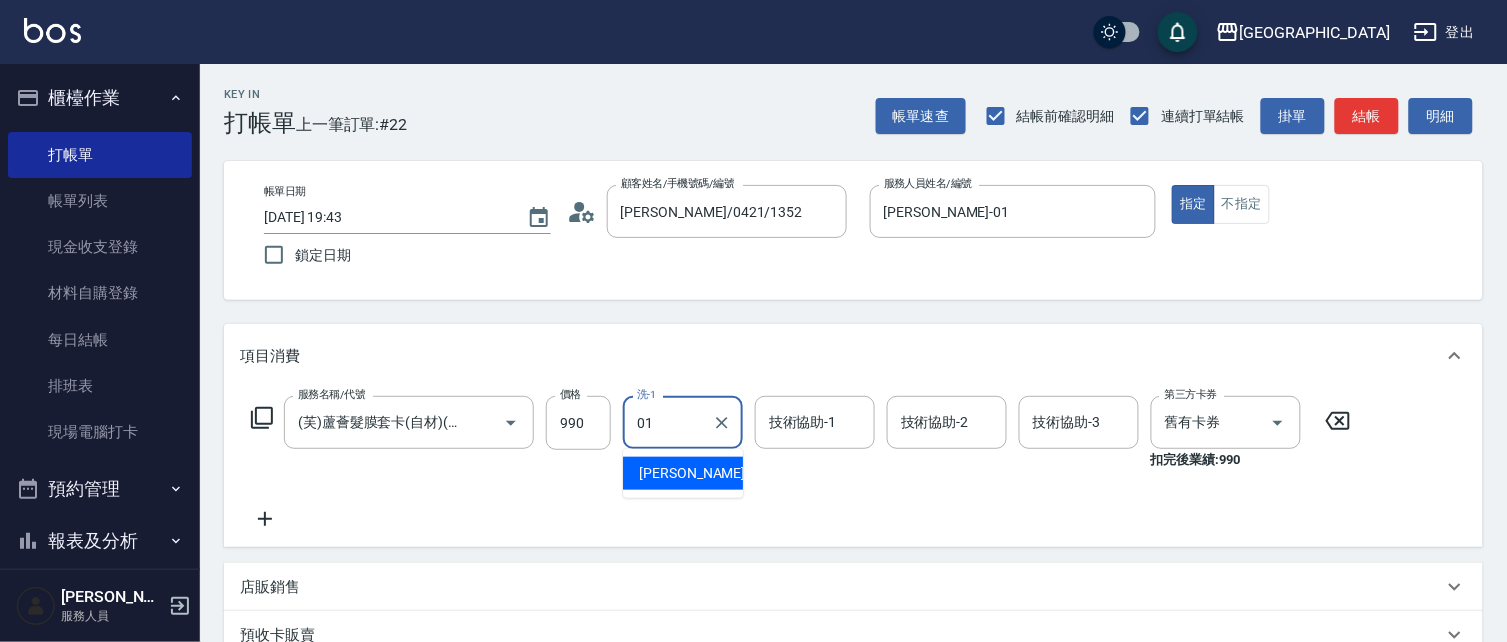 type on "[PERSON_NAME]-01" 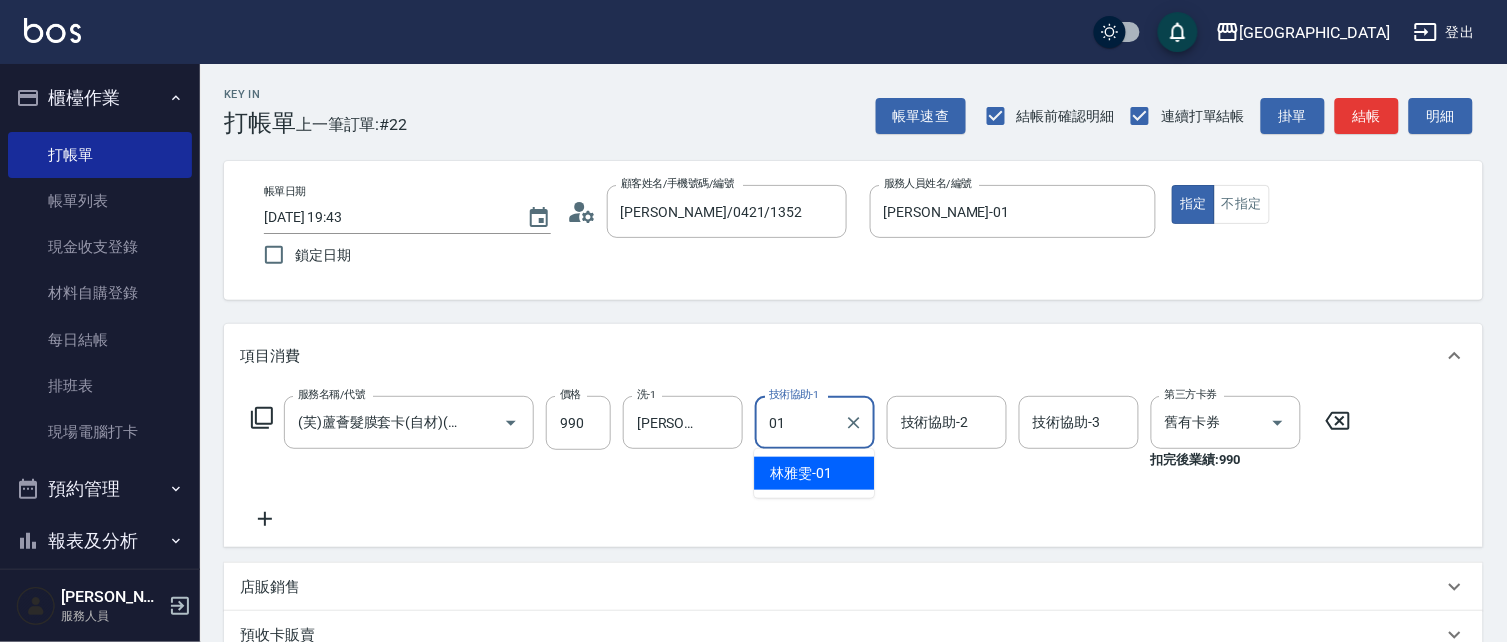 type on "[PERSON_NAME]-01" 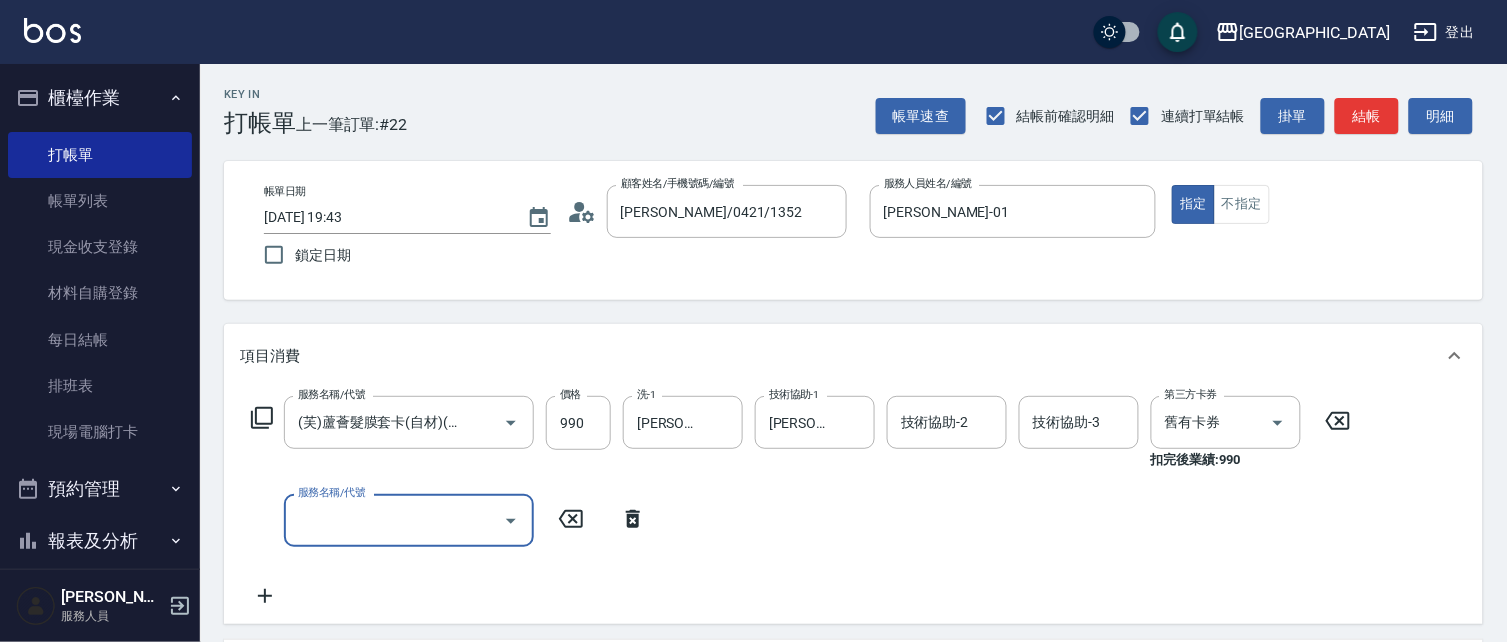 scroll, scrollTop: 0, scrollLeft: 0, axis: both 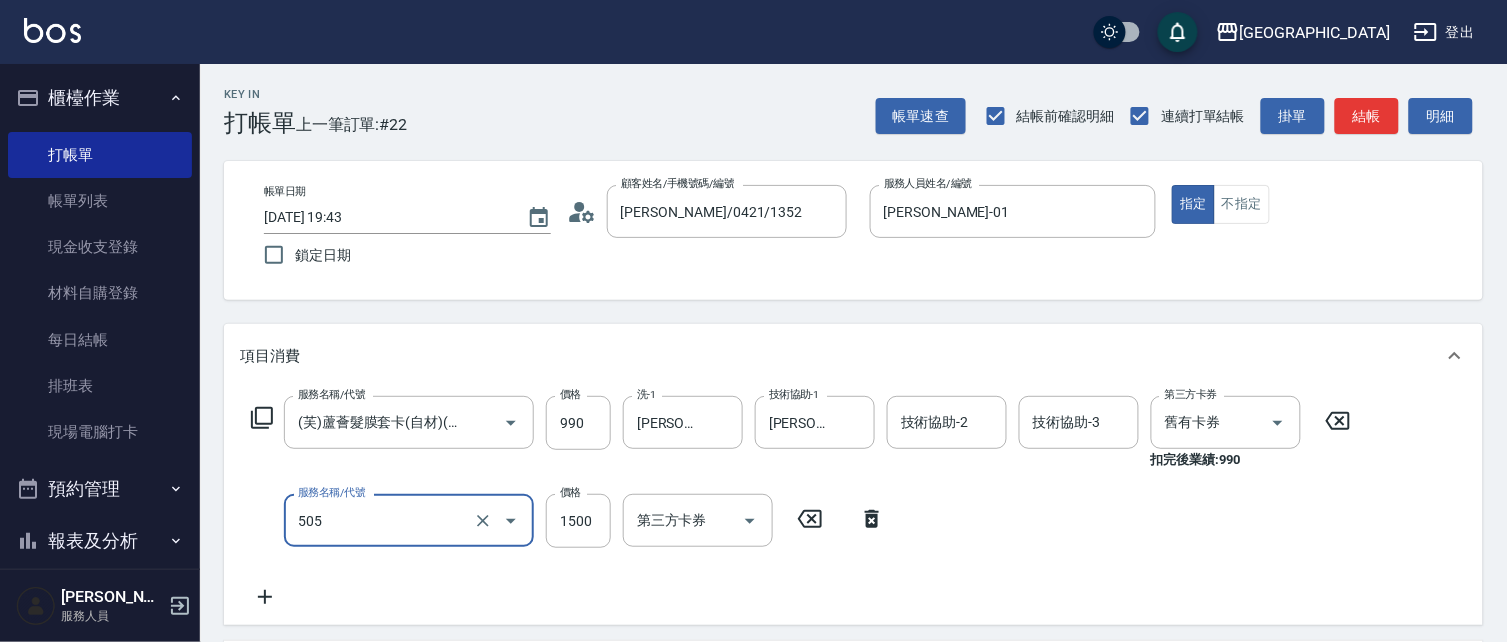 type on "染髮[1500](505)" 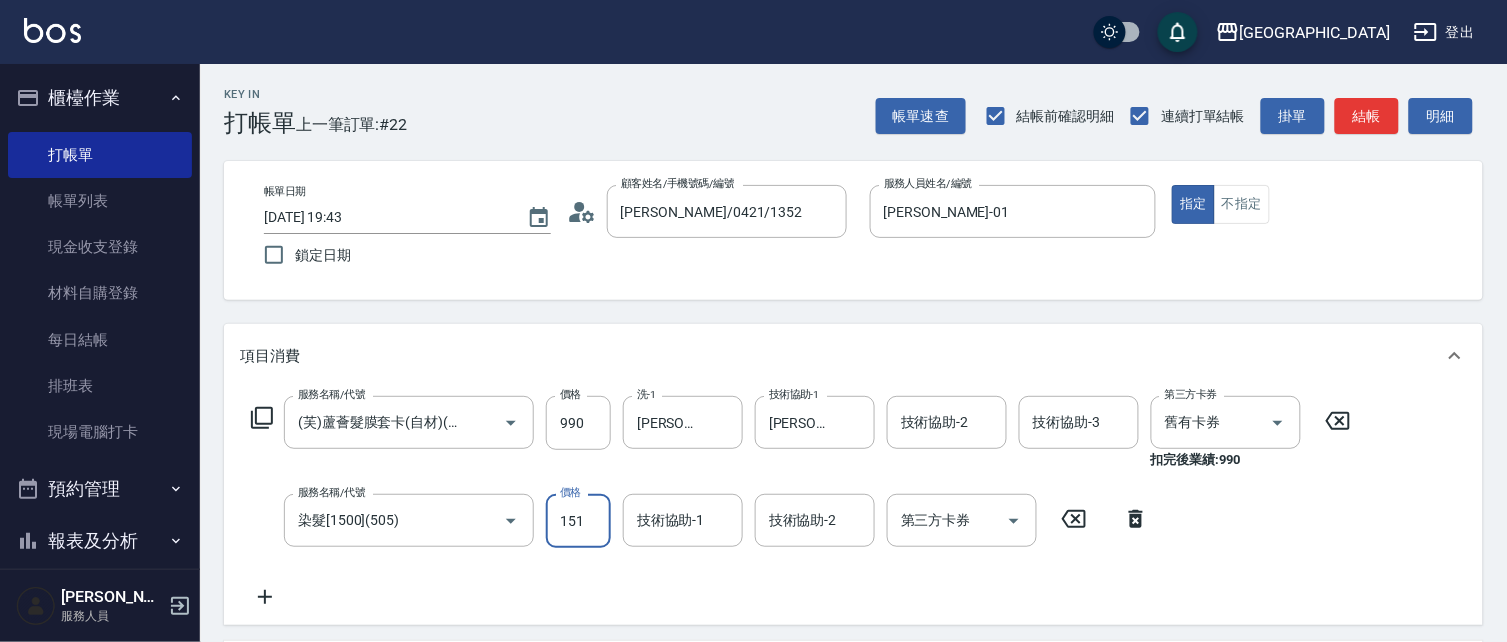 type on "1510" 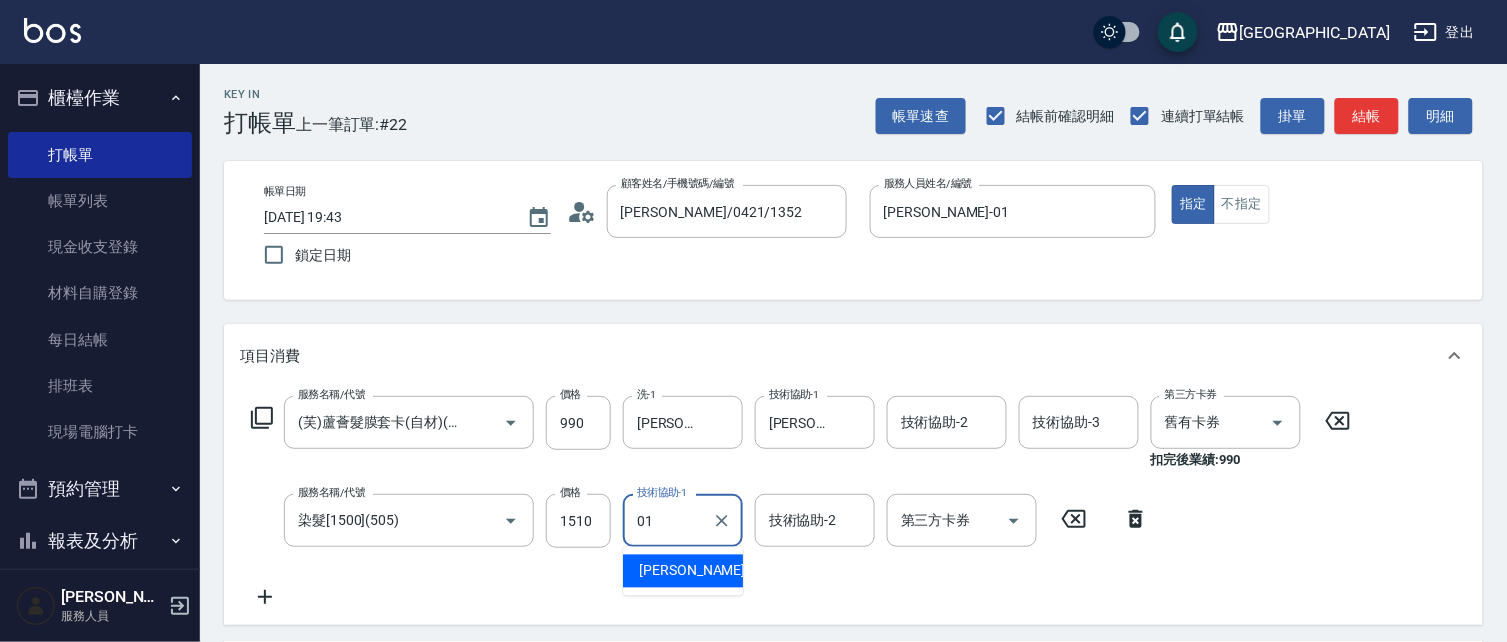 type on "[PERSON_NAME]-01" 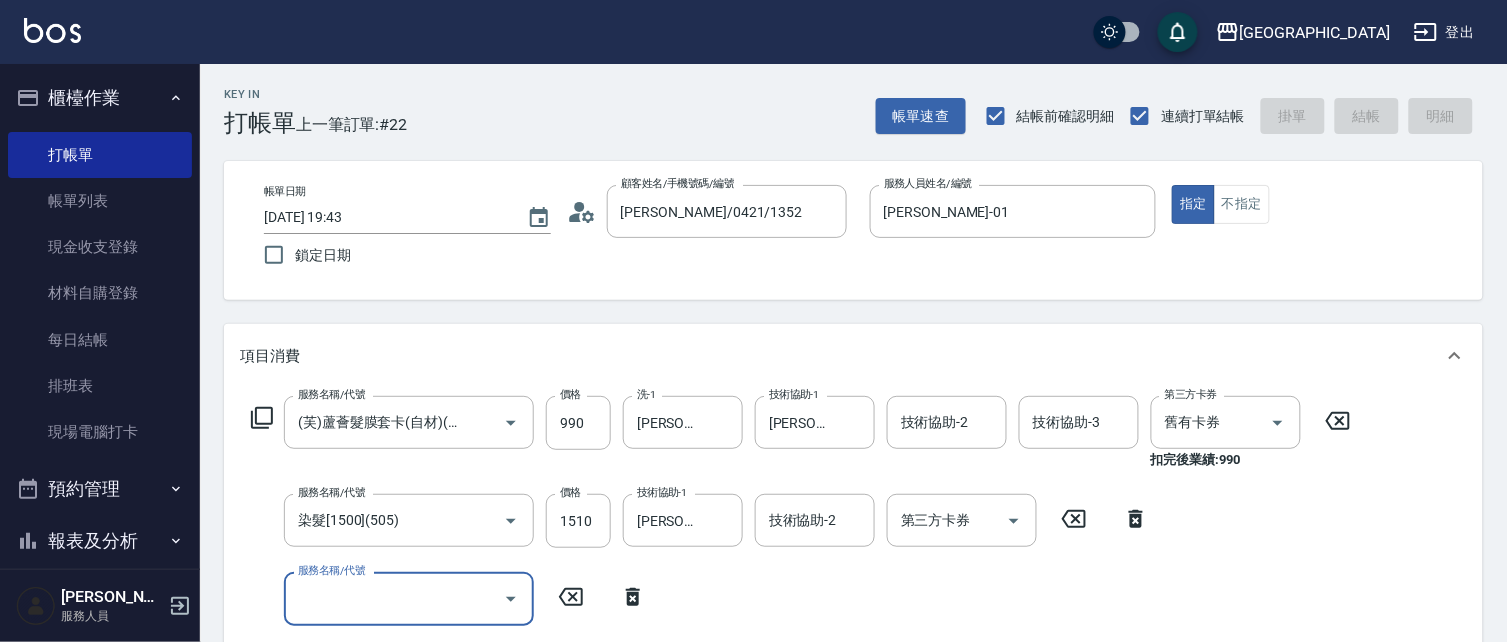 scroll, scrollTop: 0, scrollLeft: 0, axis: both 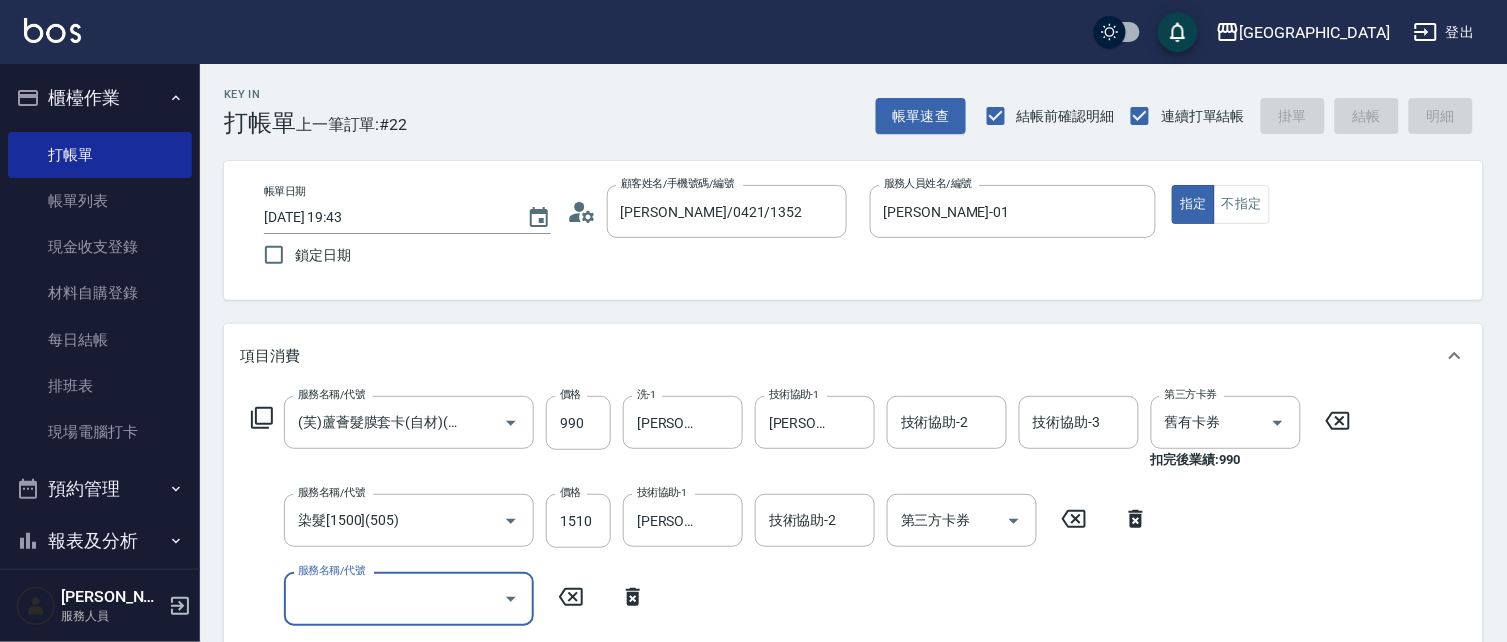 type 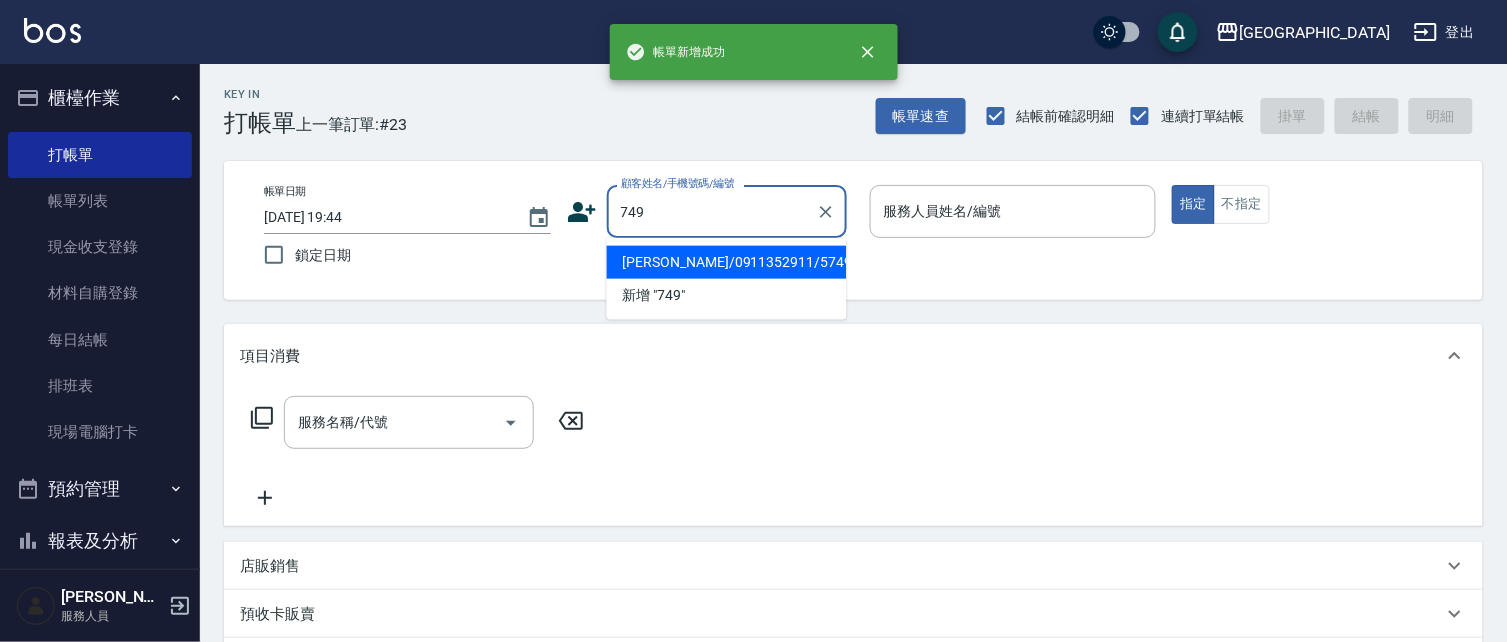 type on "[PERSON_NAME]/0911352911/5749" 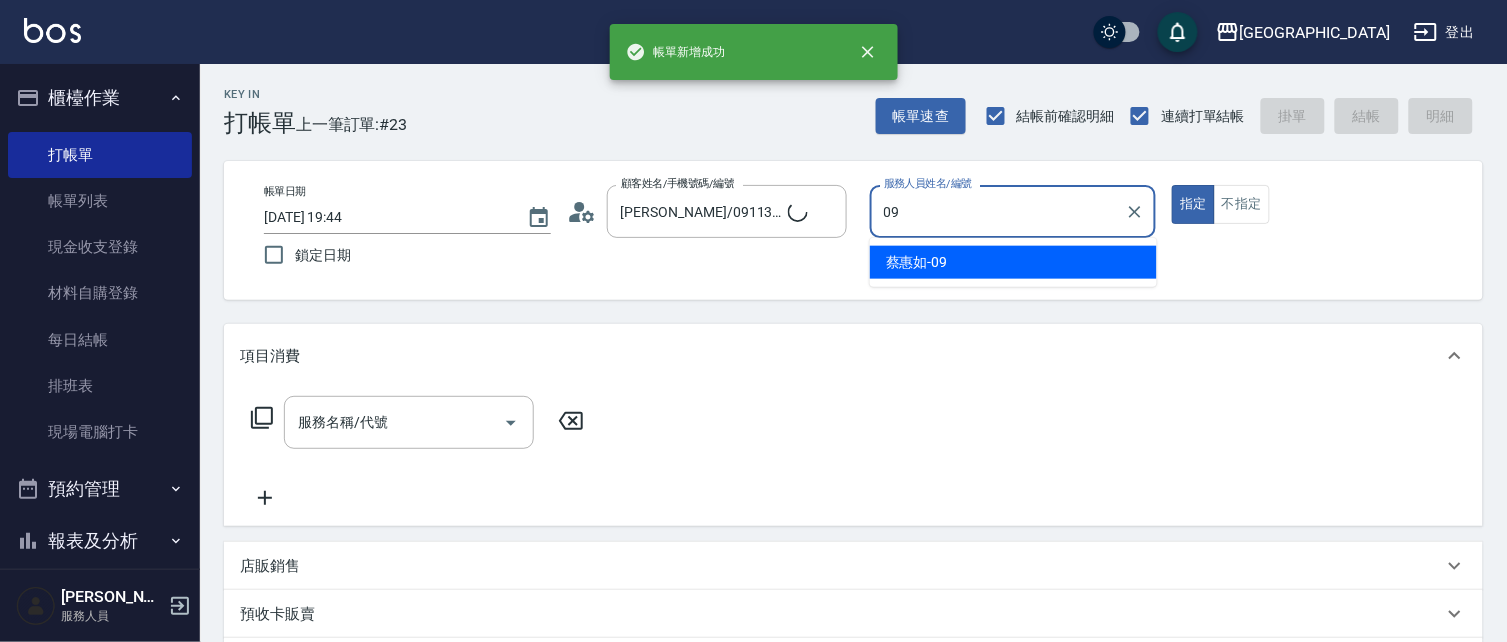type on "09" 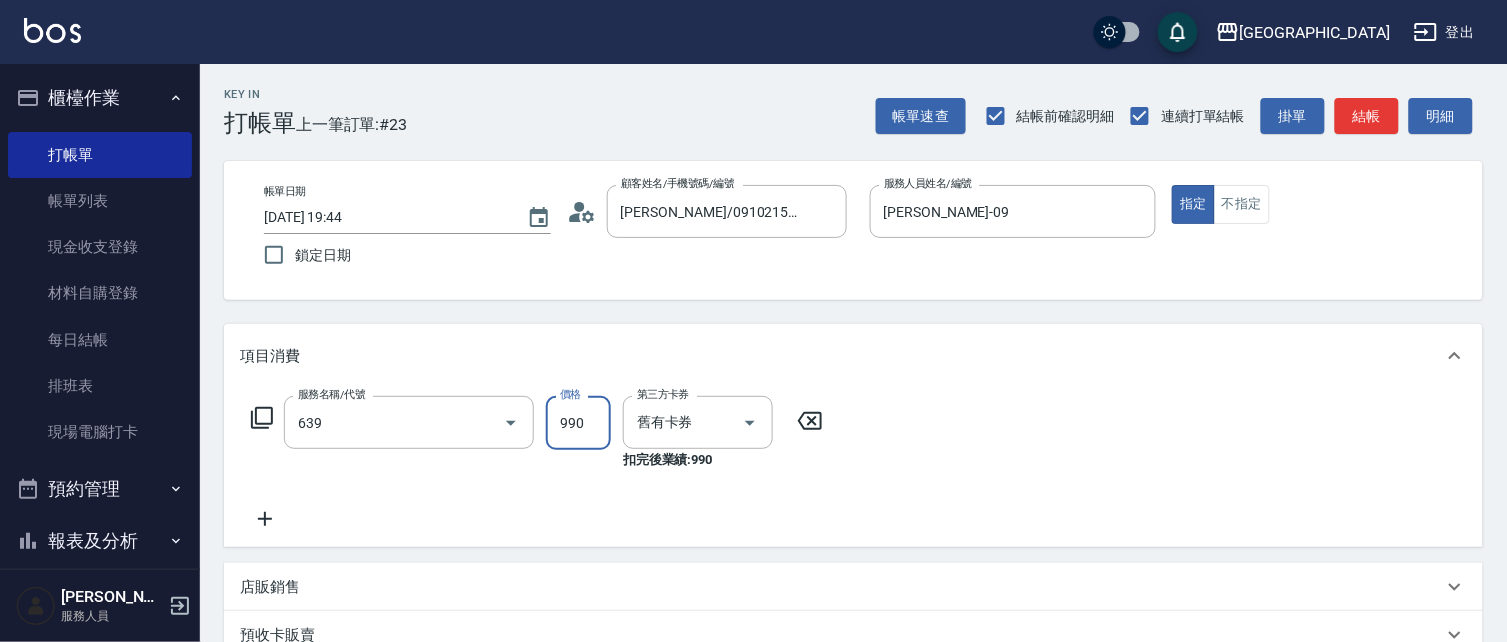 type on "(芙)蘆薈髮膜套卡(自材)(639)" 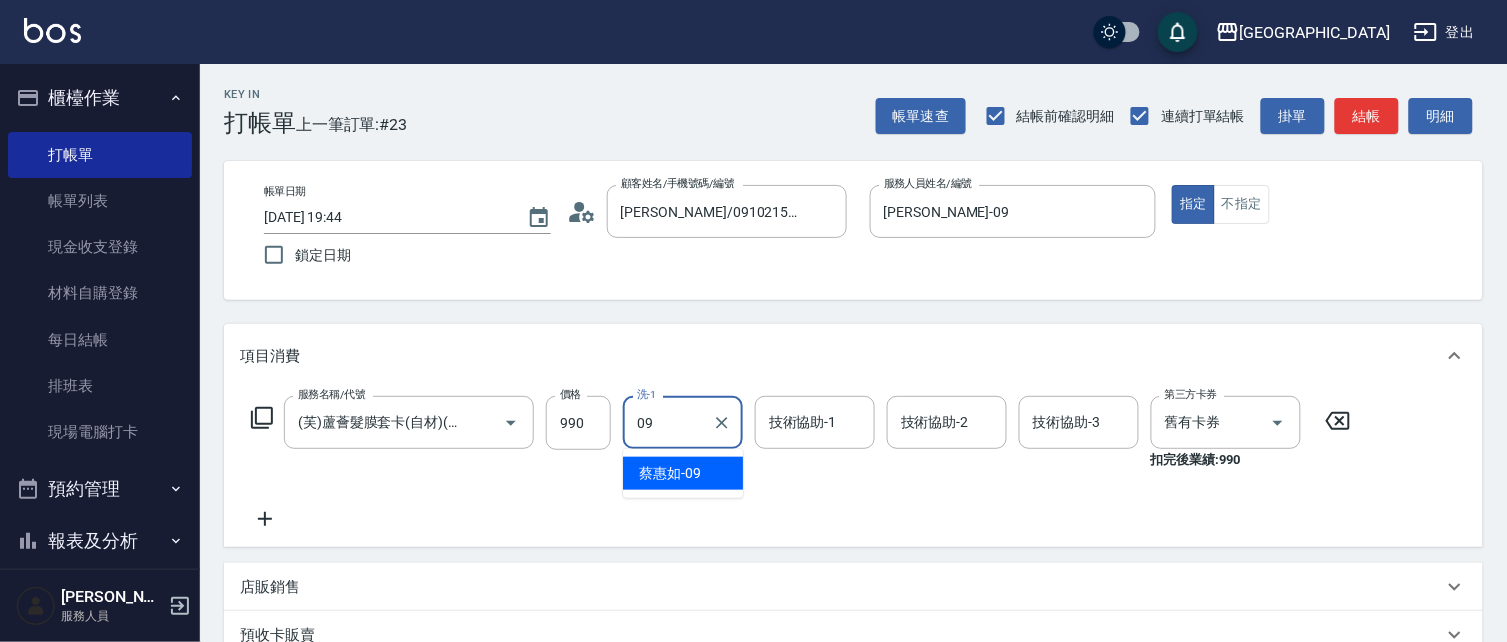 type on "[PERSON_NAME]-09" 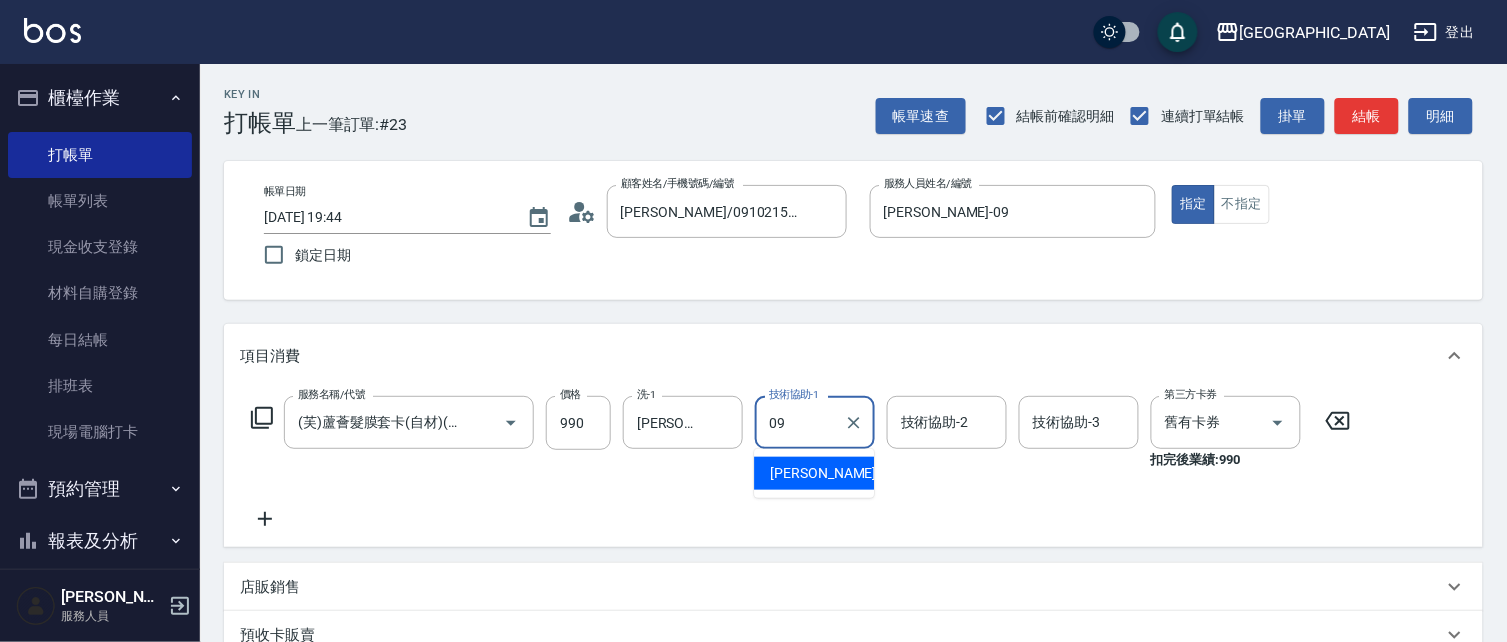 type on "[PERSON_NAME]-09" 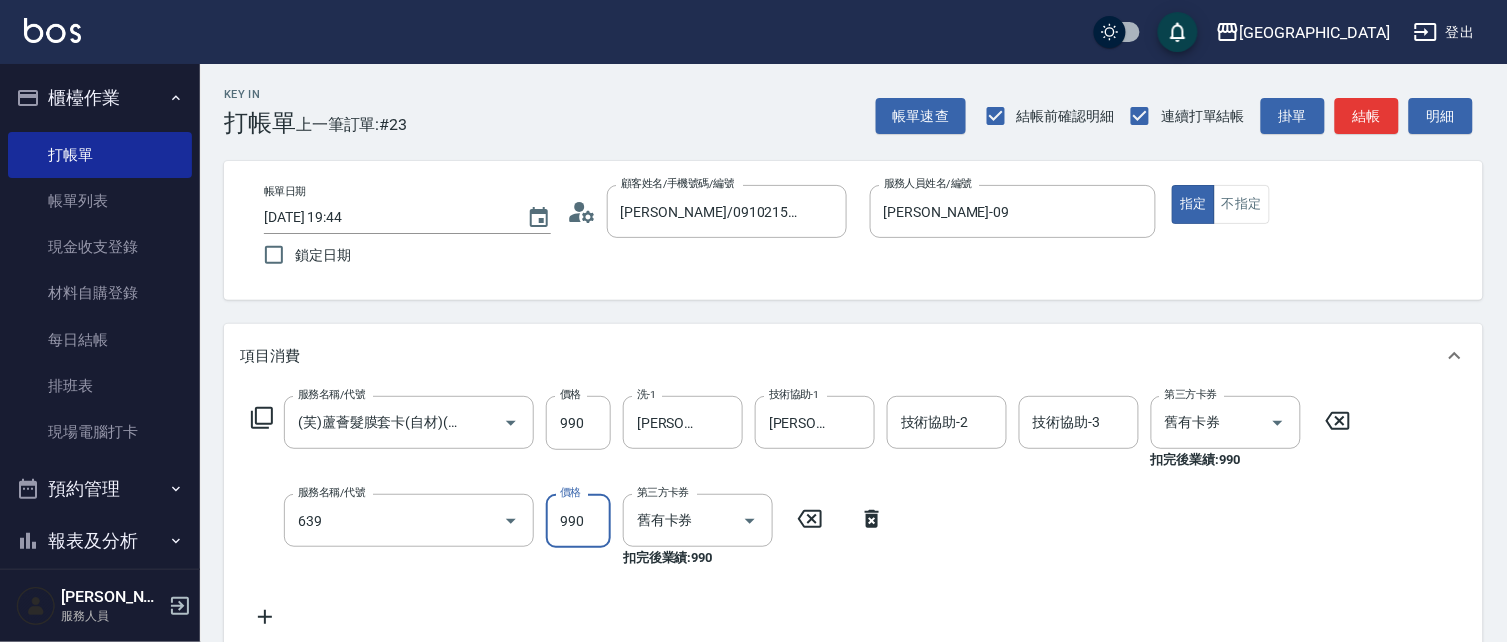 type on "(芙)蘆薈髮膜套卡(自材)(639)" 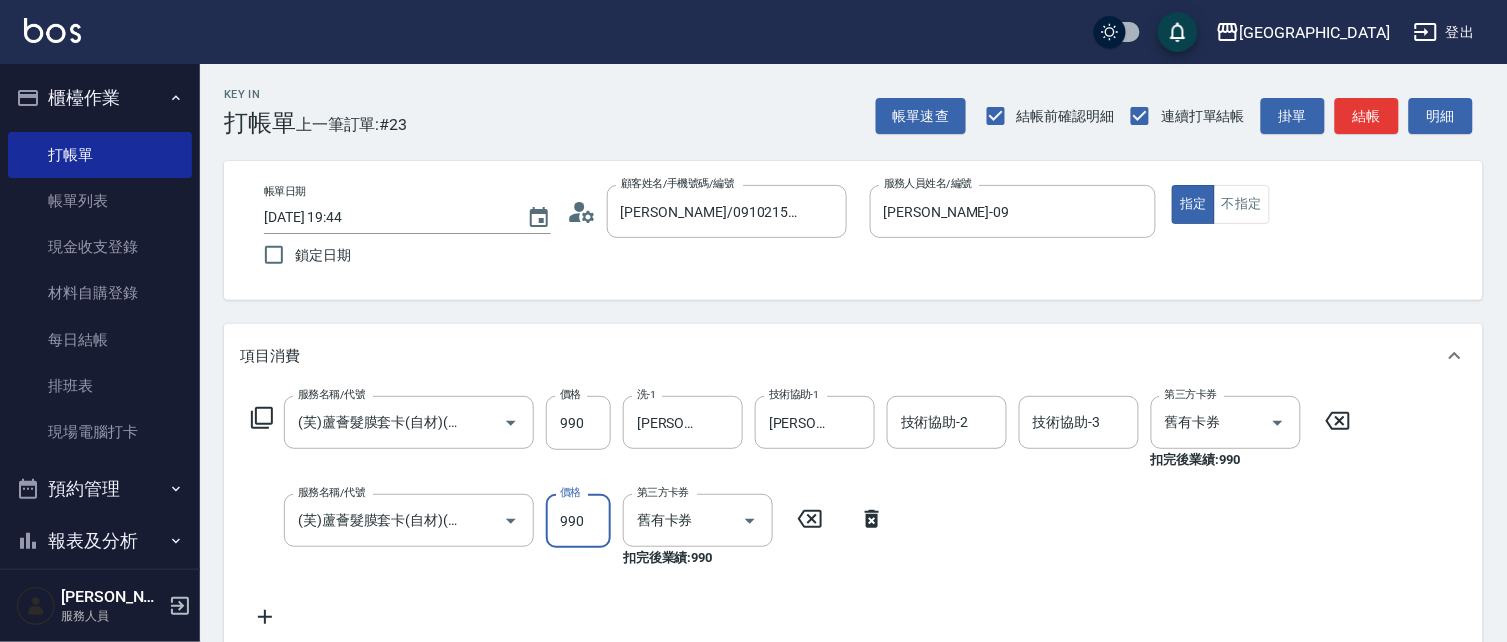 scroll, scrollTop: 0, scrollLeft: 0, axis: both 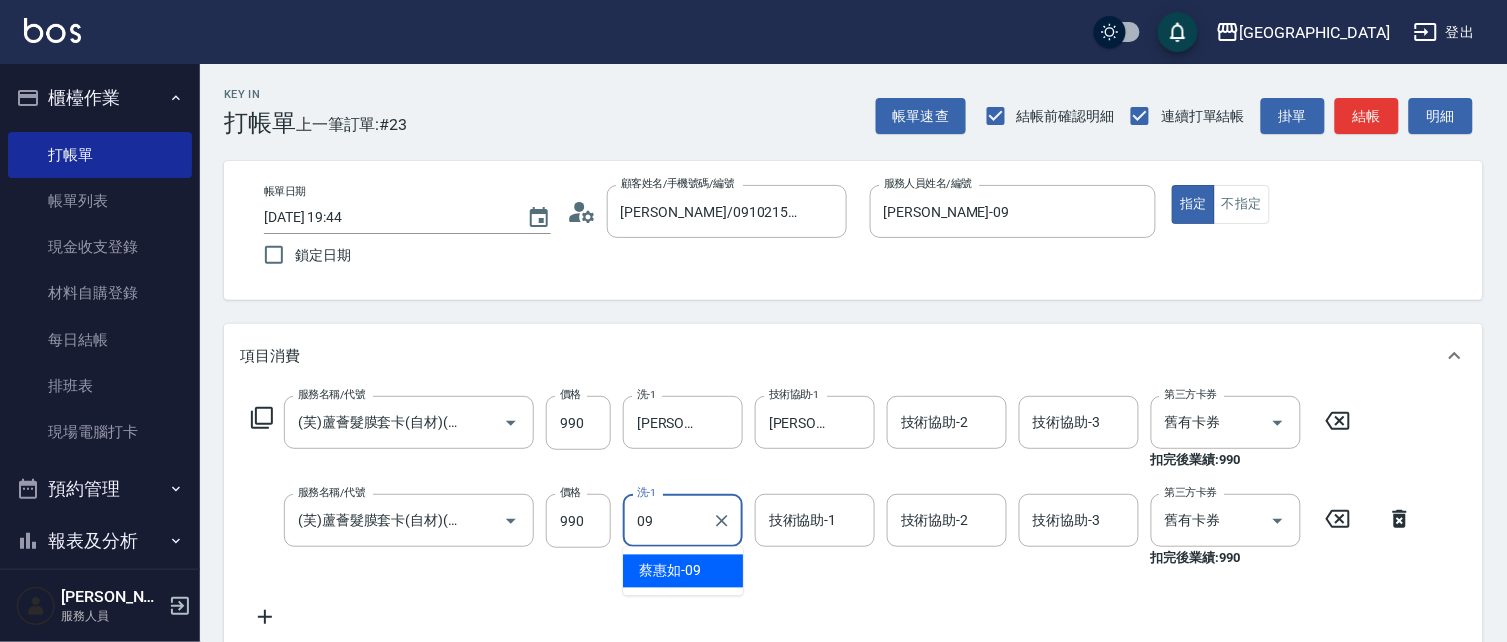 type on "[PERSON_NAME]-09" 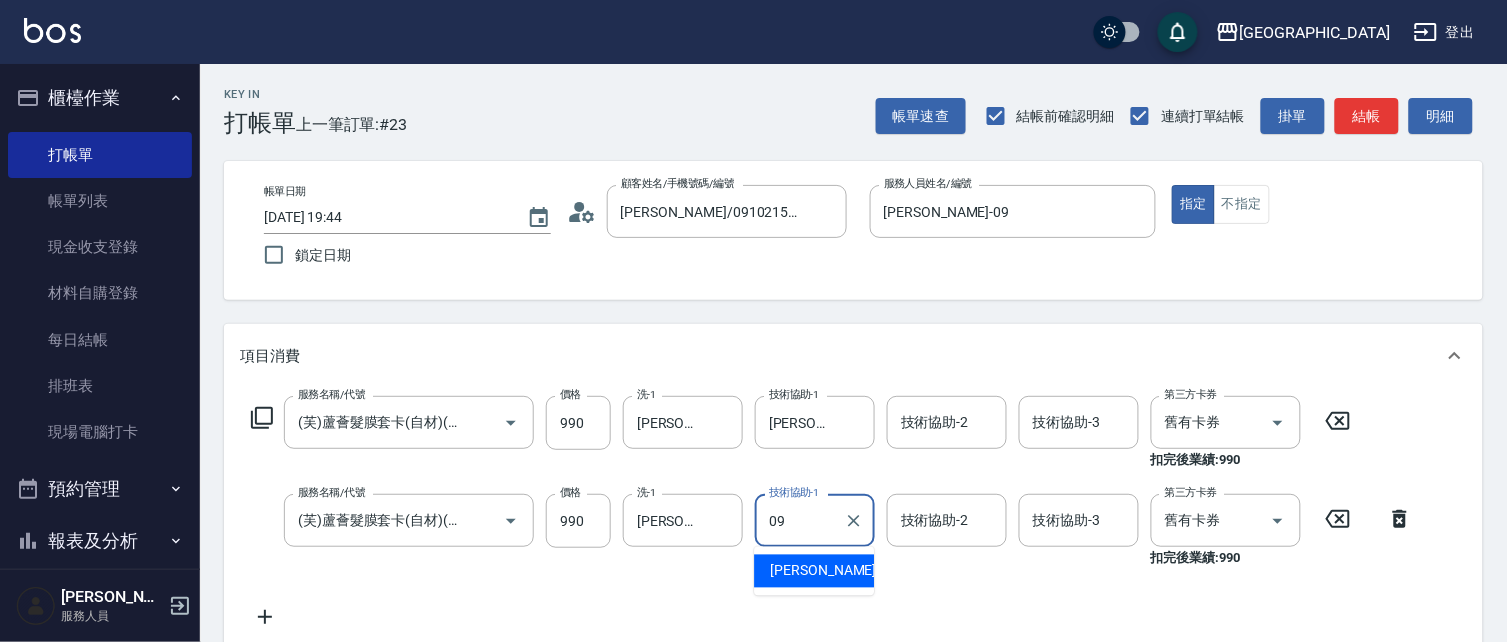 type on "[PERSON_NAME]-09" 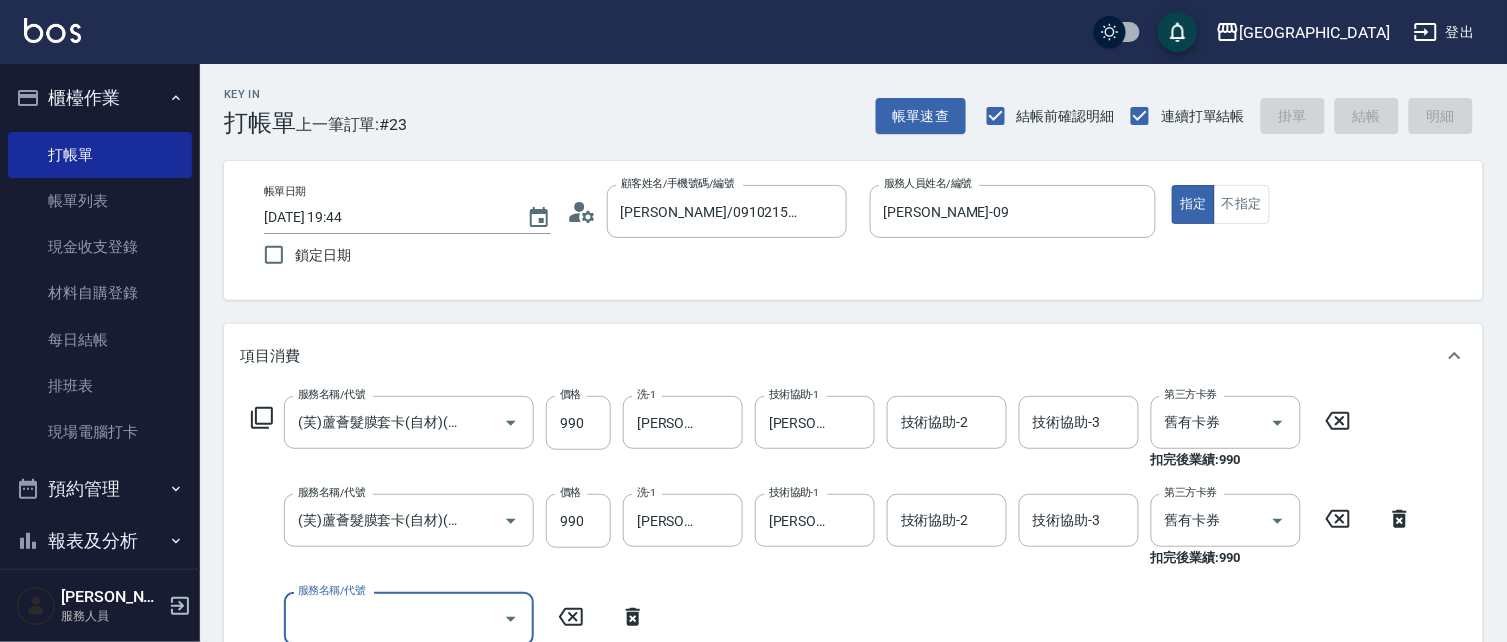 scroll, scrollTop: 0, scrollLeft: 0, axis: both 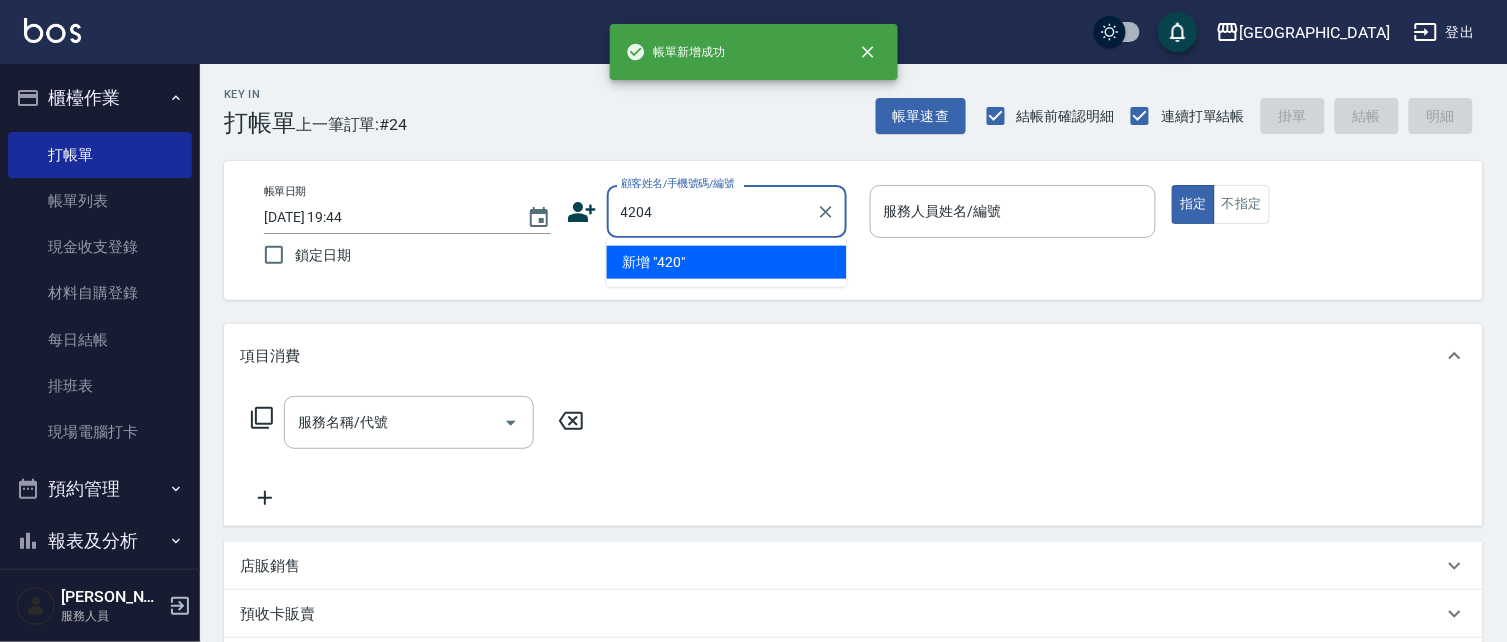 type on "4204" 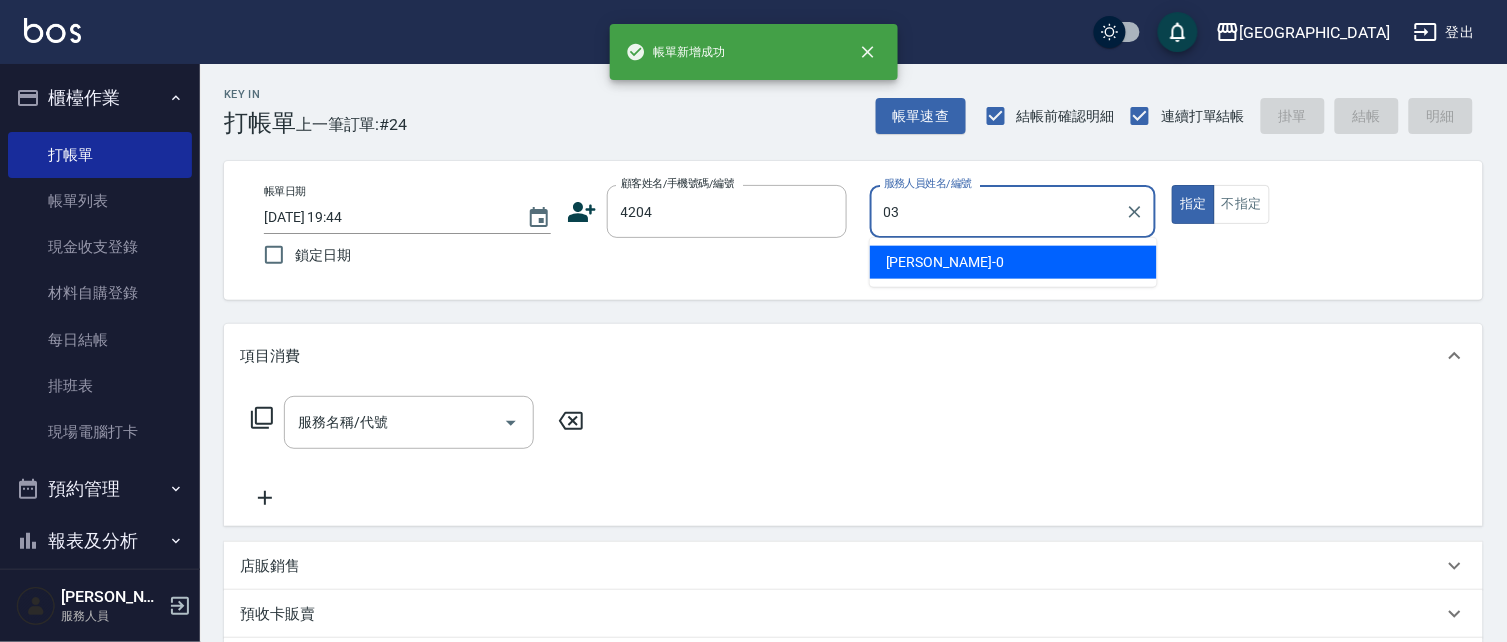 type on "[PERSON_NAME]媗-03" 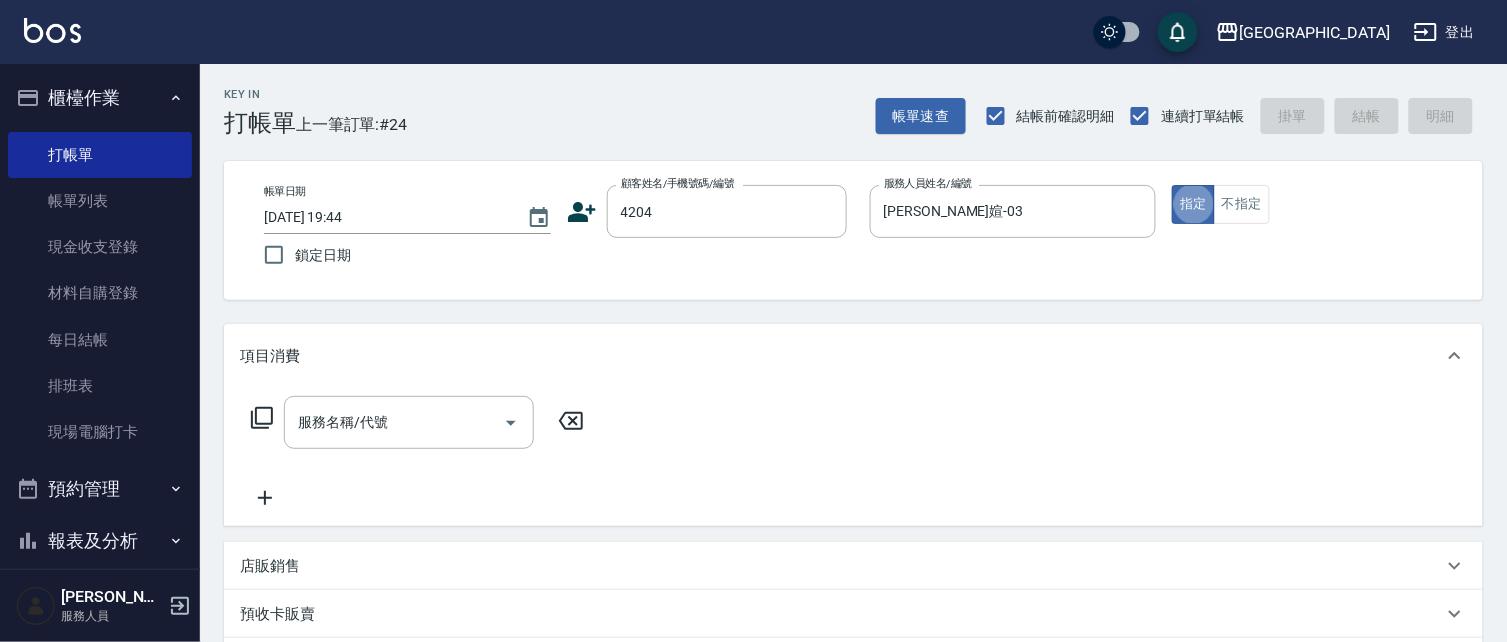 type on "[PERSON_NAME]/0932398313/4204" 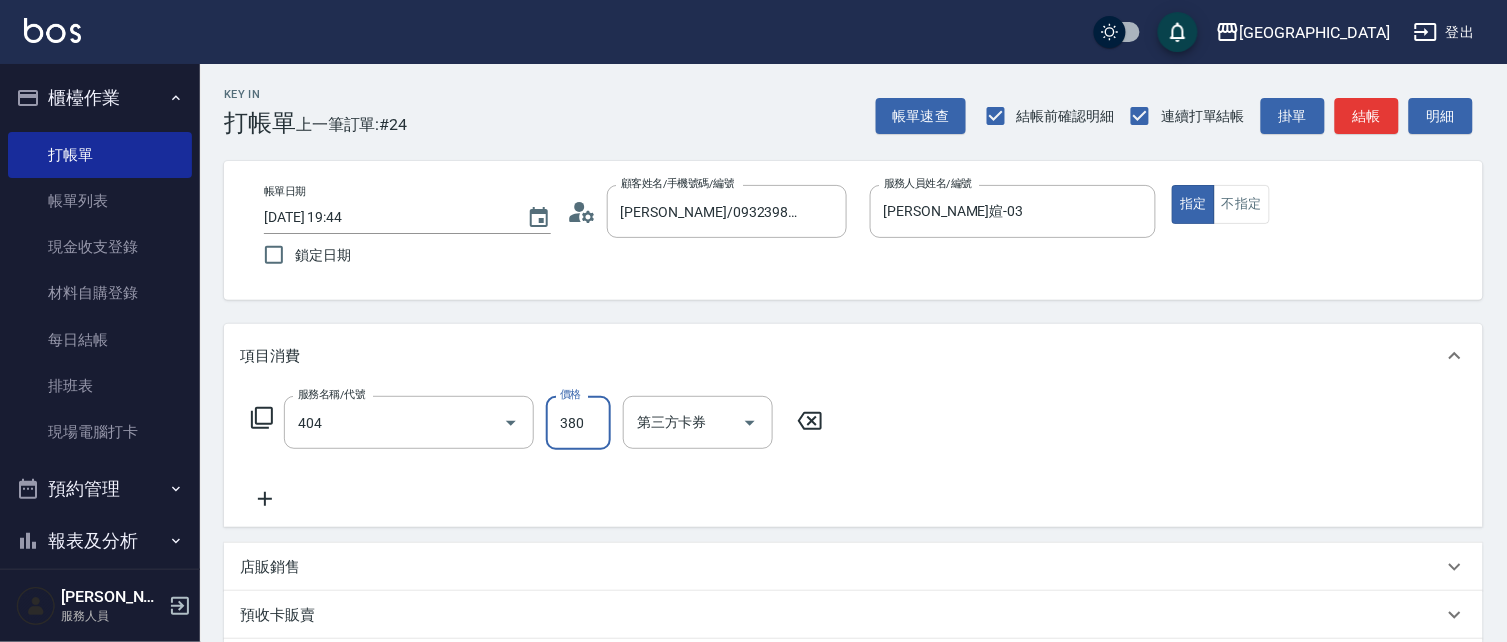 type on "剪髮(380)(404)" 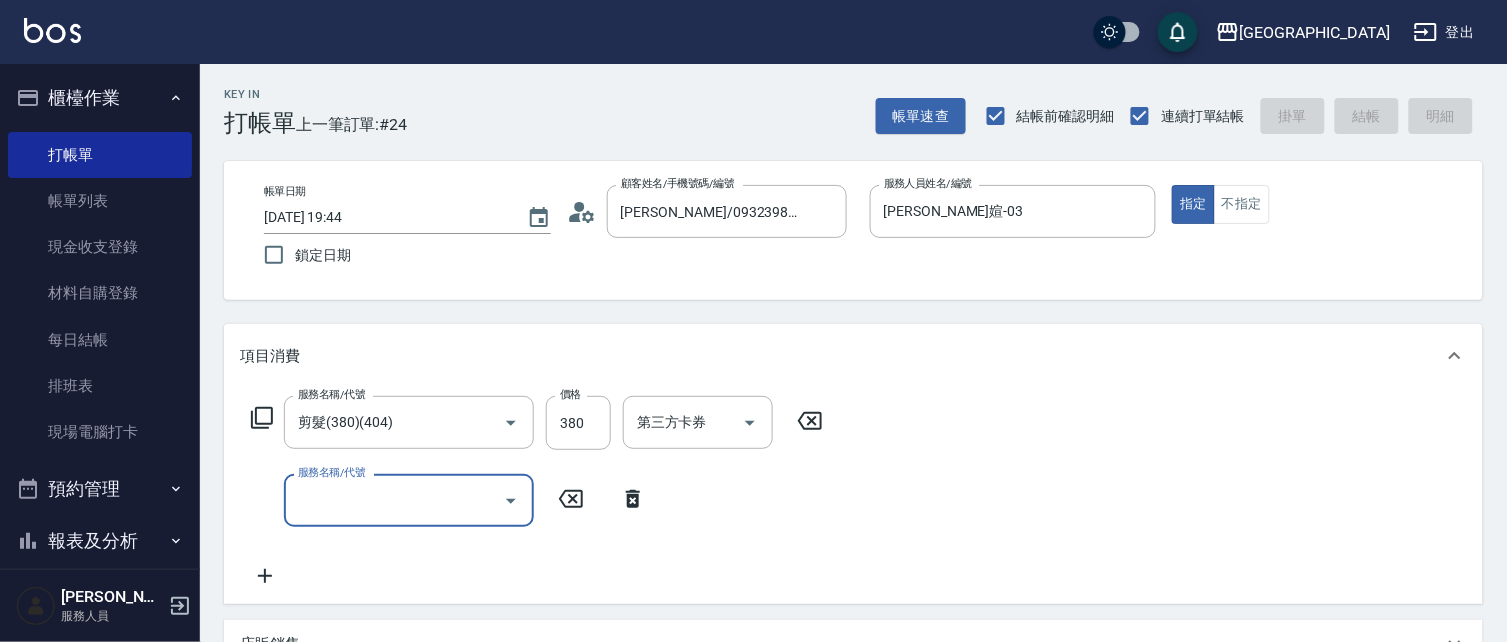 type 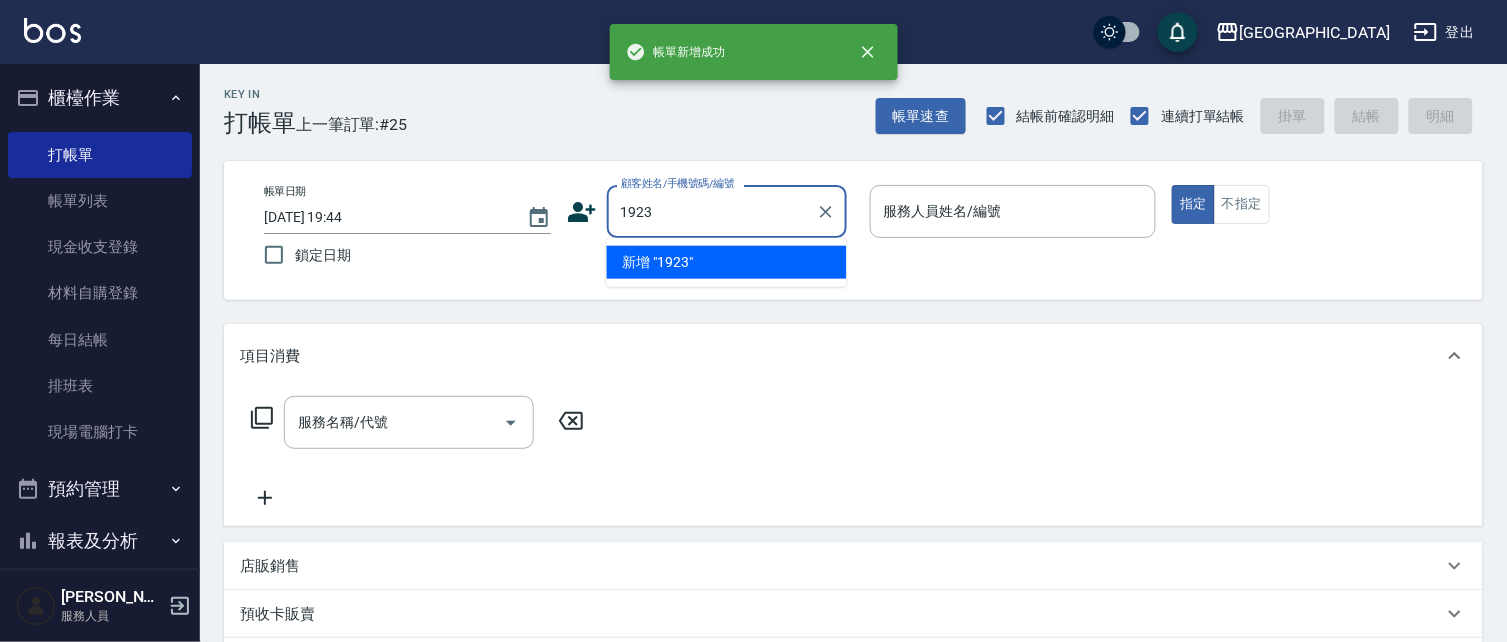 type on "1923" 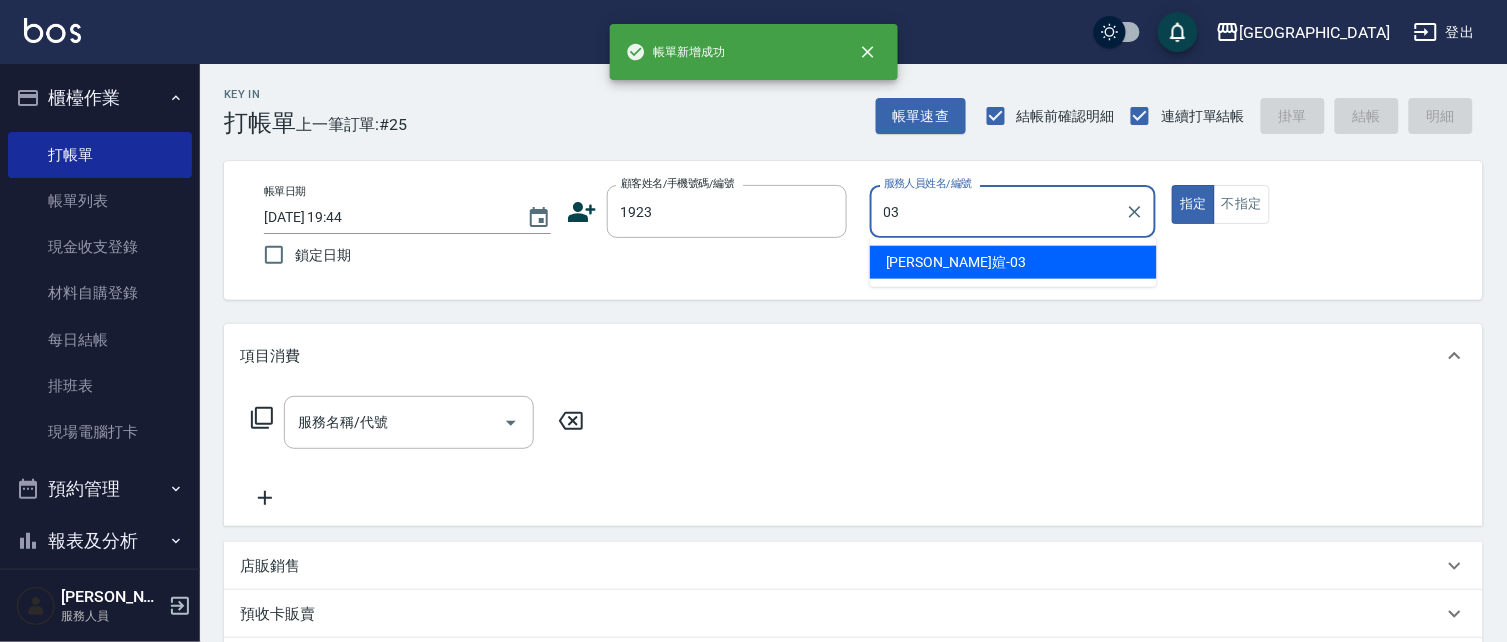 type on "[PERSON_NAME]媗-03" 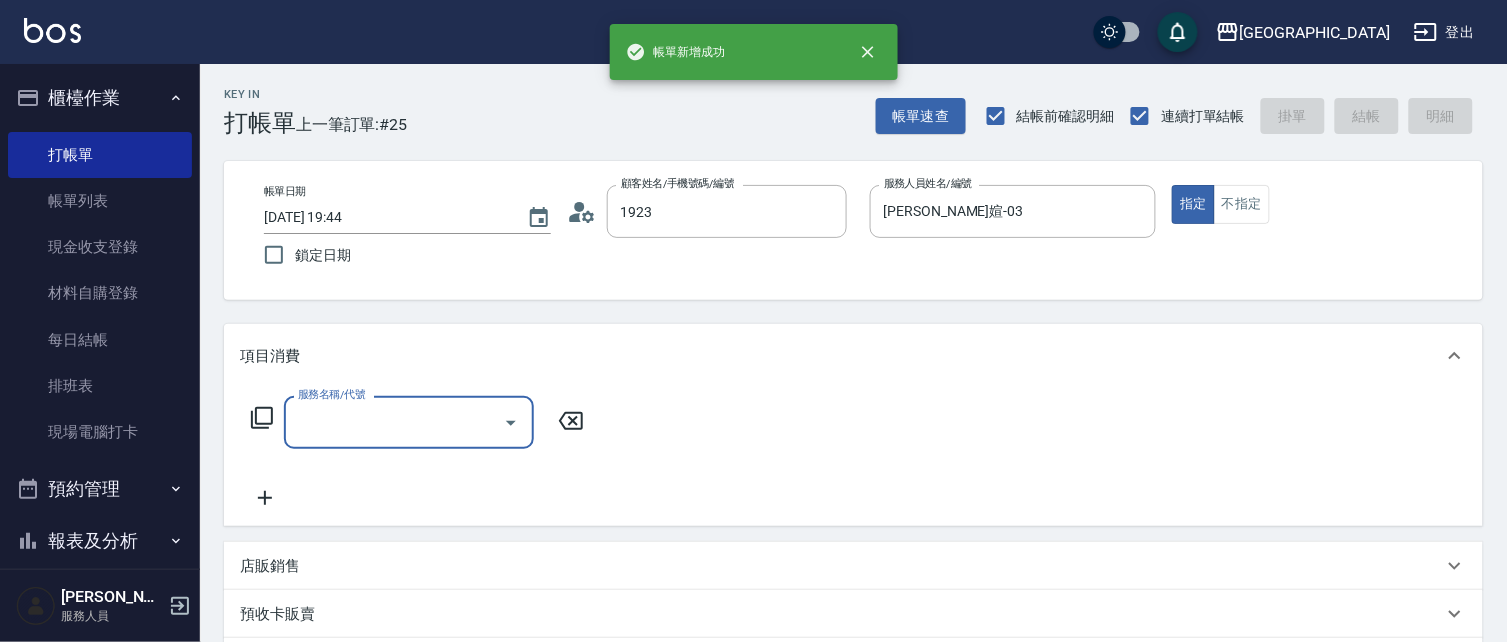 type on "[PERSON_NAME]/0930003201/1923" 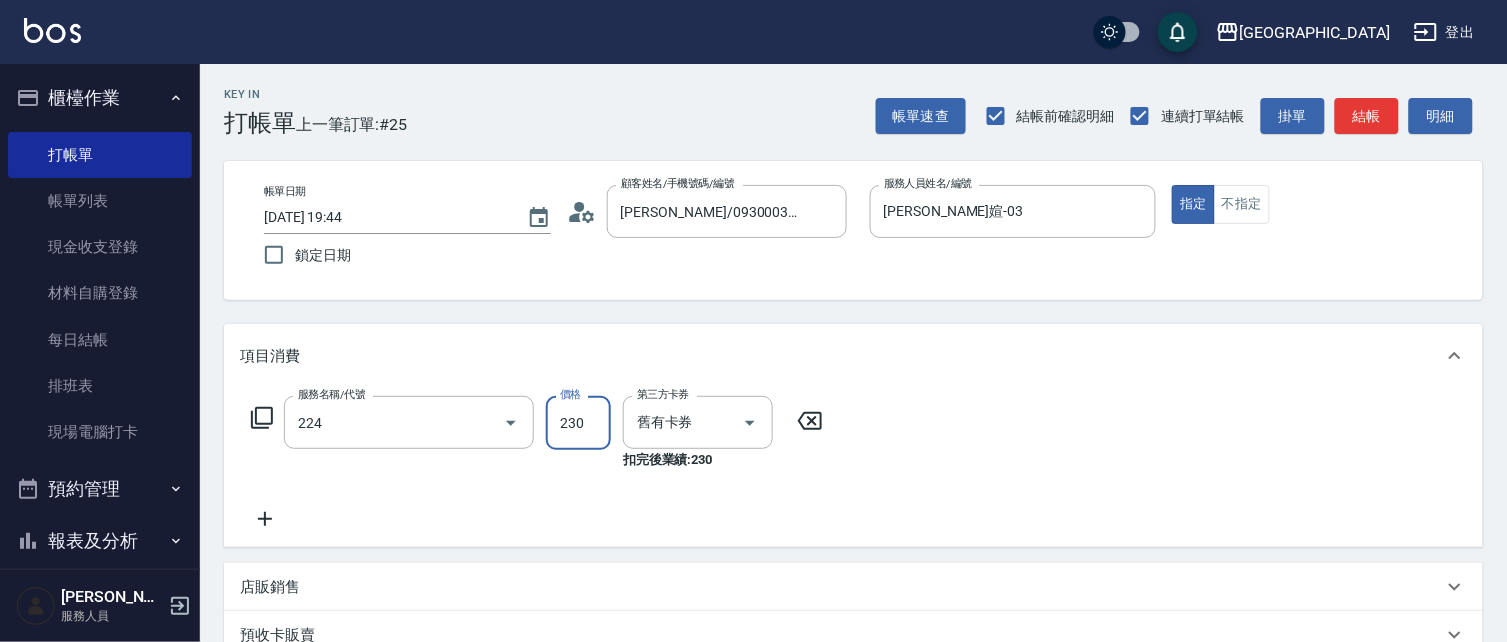 type on "洗髮(卡)230(224)" 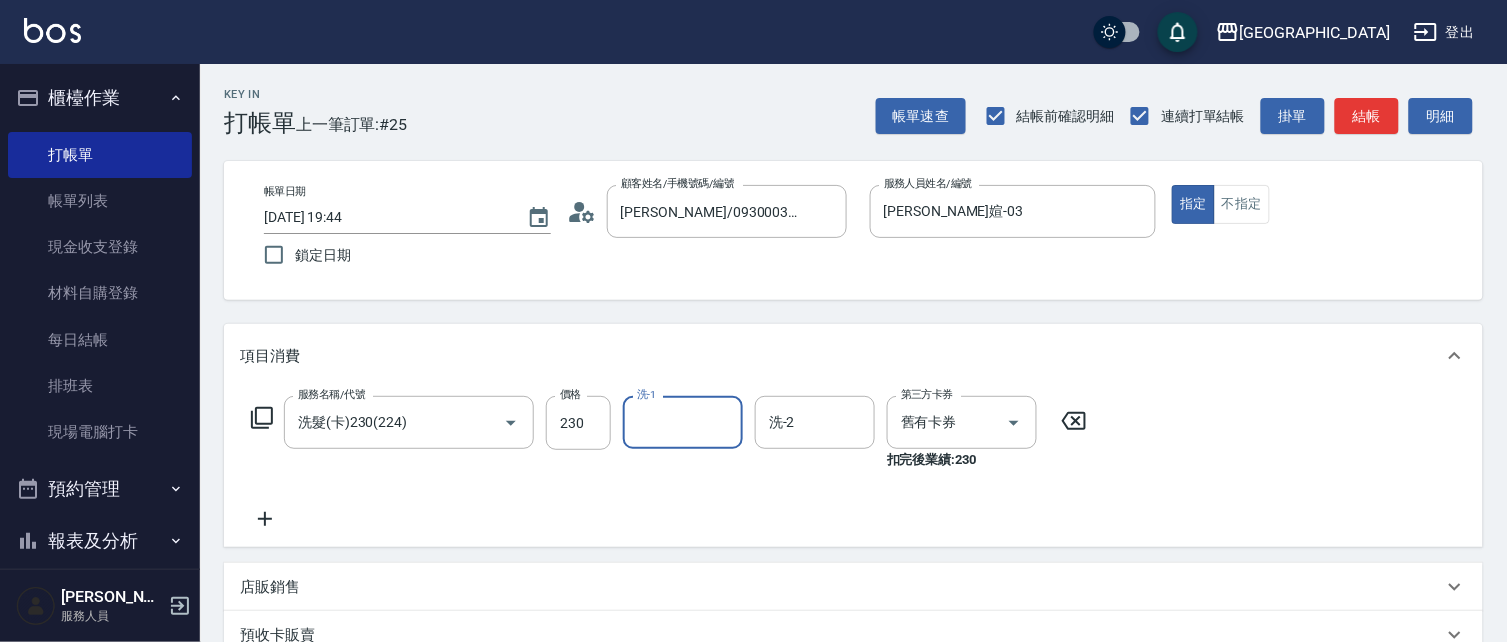 type on "0" 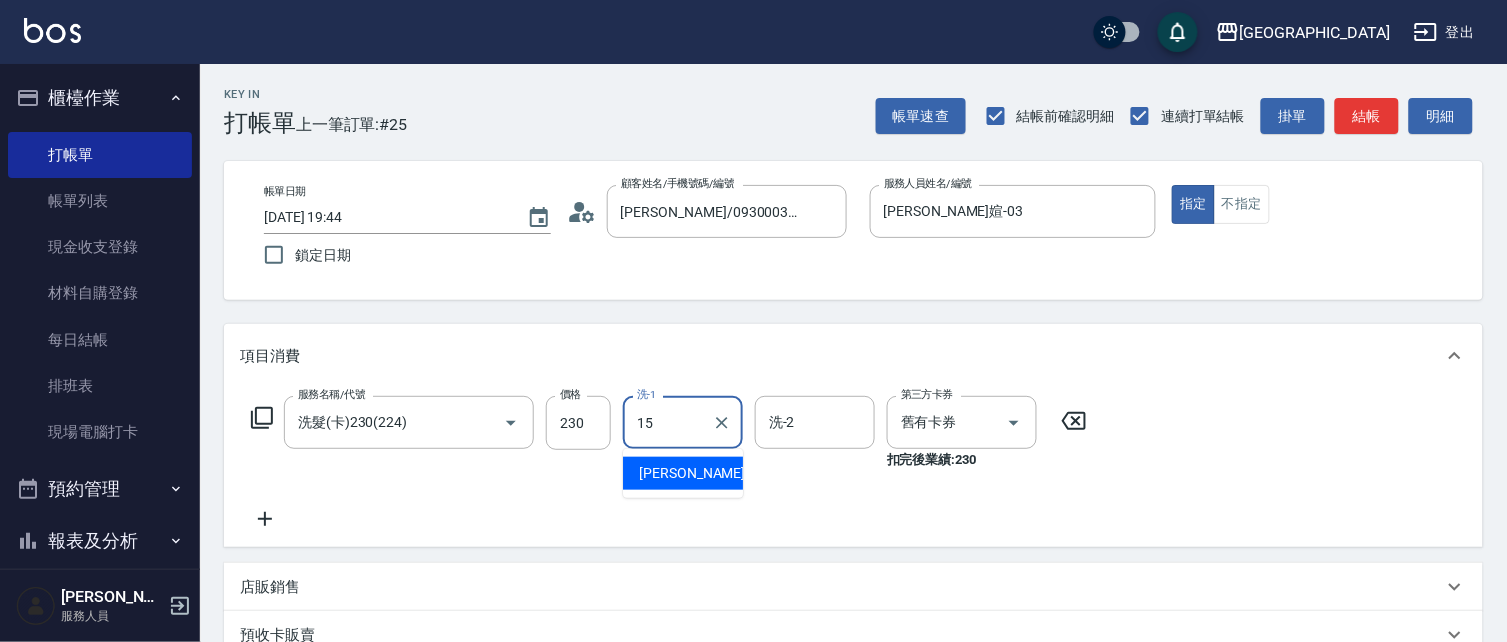 type on "[PERSON_NAME]-15" 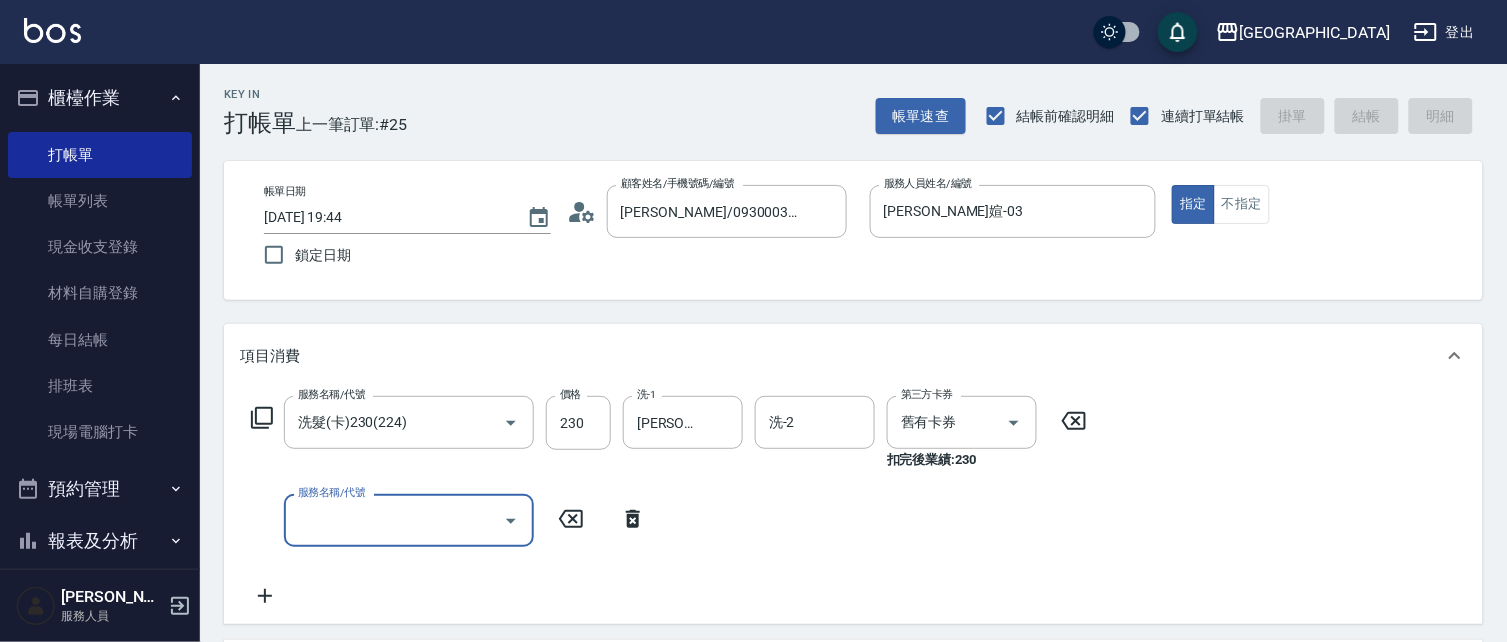 type 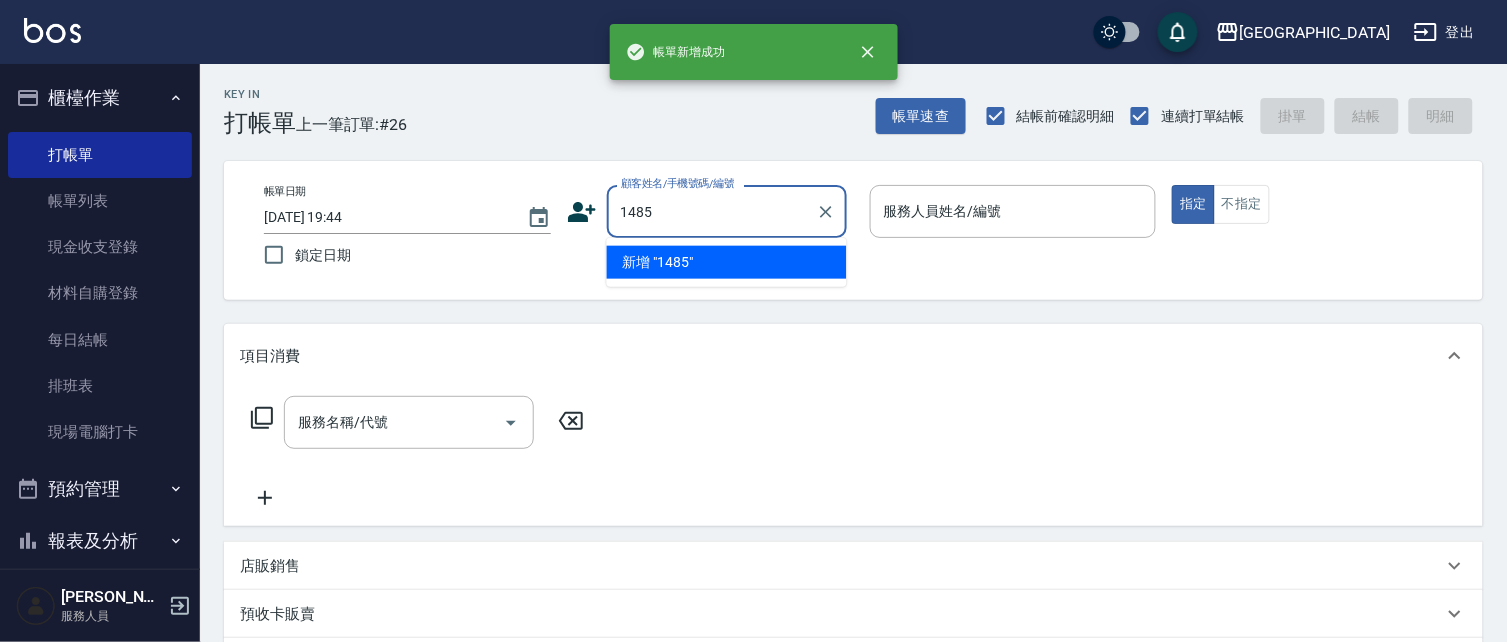 type on "1485" 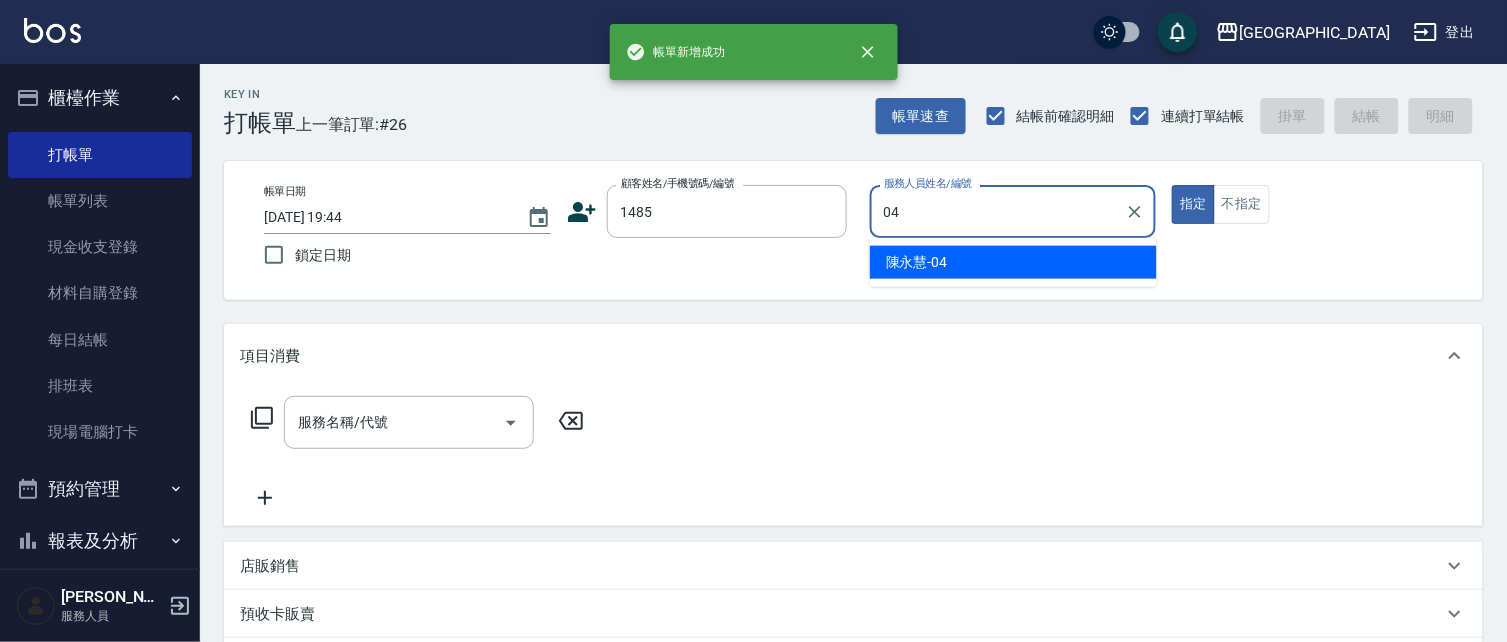 type on "[PERSON_NAME]-04" 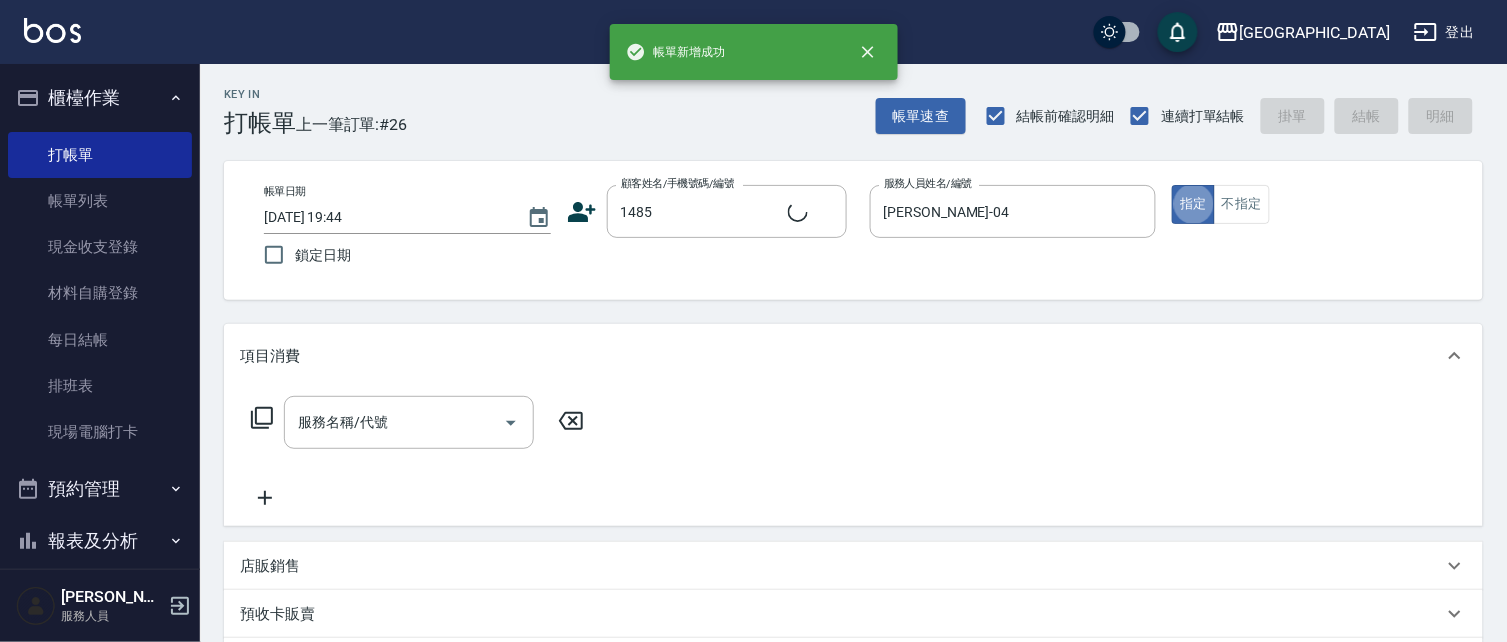 type on "[PERSON_NAME]/0979103171/1485" 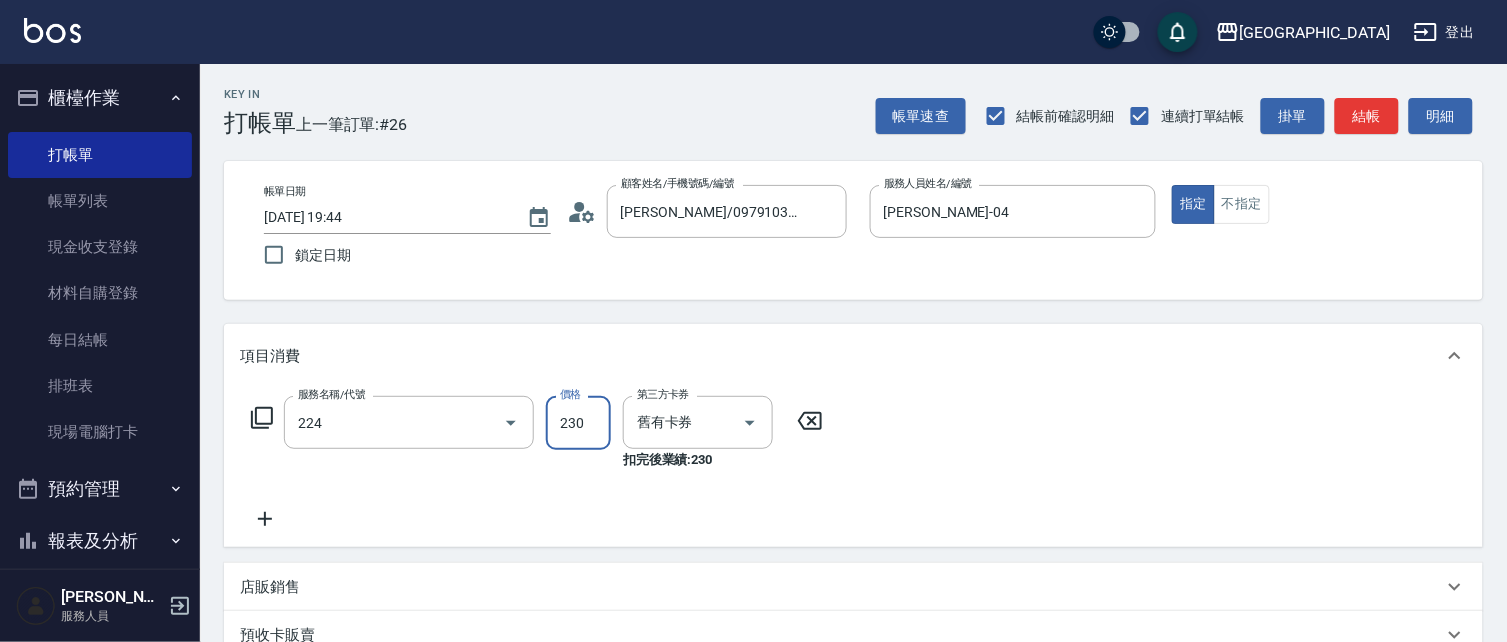 type on "洗髮(卡)230(224)" 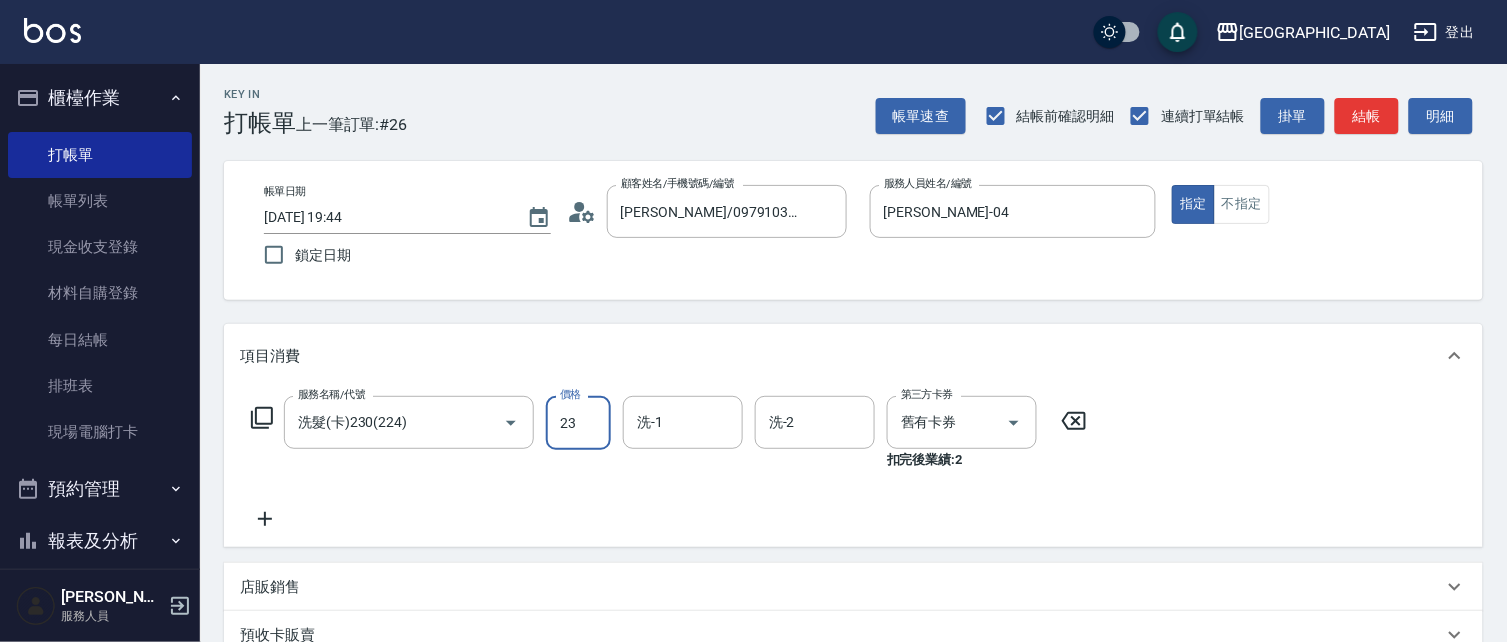 type on "230" 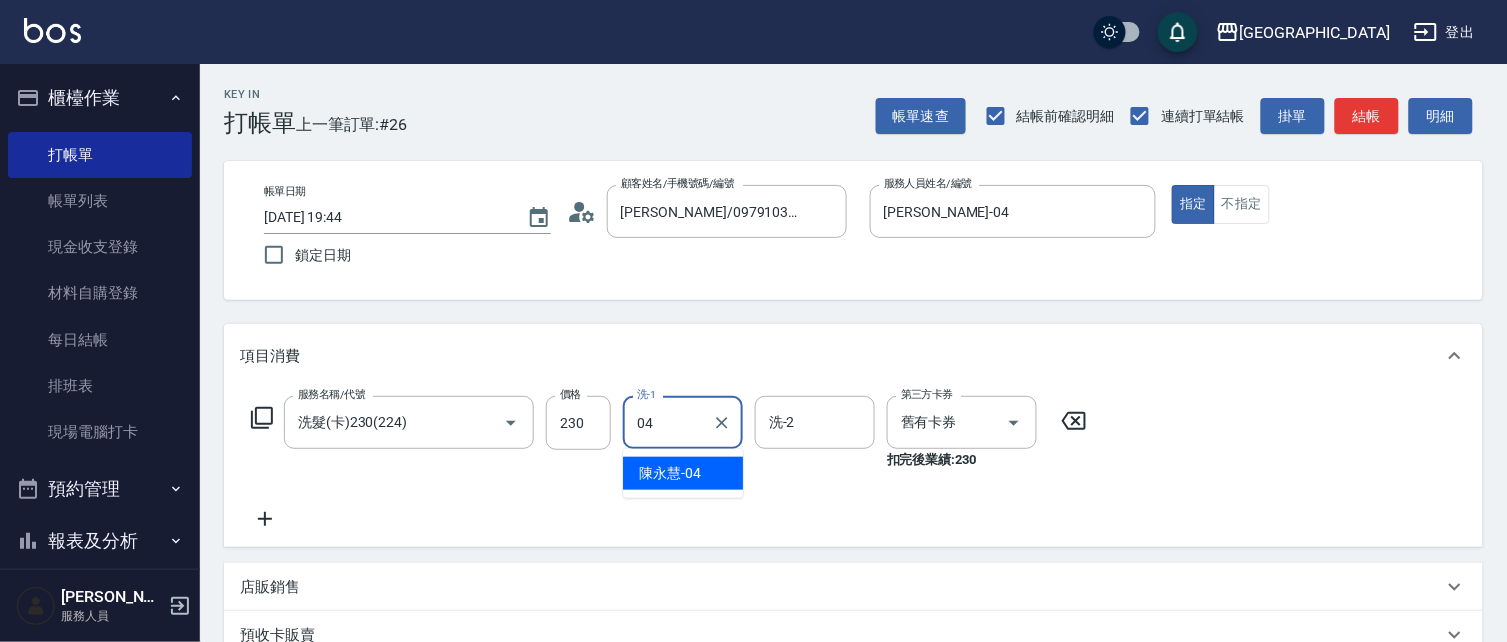 type on "[PERSON_NAME]-04" 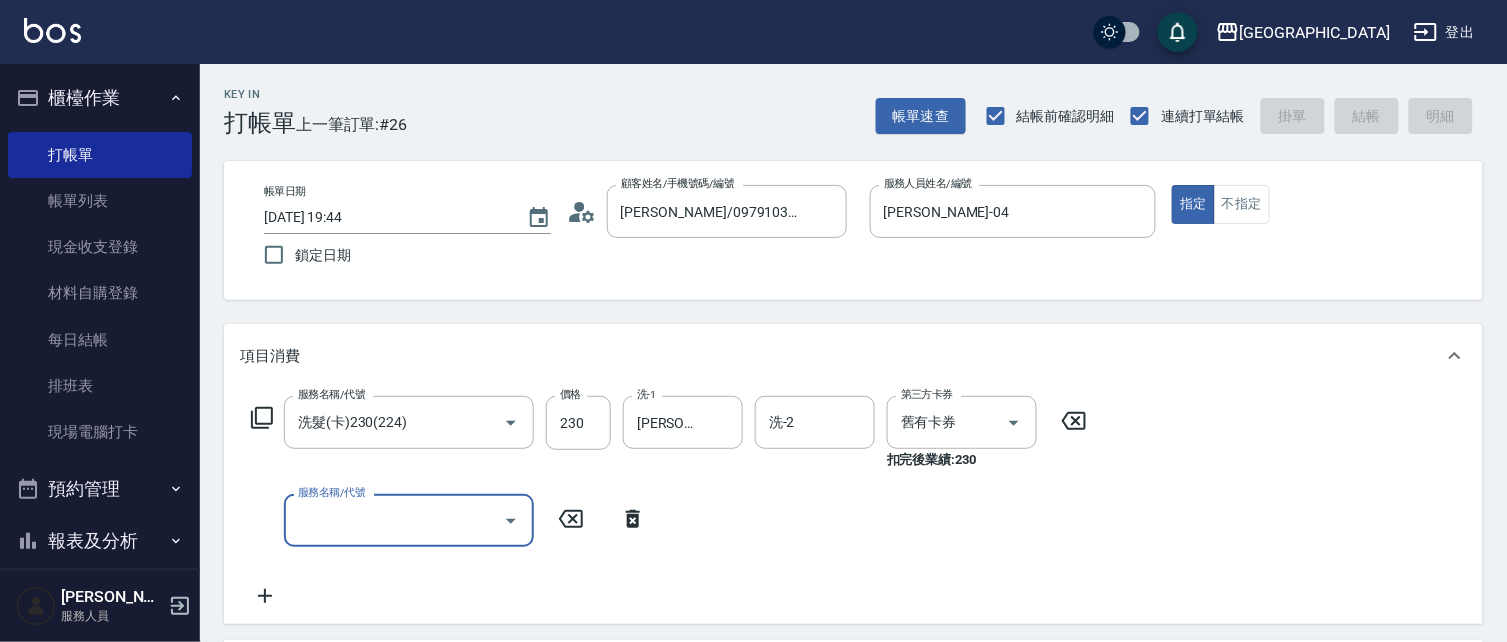 type 